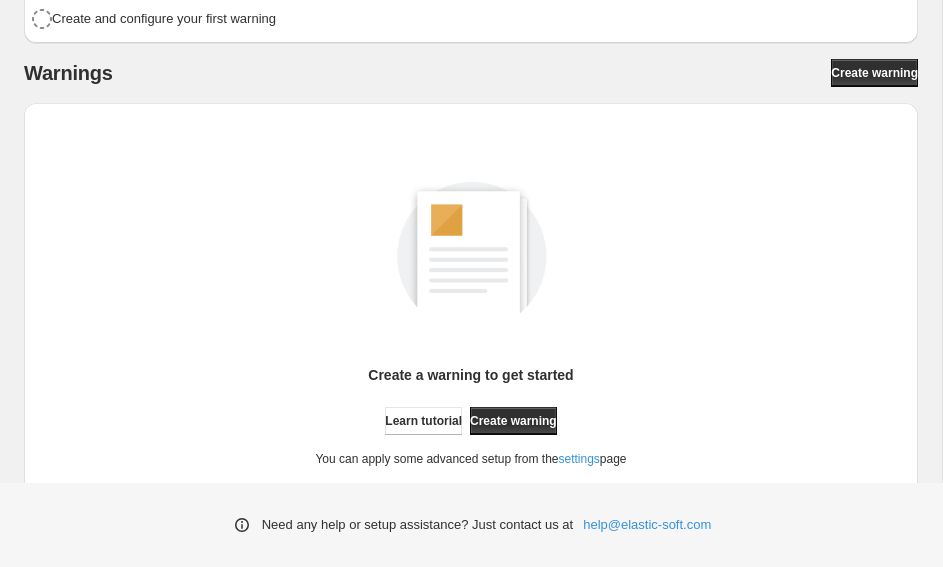 scroll, scrollTop: 0, scrollLeft: 0, axis: both 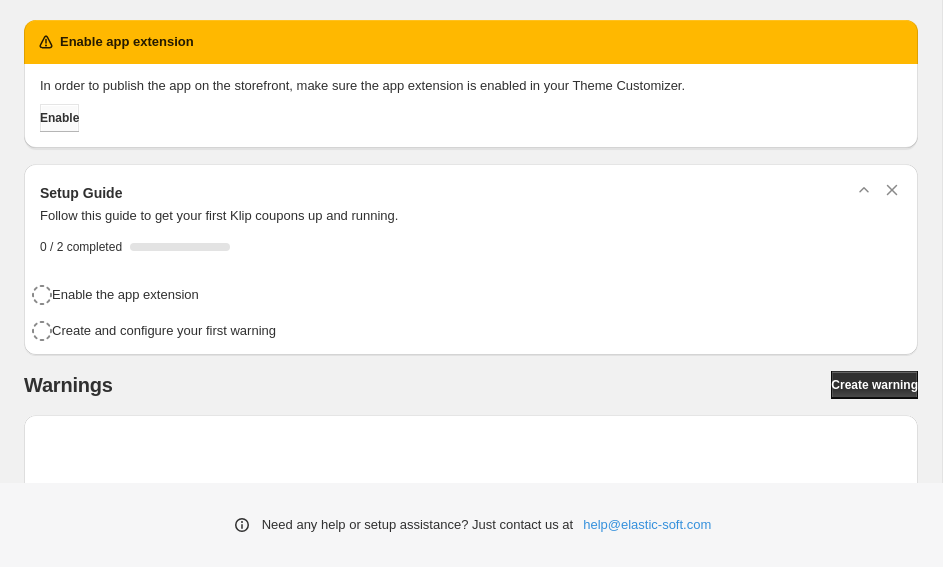 click on "Enable" at bounding box center (59, 118) 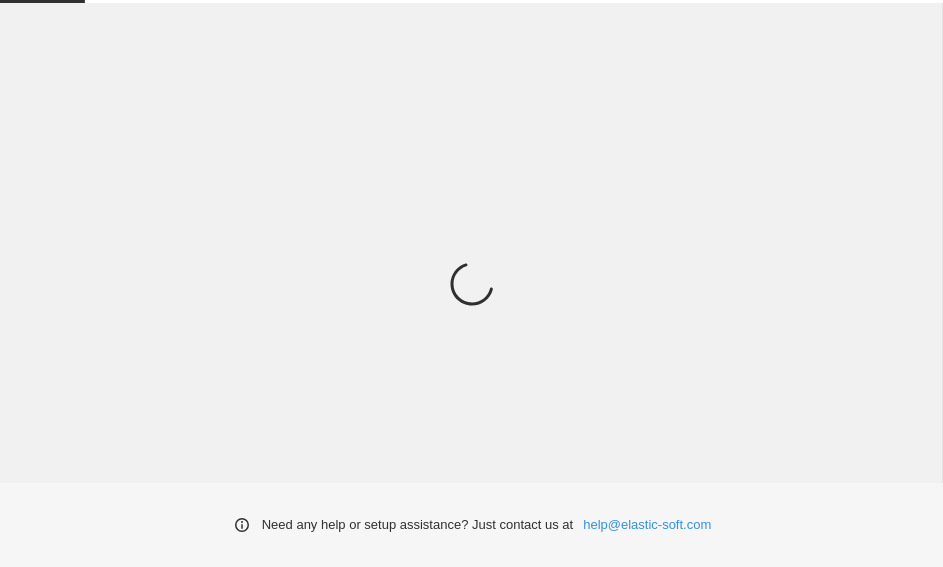 scroll, scrollTop: 0, scrollLeft: 0, axis: both 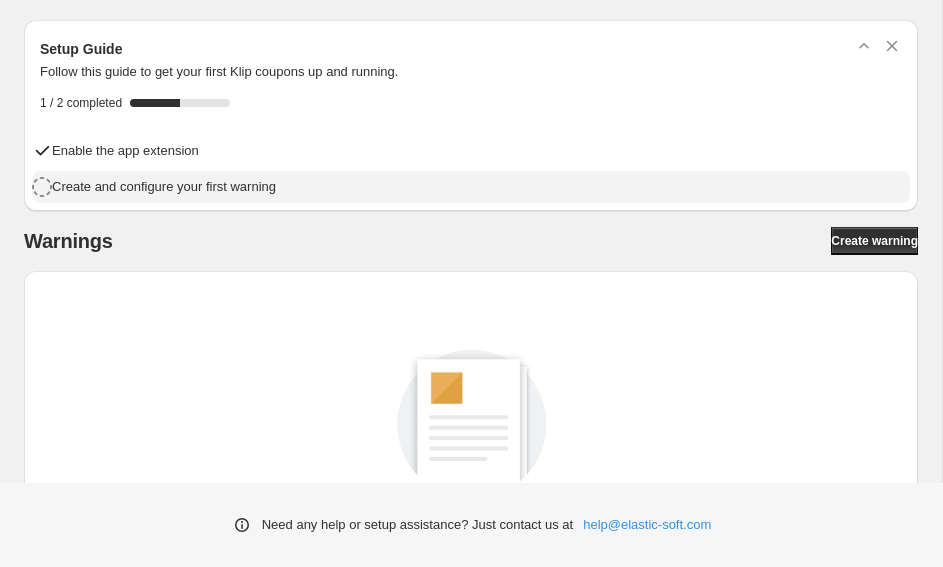 click on "Create and configure your first warning" at bounding box center [164, 187] 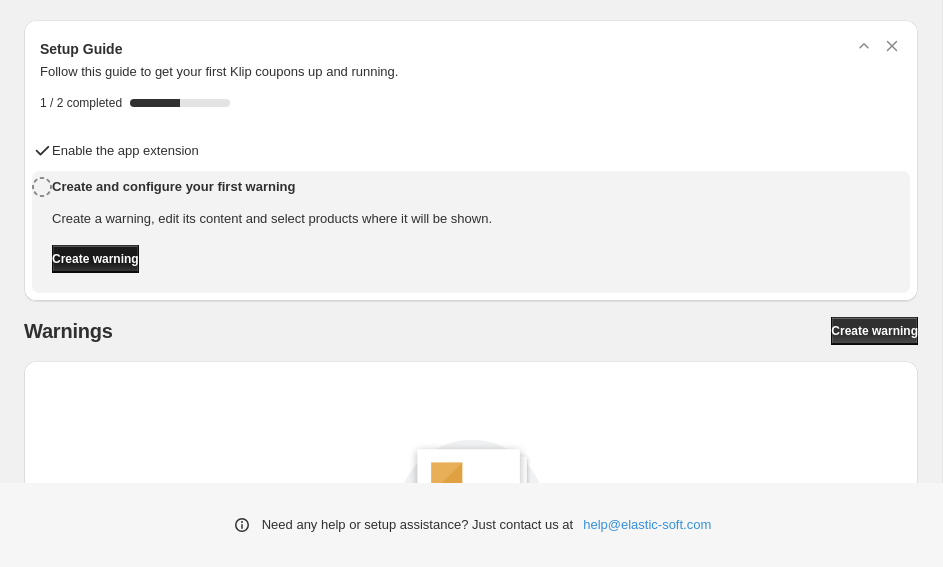 click on "Create warning" at bounding box center [95, 259] 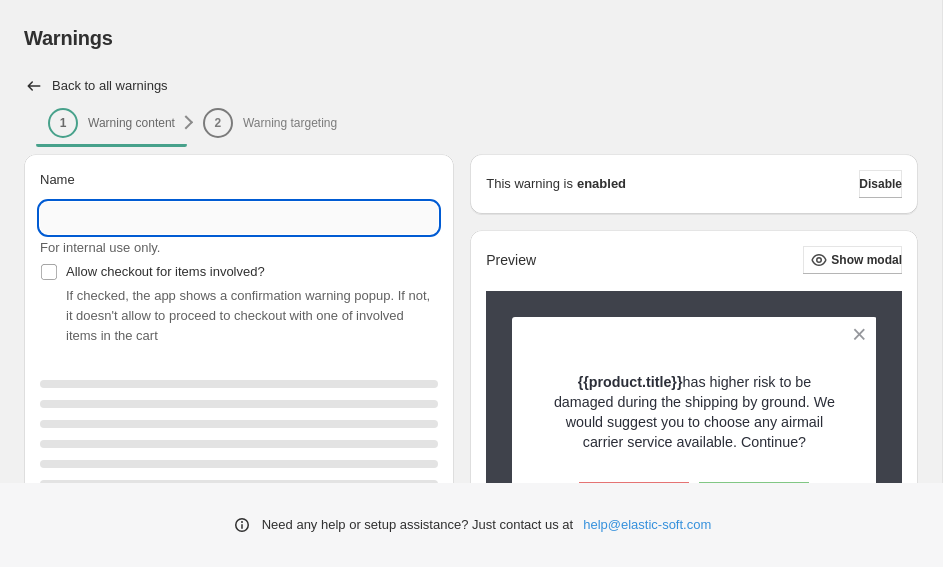 click on "Name" at bounding box center (239, 218) 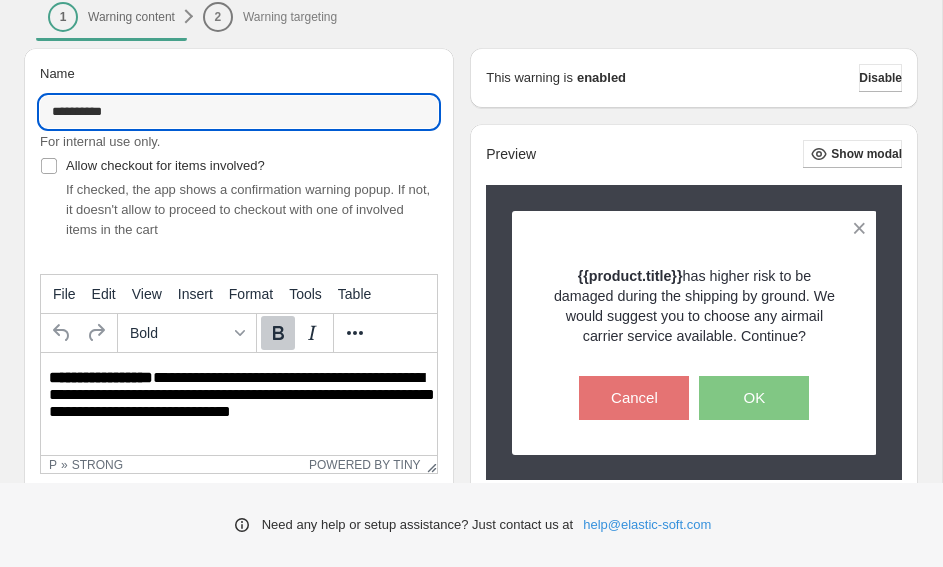 scroll, scrollTop: 107, scrollLeft: 0, axis: vertical 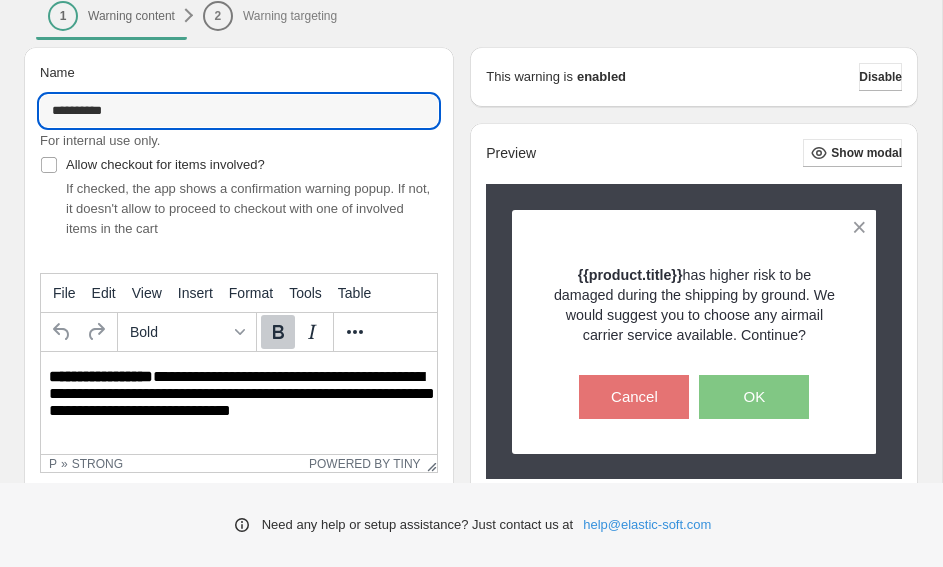 type on "**********" 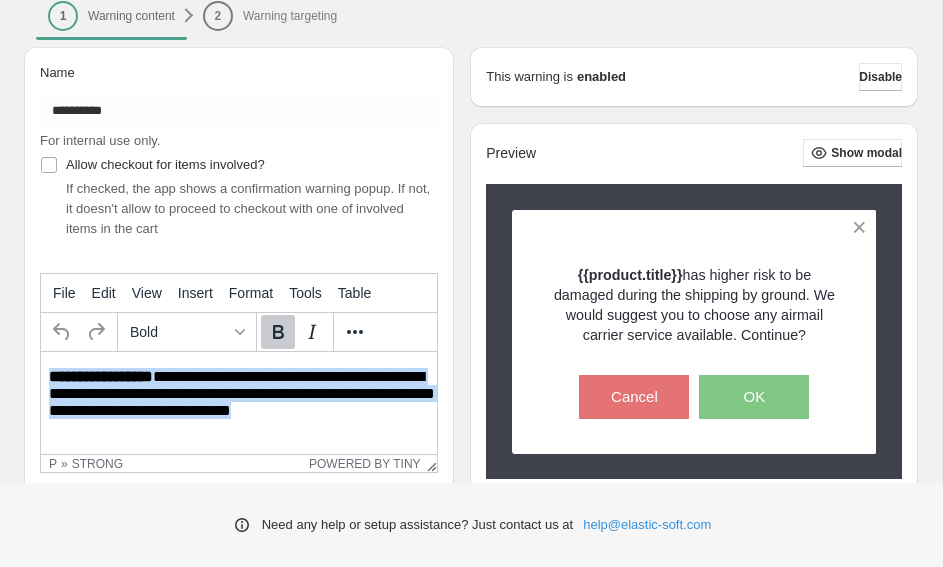 drag, startPoint x: 335, startPoint y: 415, endPoint x: 14, endPoint y: 311, distance: 337.42703 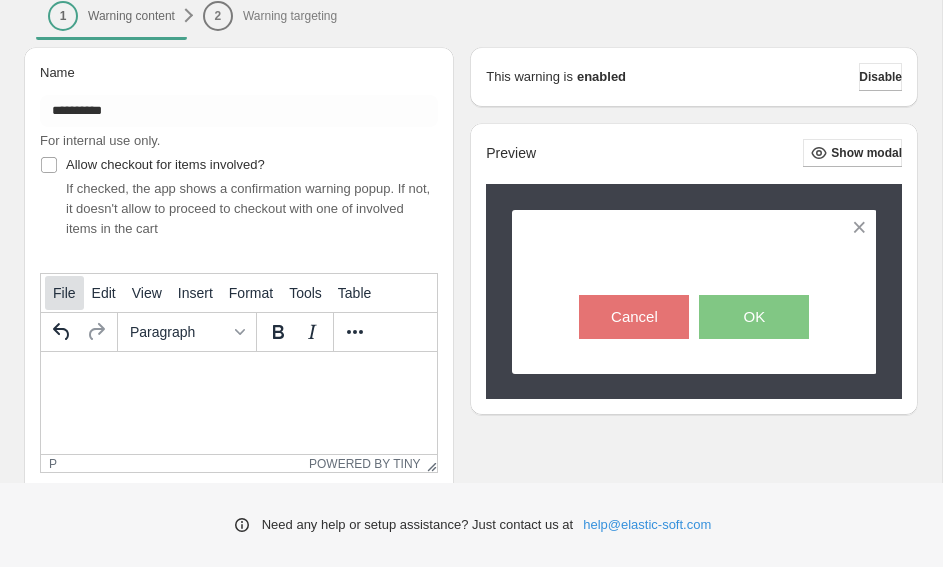 type 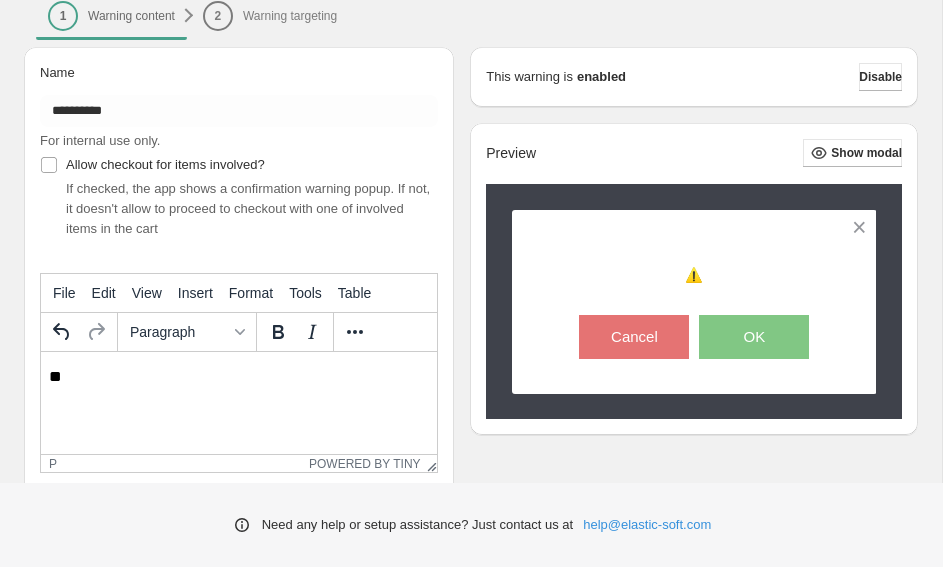 click on "**" at bounding box center [246, 378] 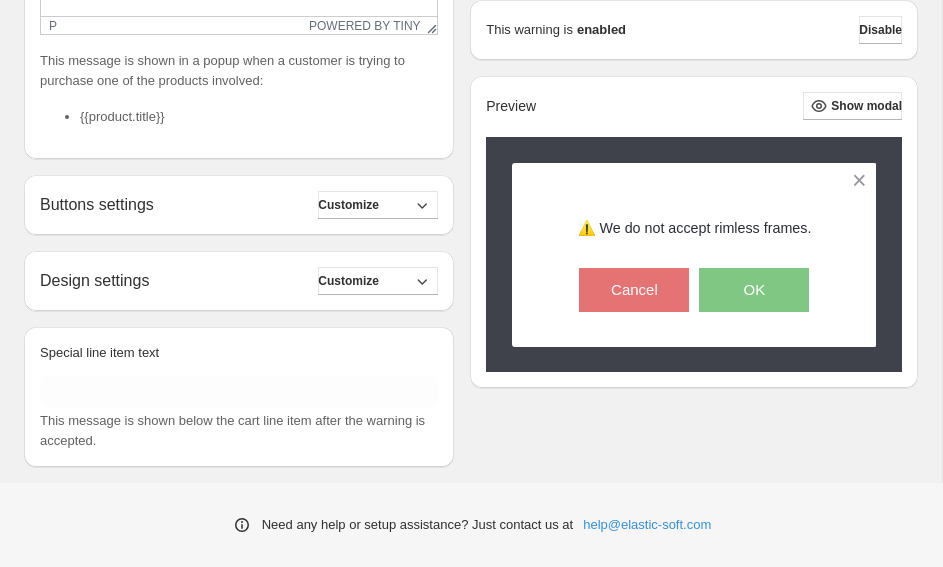 scroll, scrollTop: 574, scrollLeft: 0, axis: vertical 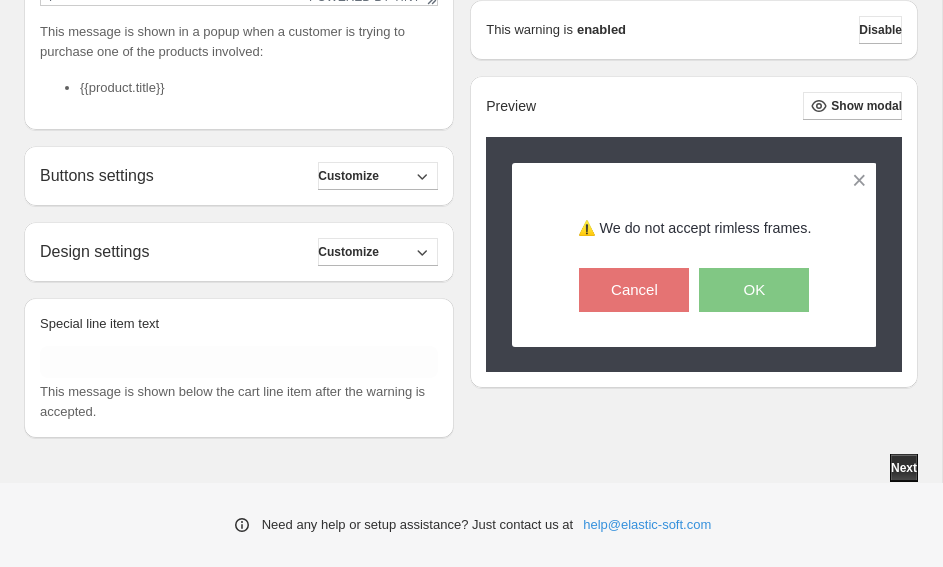 click on "Buttons settings   Customize" at bounding box center (239, 176) 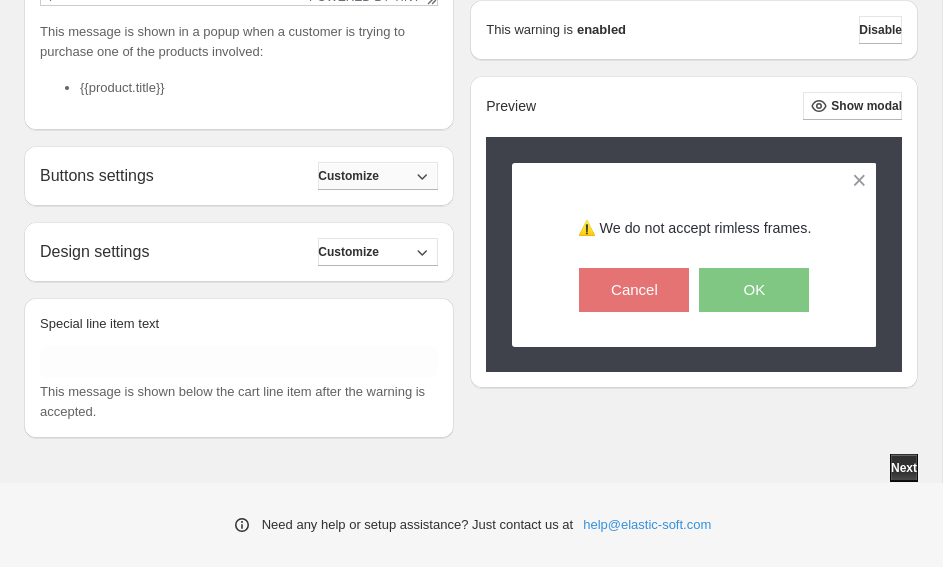 click on "Customize" at bounding box center (378, 176) 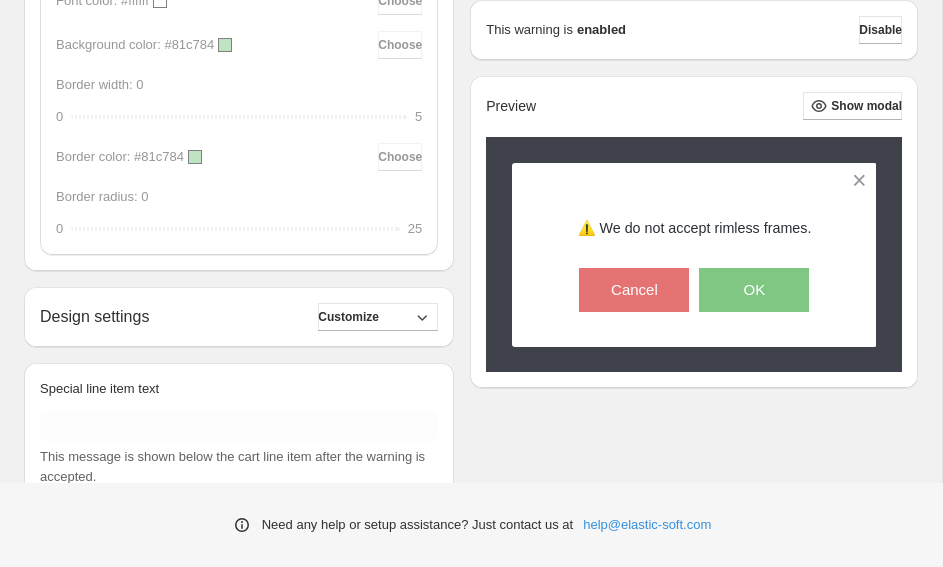 scroll, scrollTop: 1695, scrollLeft: 0, axis: vertical 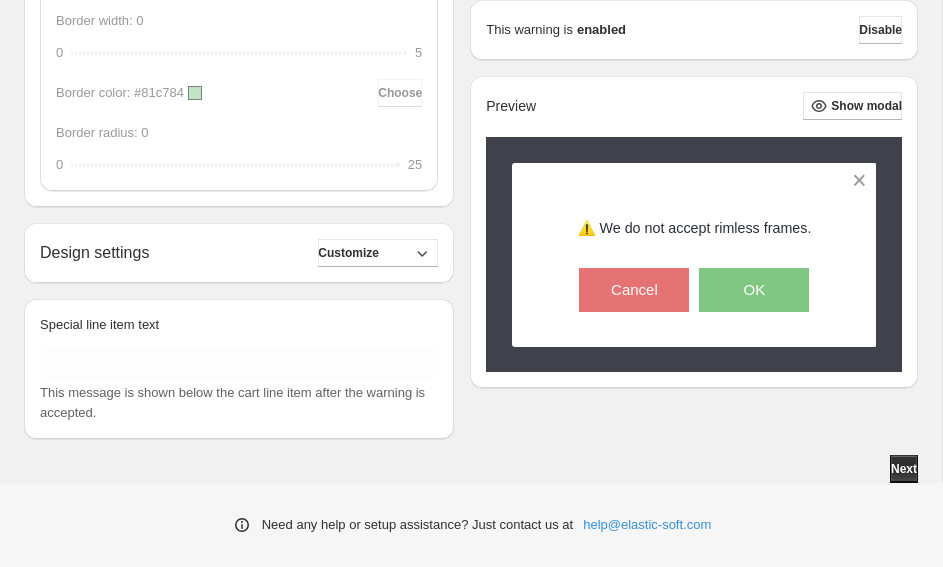 click on "Design settings   Customize" at bounding box center (239, 253) 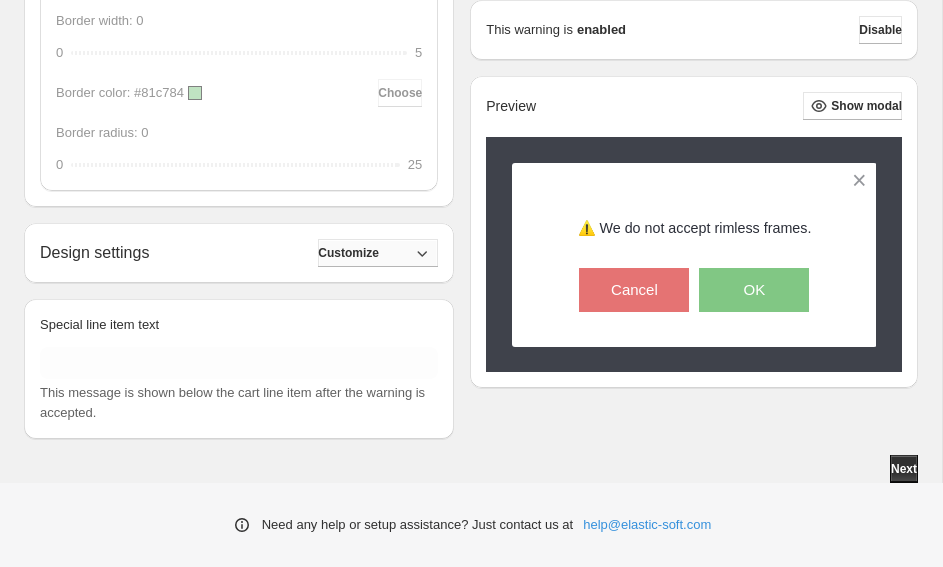 click on "Customize" at bounding box center (348, 253) 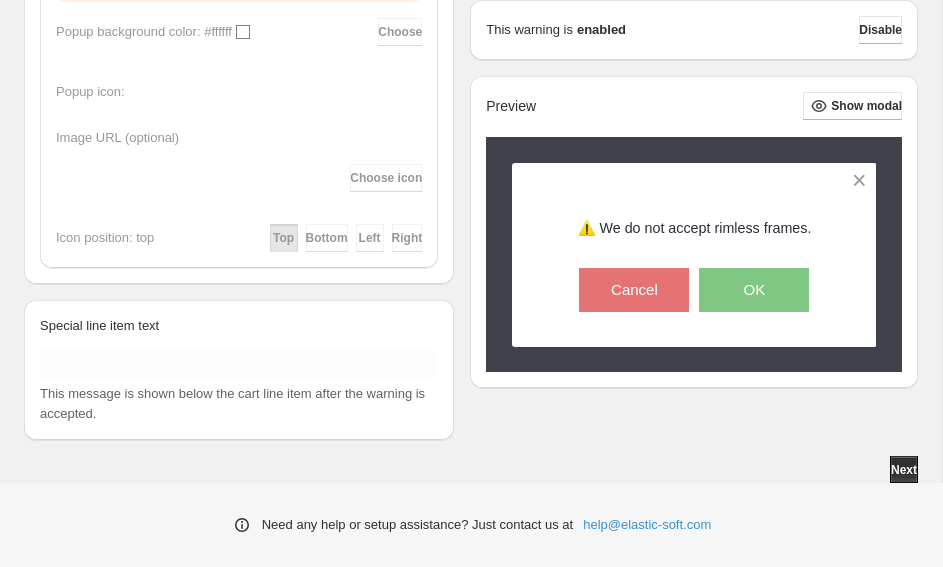 scroll, scrollTop: 2049, scrollLeft: 0, axis: vertical 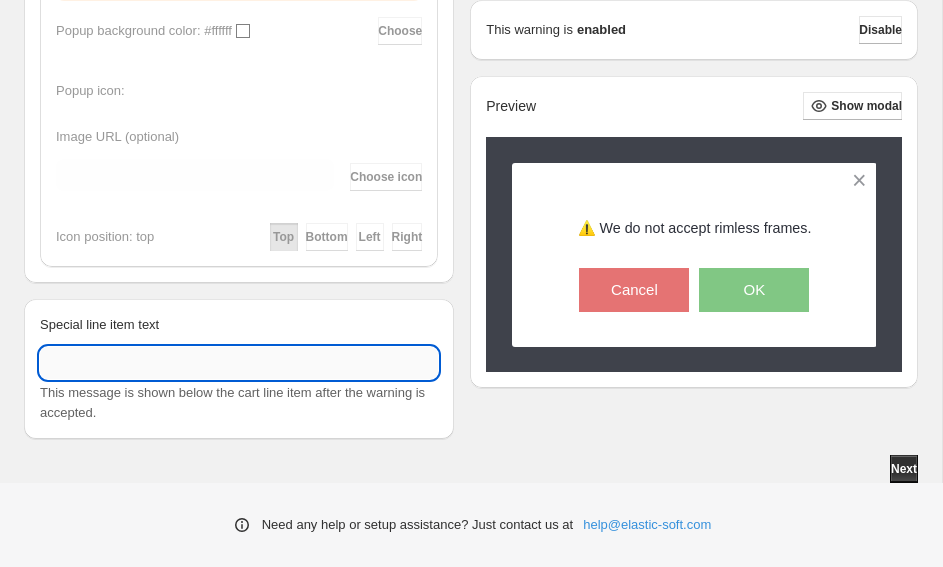 click on "Special line item text" at bounding box center [239, 363] 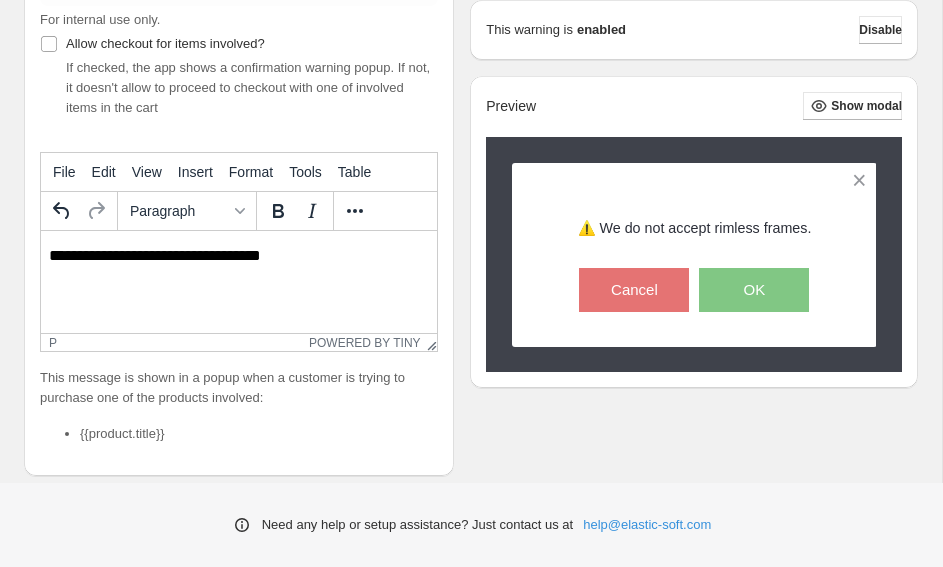 scroll, scrollTop: 0, scrollLeft: 0, axis: both 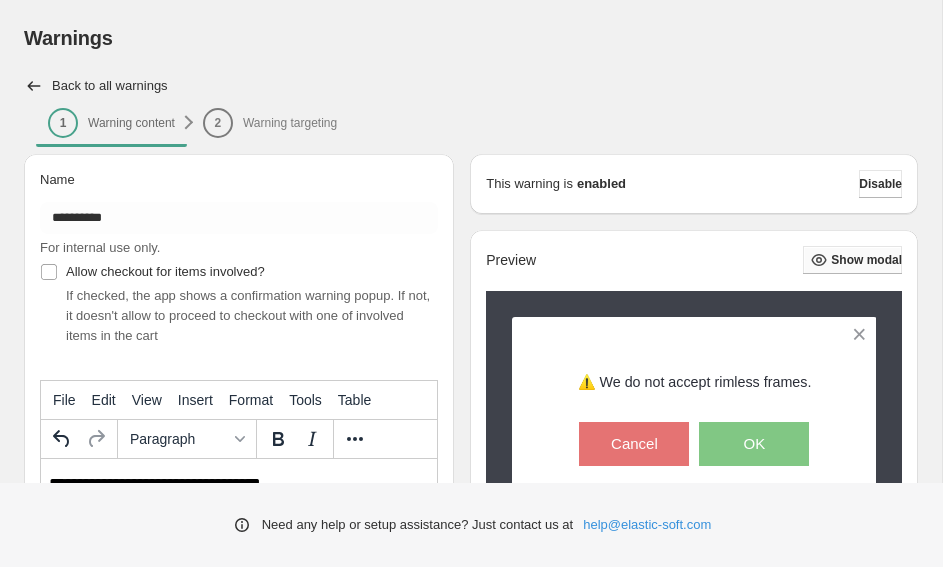 type on "**********" 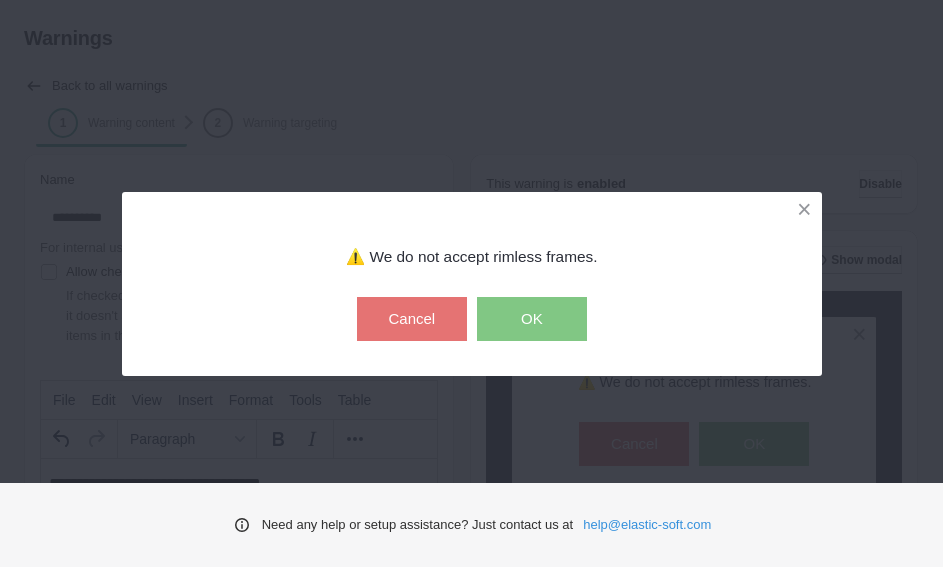 click on "OK" at bounding box center [532, 319] 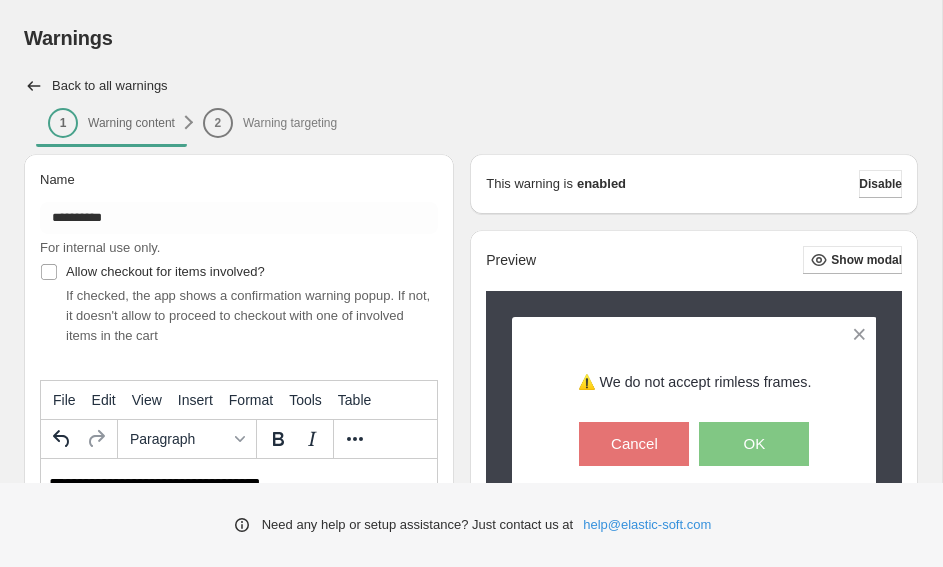 scroll, scrollTop: 205, scrollLeft: 0, axis: vertical 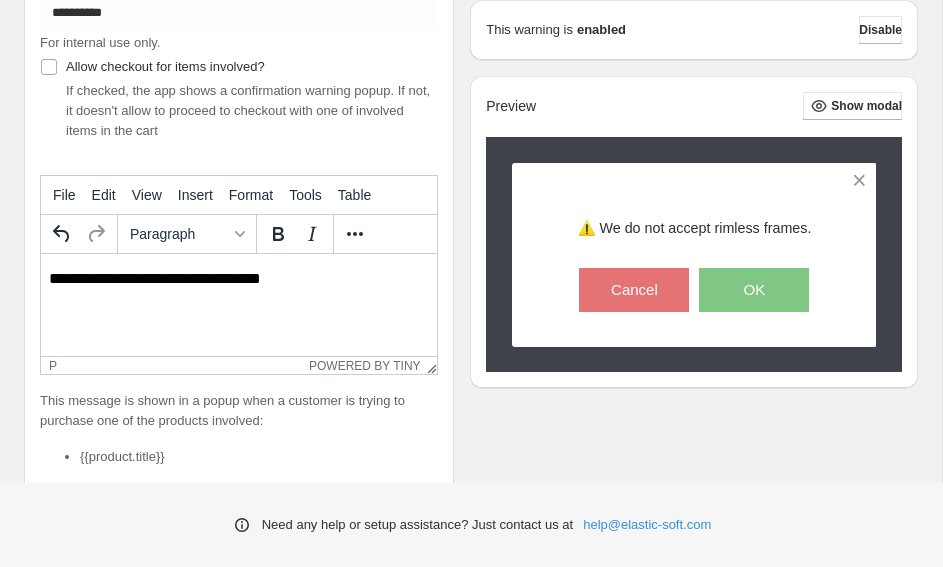 click on "**********" at bounding box center (246, 280) 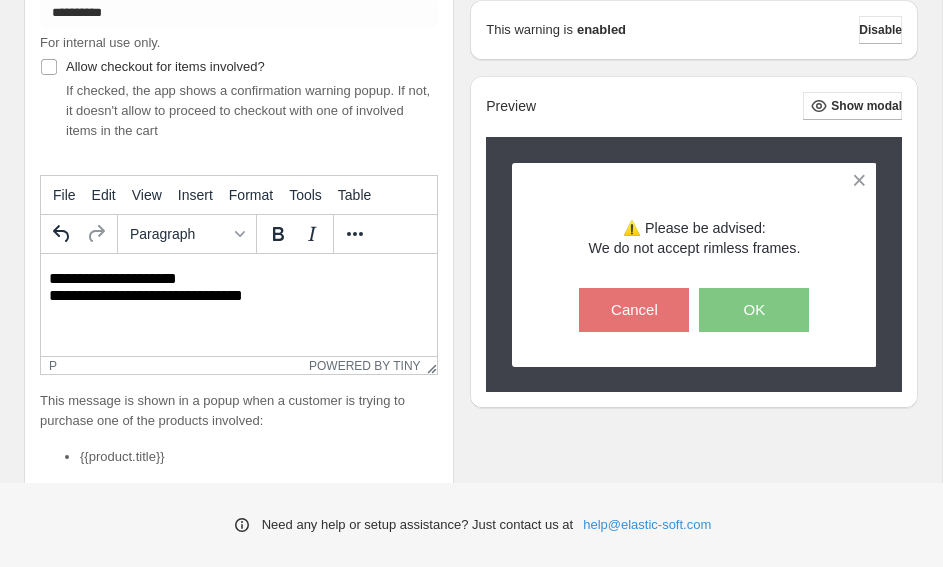 click on "**********" at bounding box center [246, 290] 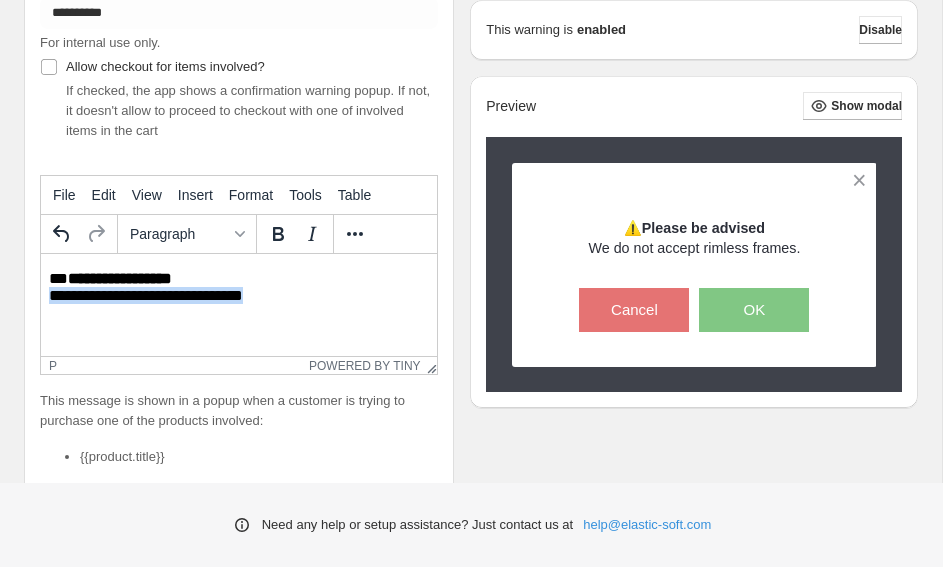 drag, startPoint x: 266, startPoint y: 305, endPoint x: -20, endPoint y: 305, distance: 286 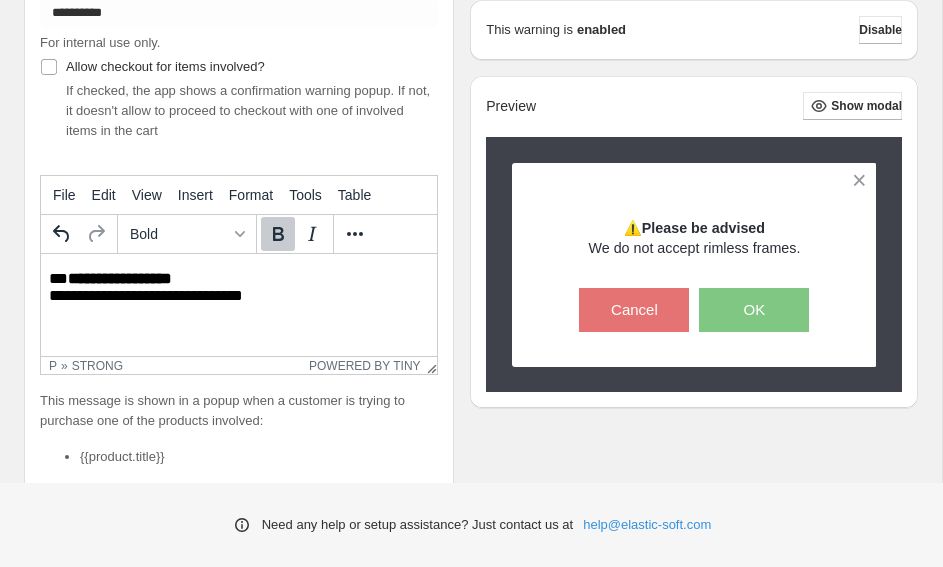 click on "**********" at bounding box center [120, 278] 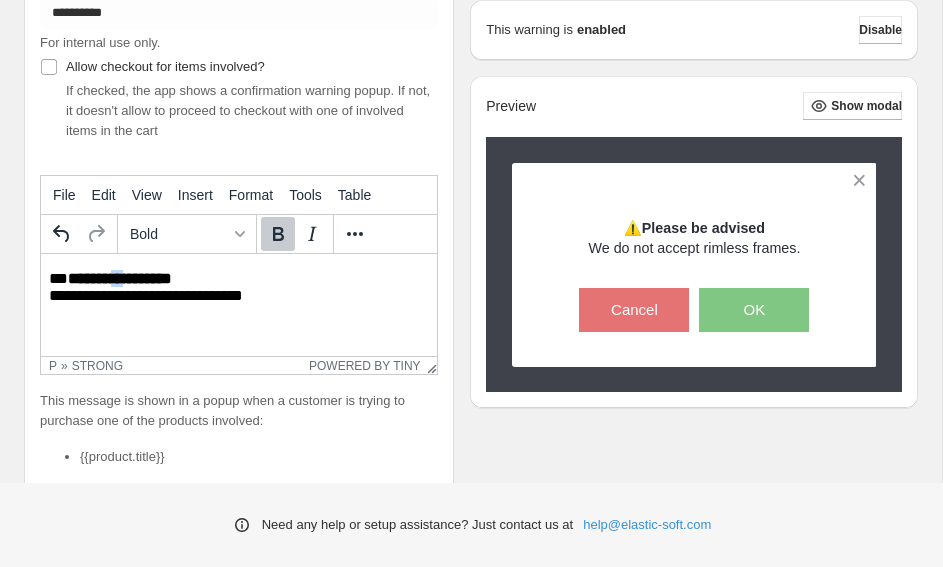click on "**********" at bounding box center (120, 278) 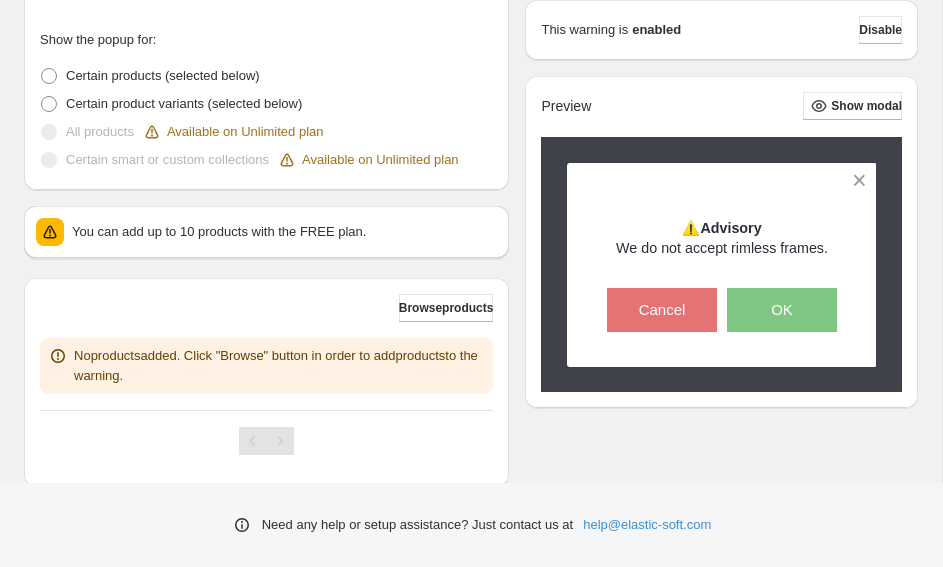 scroll, scrollTop: 513, scrollLeft: 0, axis: vertical 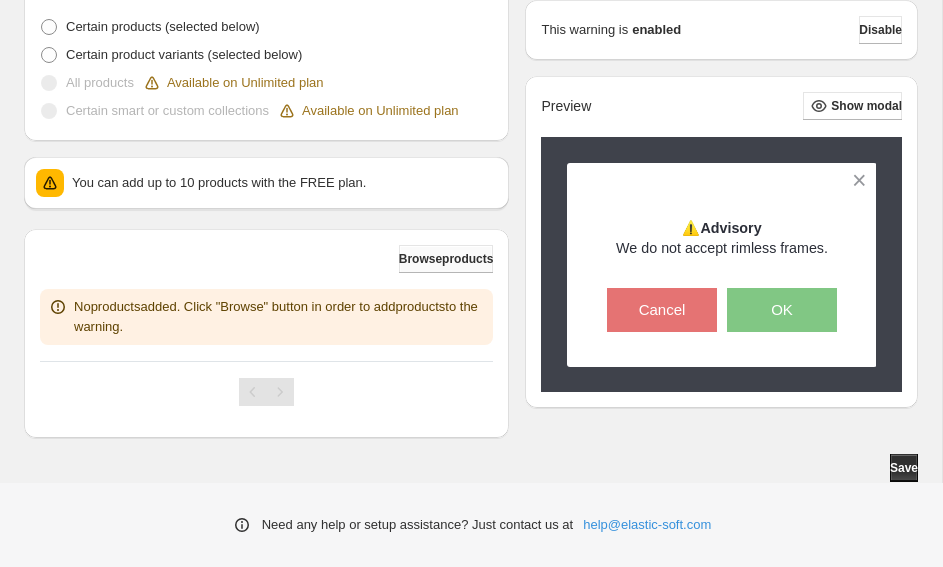 click on "Browse  products" at bounding box center [446, 259] 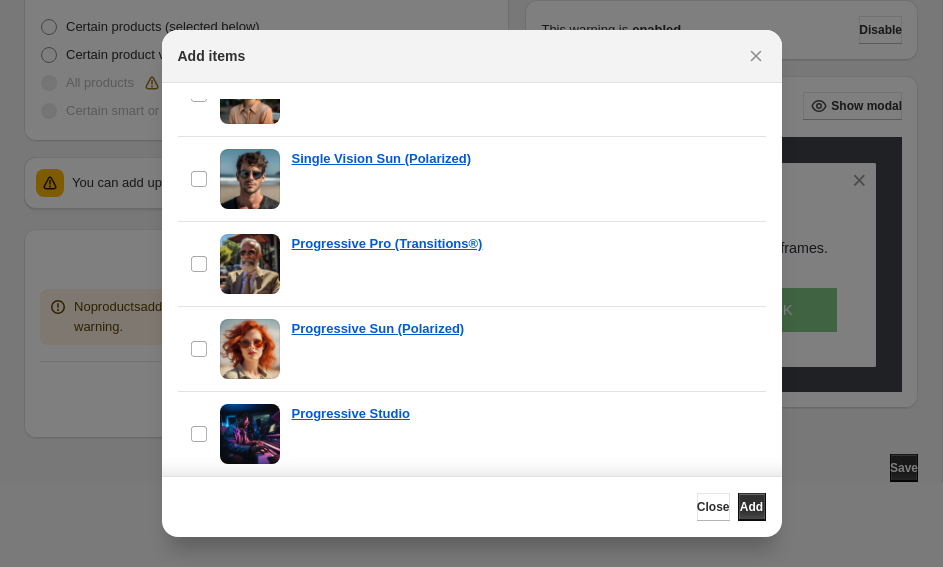scroll, scrollTop: 533, scrollLeft: 0, axis: vertical 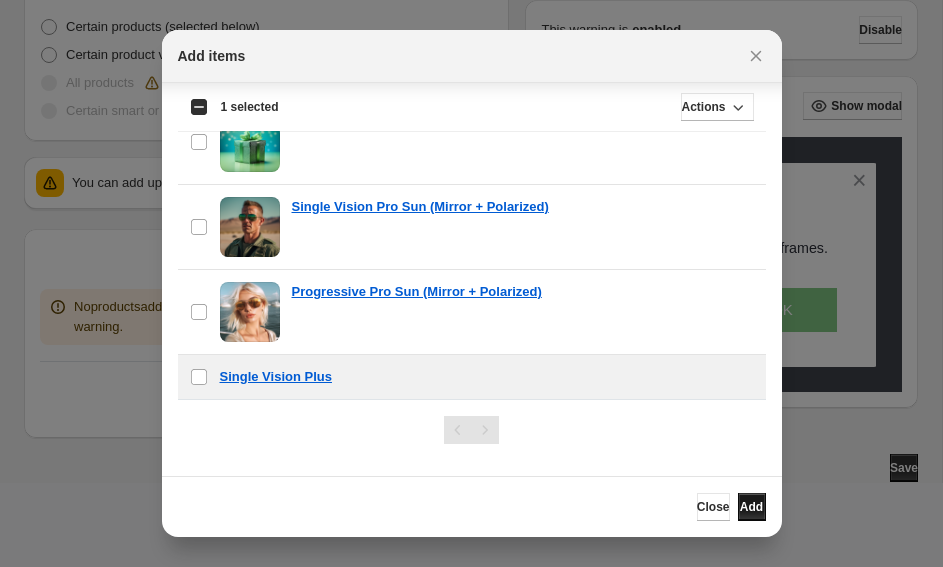 click on "Add" at bounding box center [751, 507] 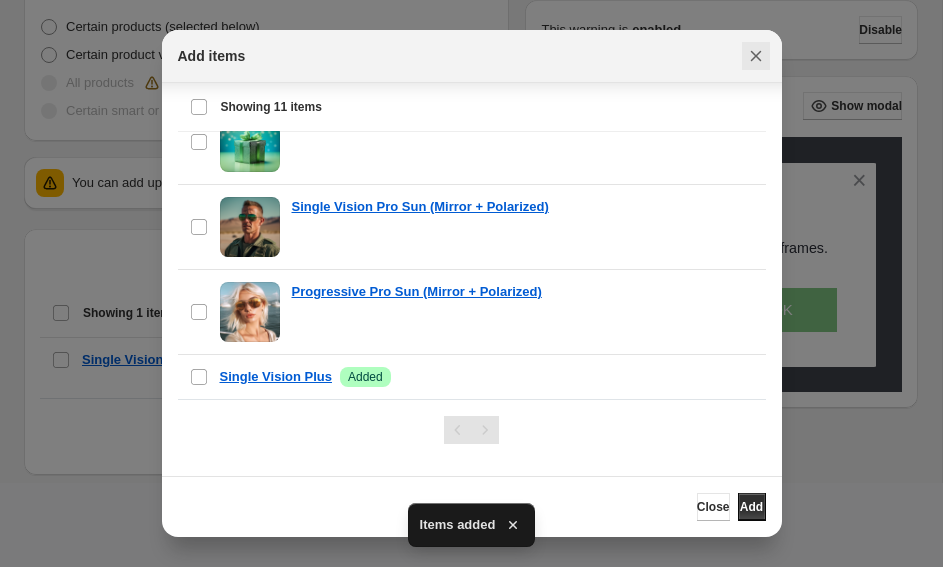 click 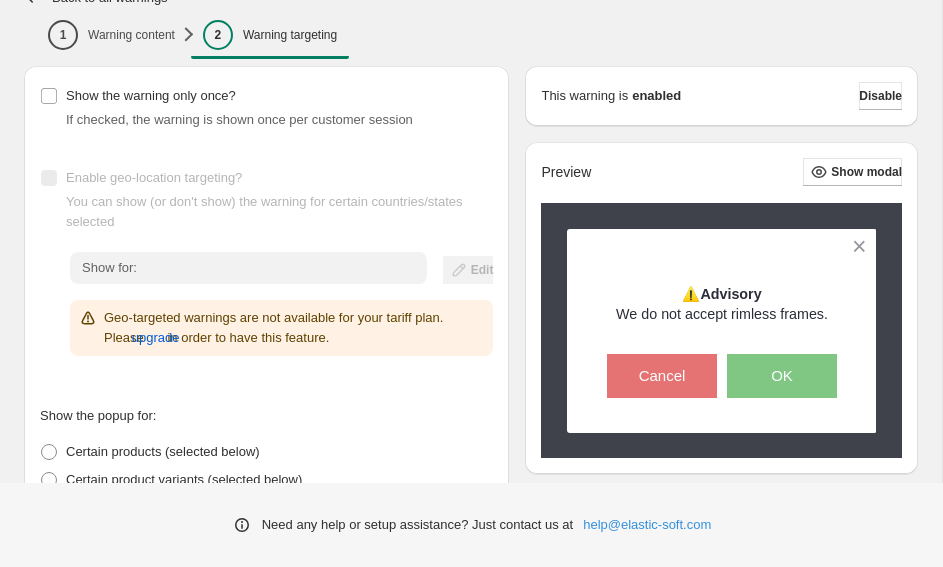 scroll, scrollTop: 0, scrollLeft: 0, axis: both 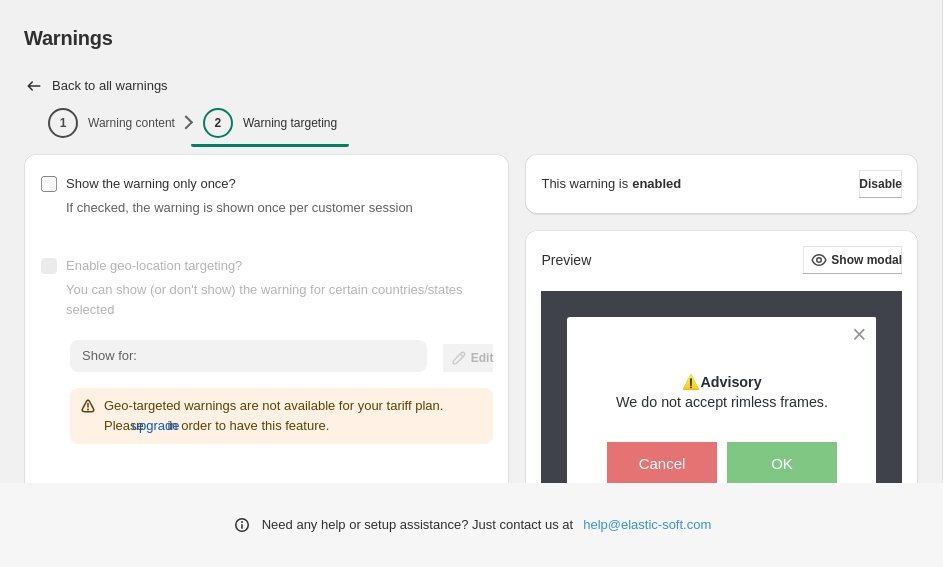 click on "Show the warning only once?" at bounding box center [138, 184] 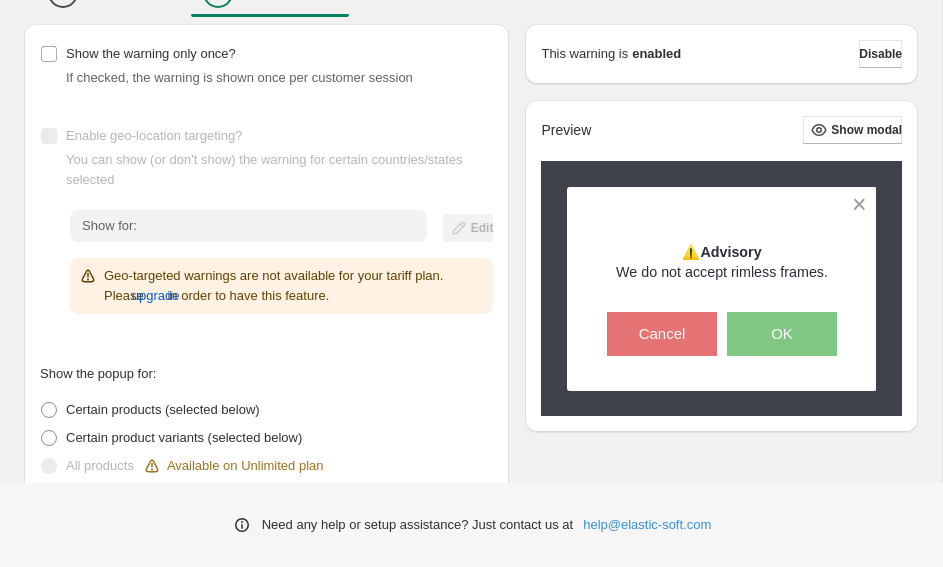 scroll, scrollTop: 0, scrollLeft: 0, axis: both 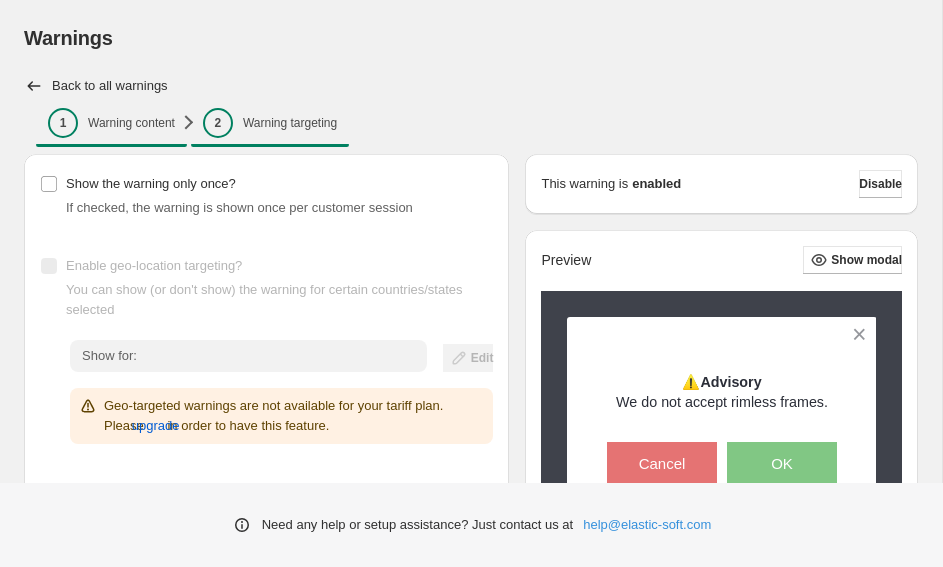click on "1" at bounding box center [63, 123] 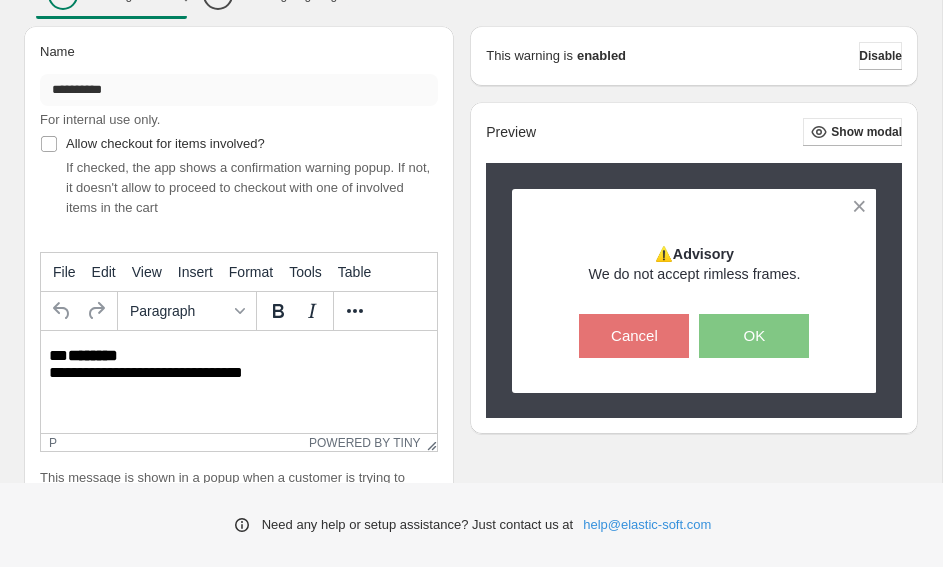 scroll, scrollTop: 130, scrollLeft: 0, axis: vertical 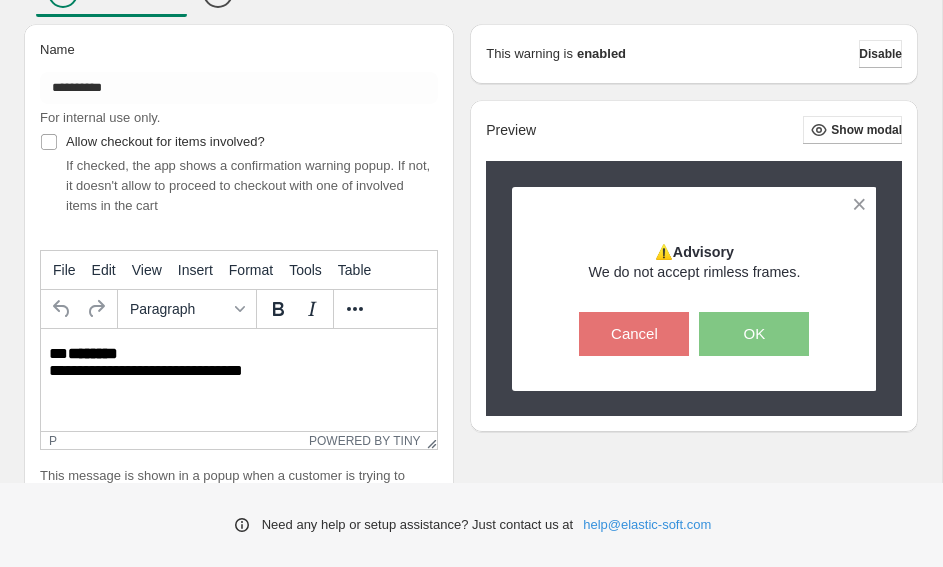 click on "********" at bounding box center (93, 353) 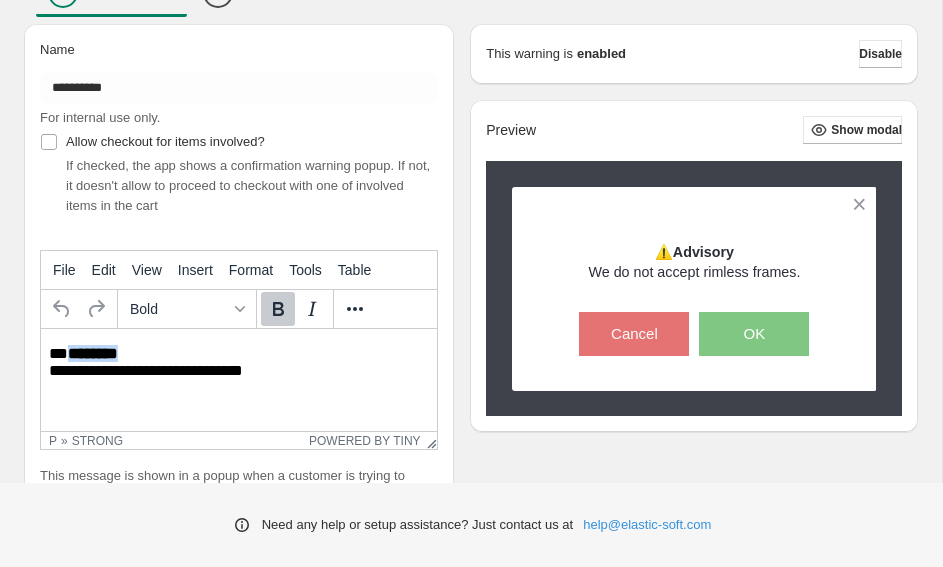 click on "********" at bounding box center (93, 353) 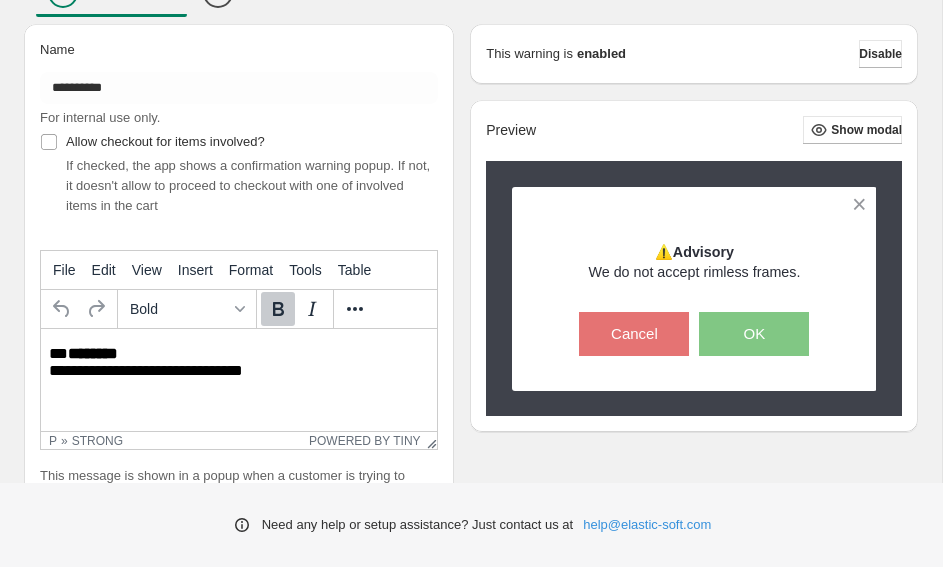 scroll, scrollTop: 109, scrollLeft: 0, axis: vertical 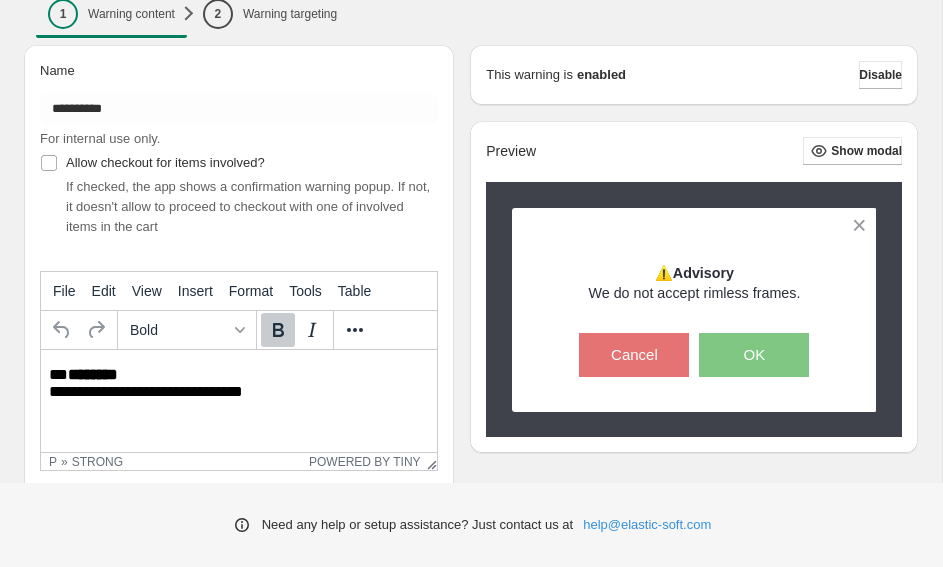 type 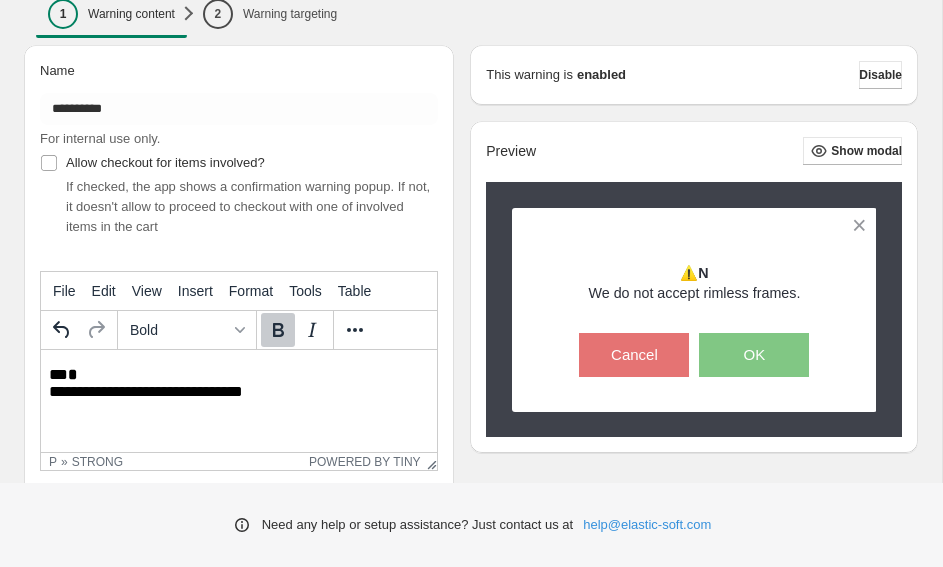 click on "**********" at bounding box center (239, 386) 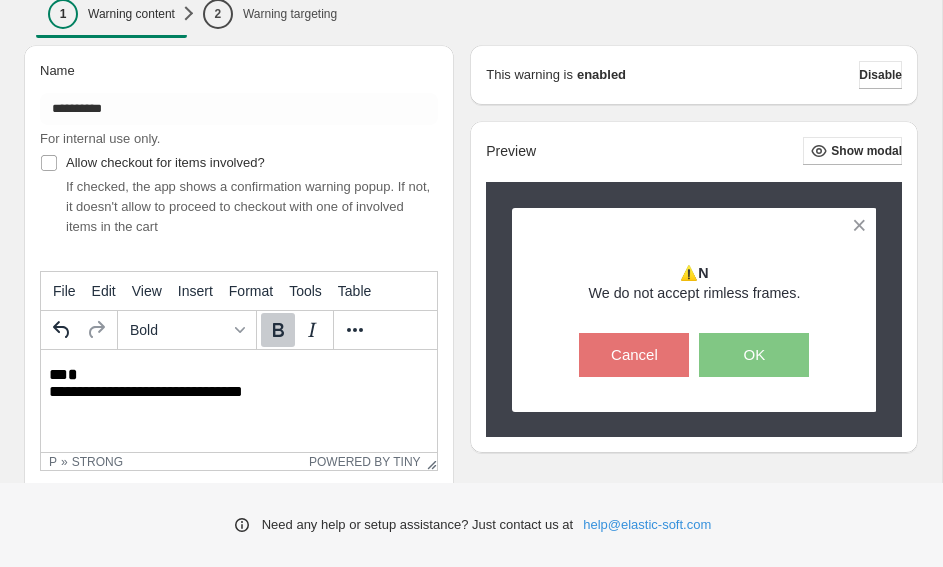 click on "**********" at bounding box center (246, 386) 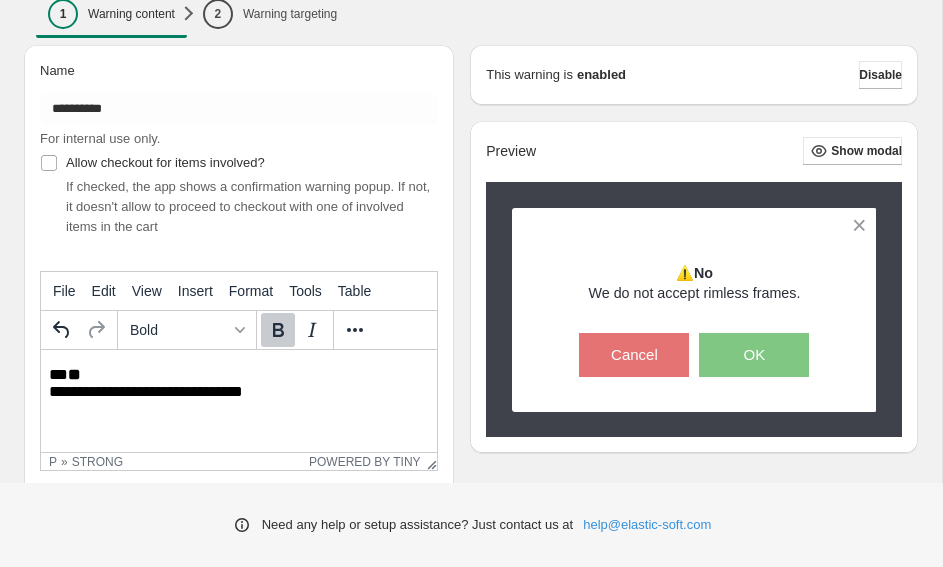 click on "**********" at bounding box center (246, 386) 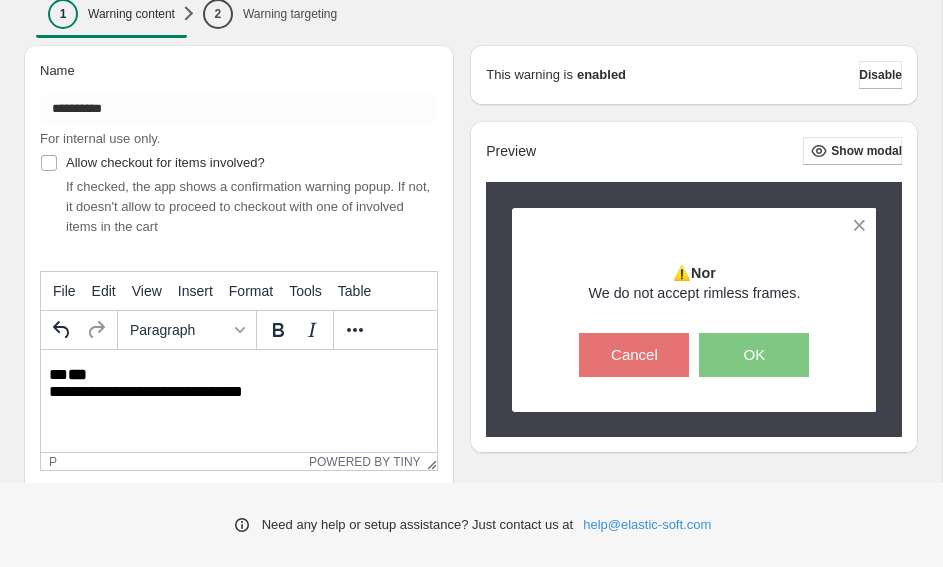 click on "**********" at bounding box center (246, 386) 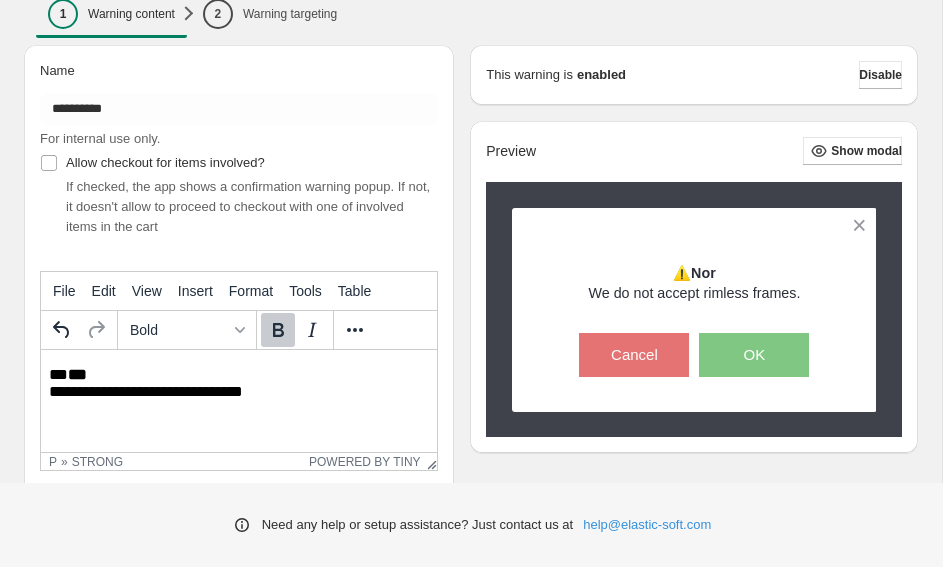 click on "**********" at bounding box center [246, 386] 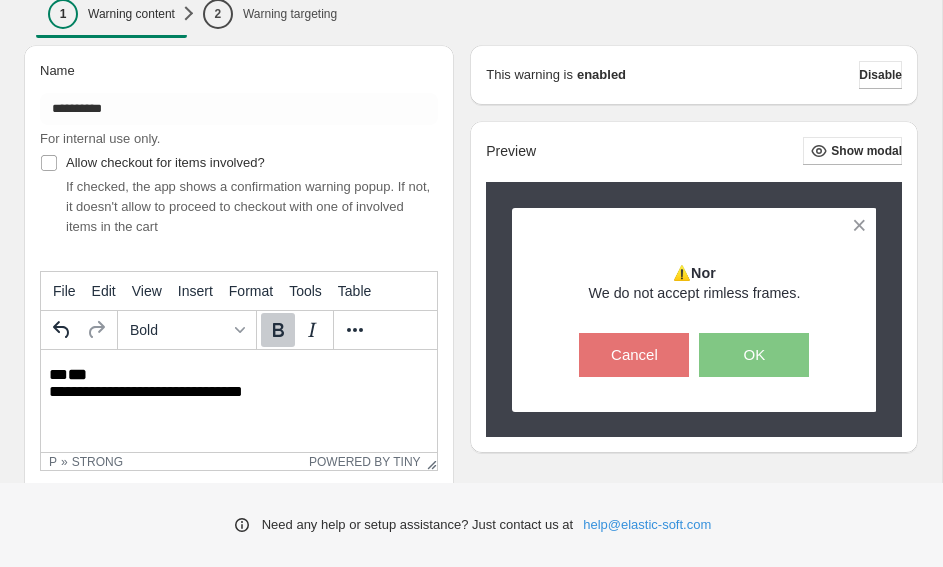 click on "***" at bounding box center (77, 374) 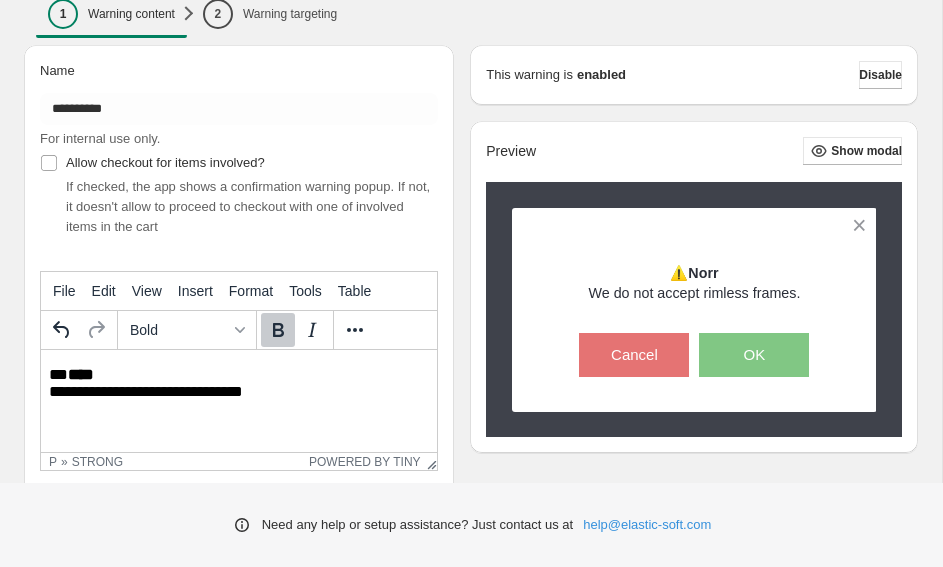 click on "**********" at bounding box center (246, 386) 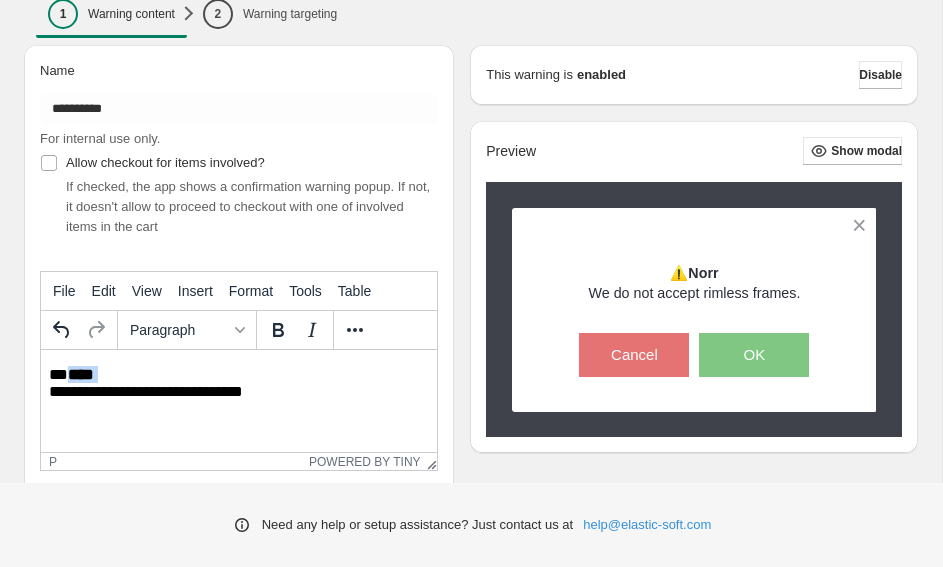 click on "**********" at bounding box center [246, 386] 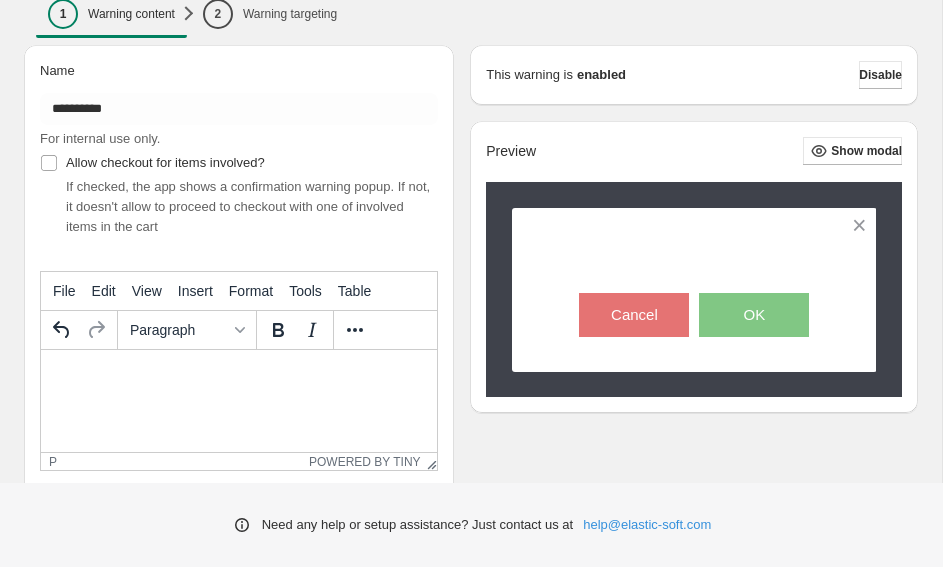 click at bounding box center (239, 374) 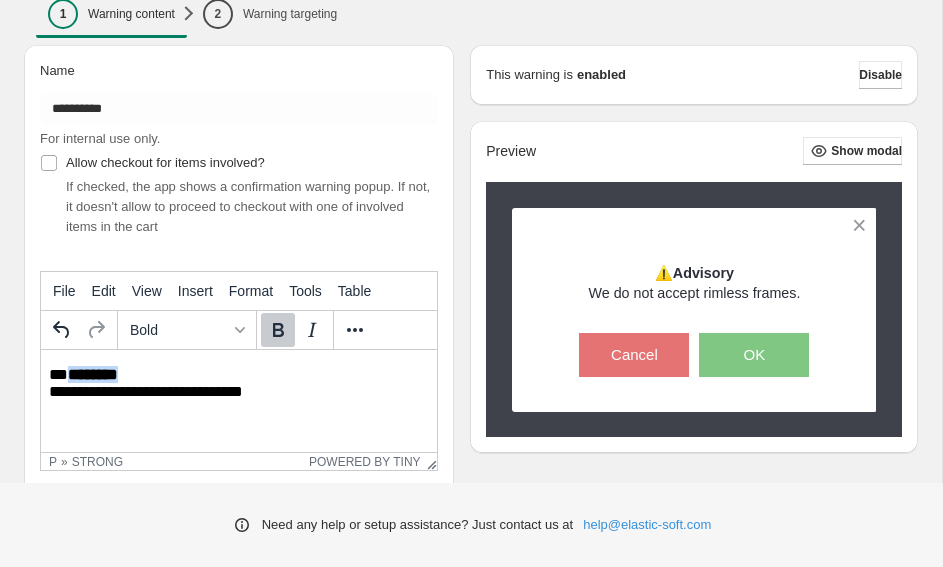 drag, startPoint x: 134, startPoint y: 376, endPoint x: 73, endPoint y: 374, distance: 61.03278 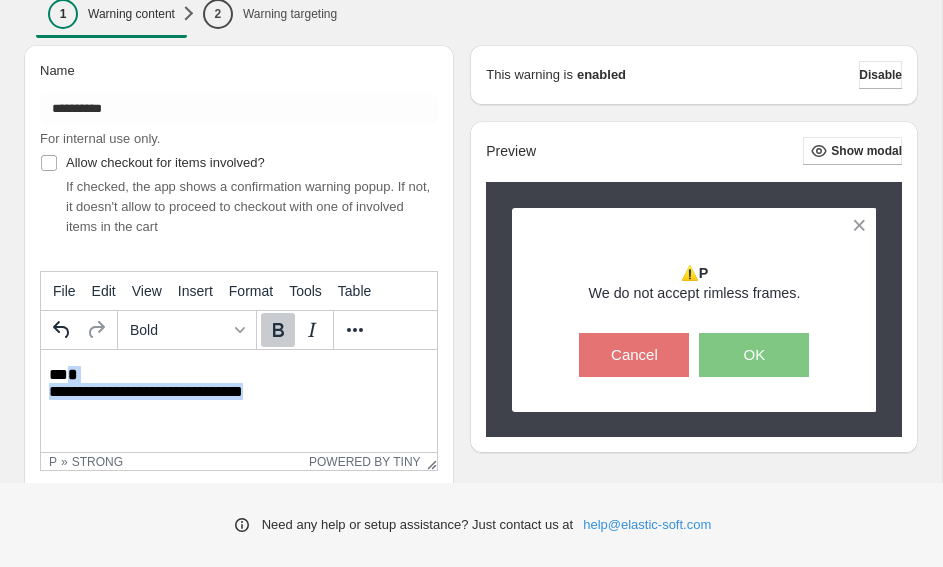 drag, startPoint x: 68, startPoint y: 377, endPoint x: 178, endPoint y: 409, distance: 114.56003 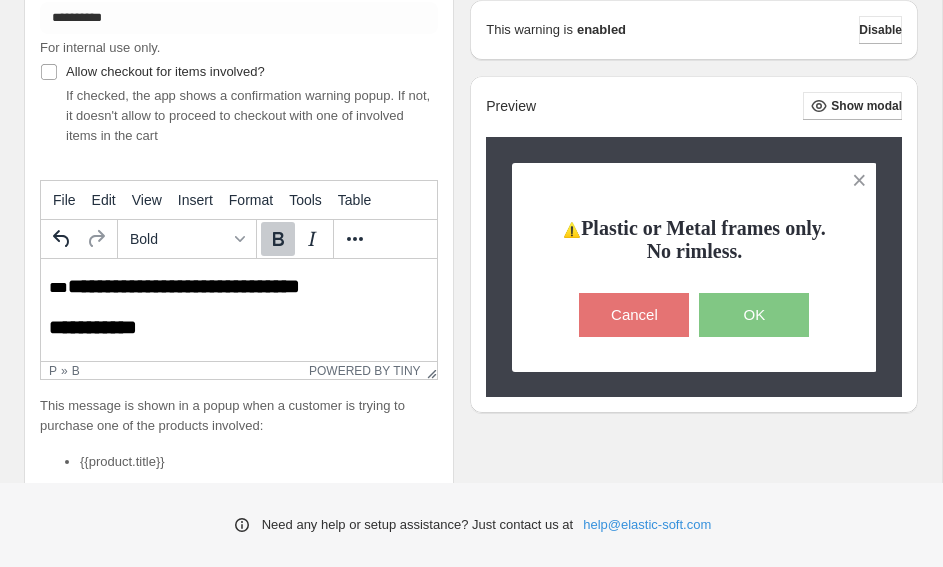 scroll, scrollTop: 219, scrollLeft: 0, axis: vertical 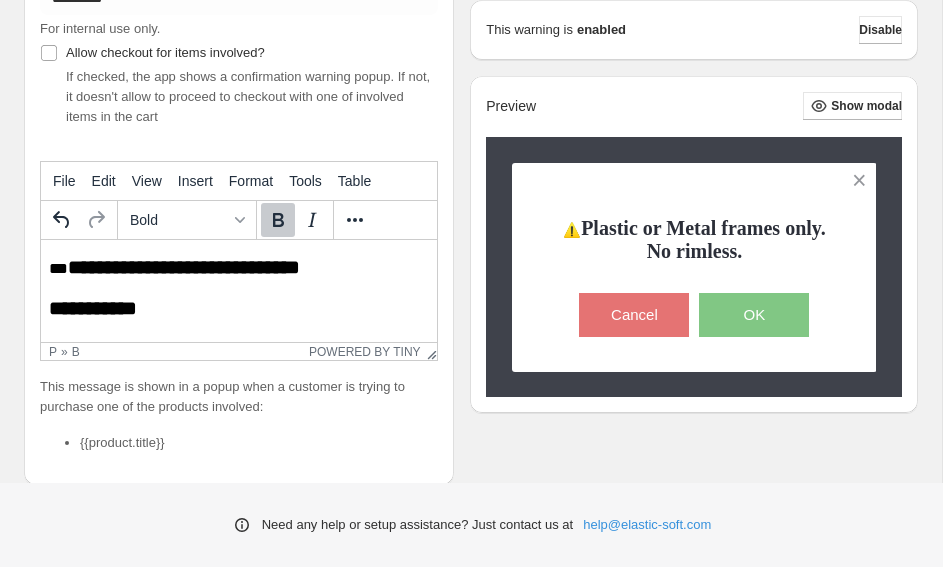 click on "**********" at bounding box center (239, 287) 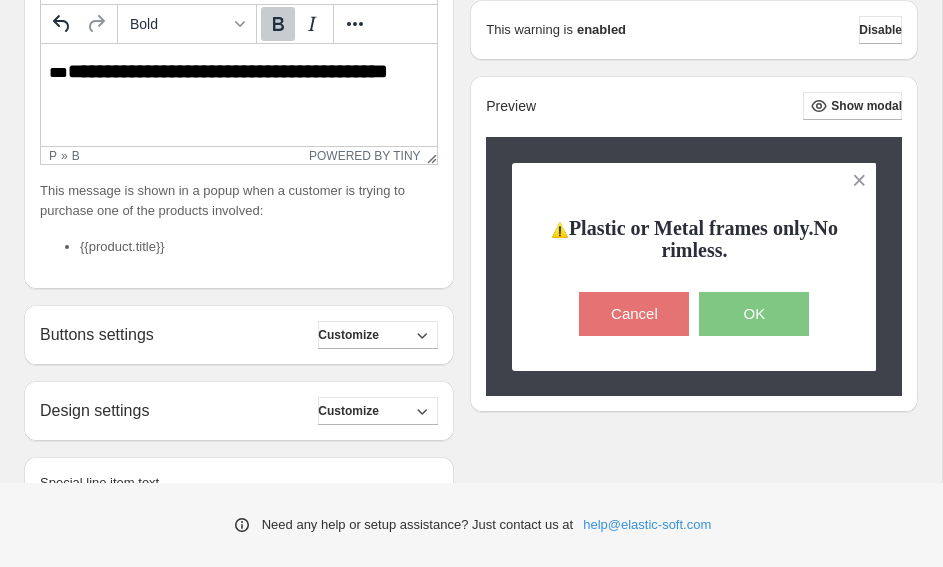 scroll, scrollTop: 409, scrollLeft: 0, axis: vertical 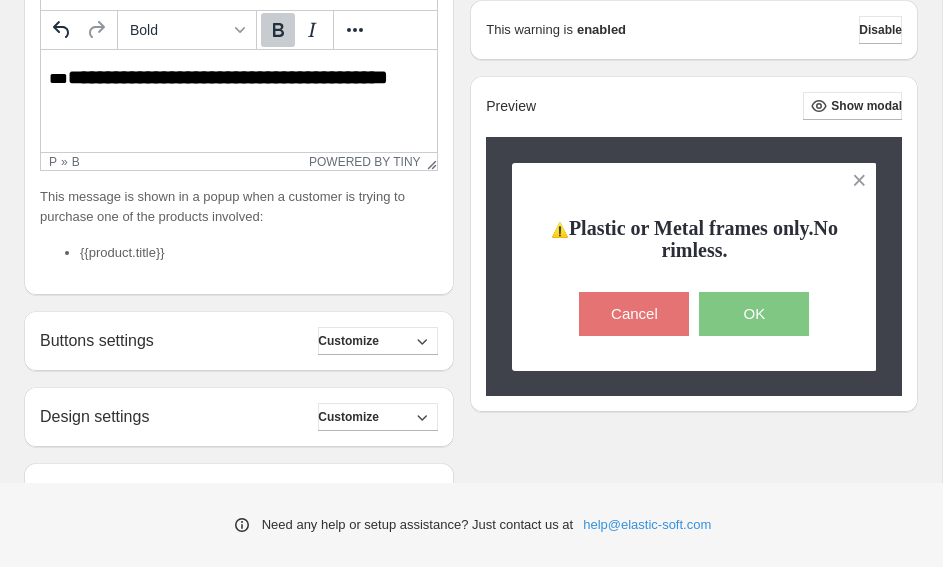 click on "**********" at bounding box center (184, 77) 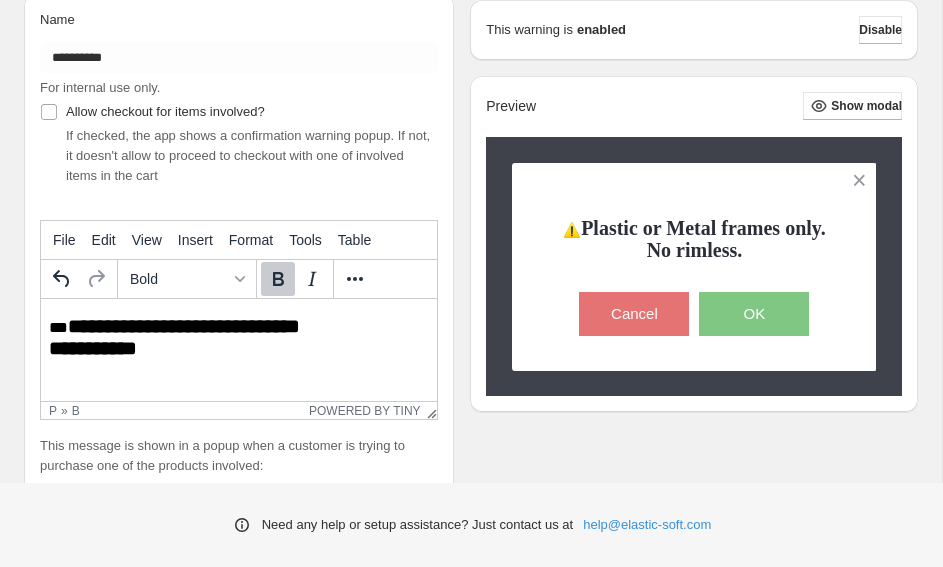scroll, scrollTop: 162, scrollLeft: 0, axis: vertical 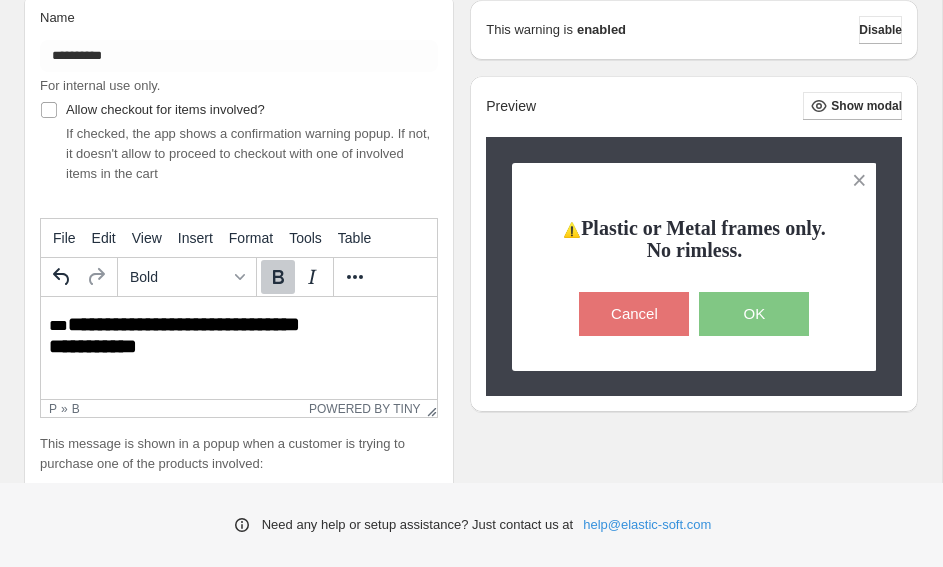 click on "**********" at bounding box center [246, 337] 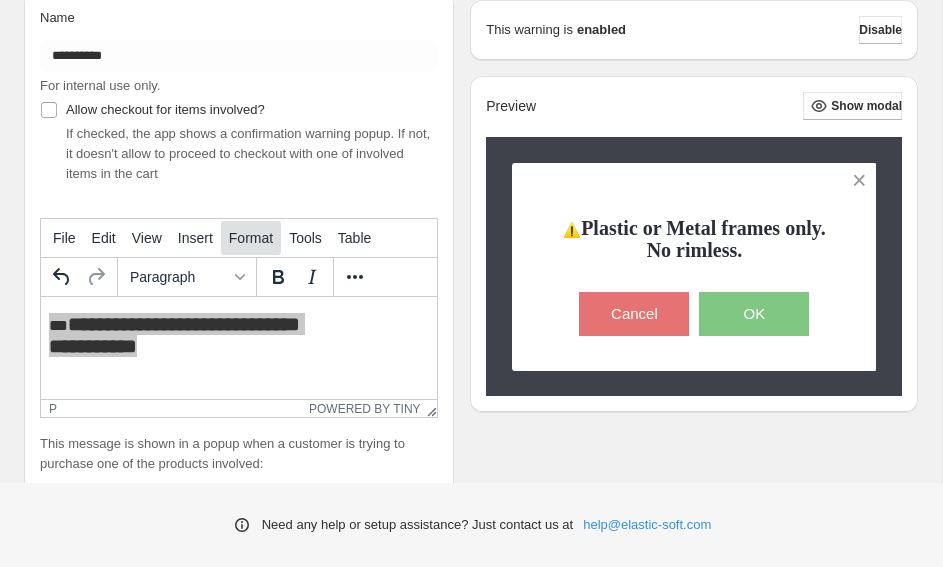 click on "Format" at bounding box center (251, 238) 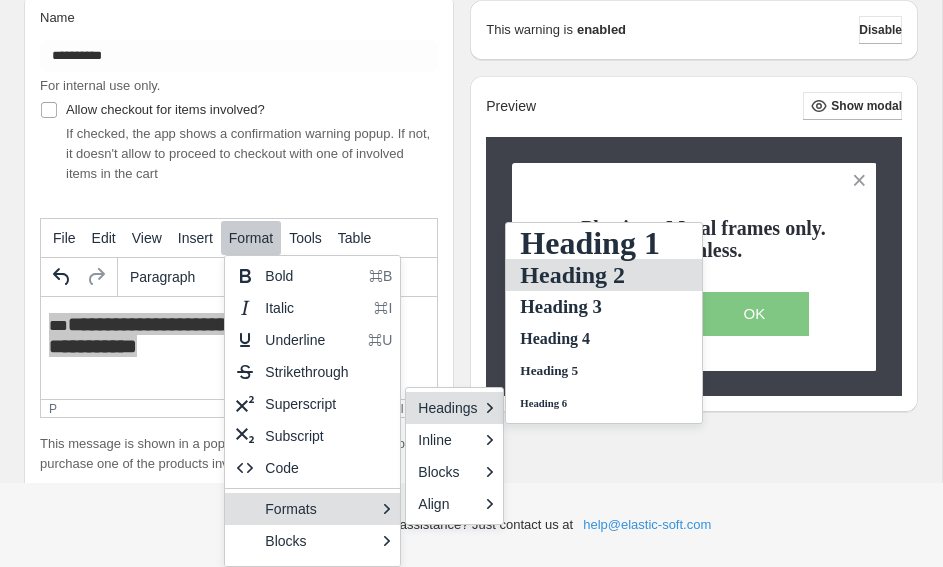 click on "Heading 2" at bounding box center [590, 275] 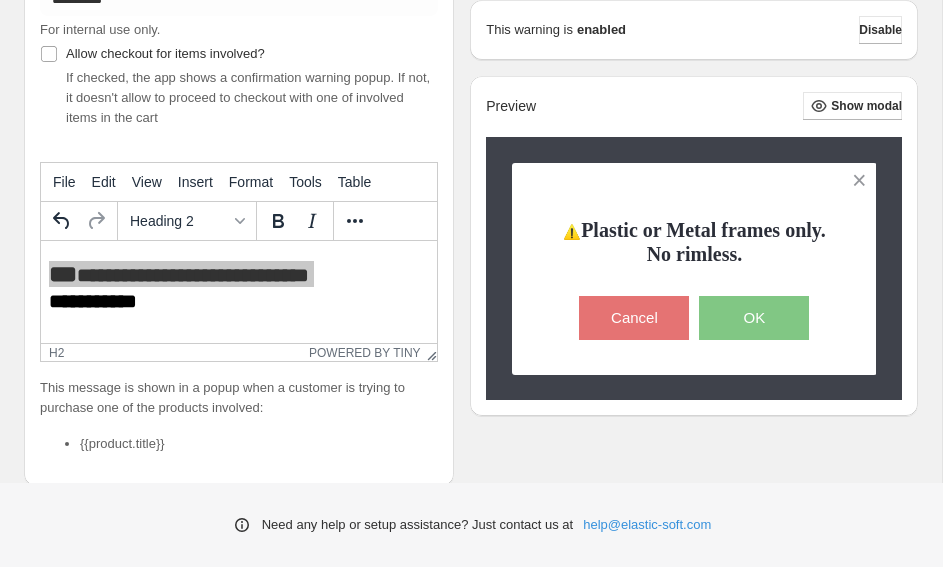 scroll, scrollTop: 219, scrollLeft: 0, axis: vertical 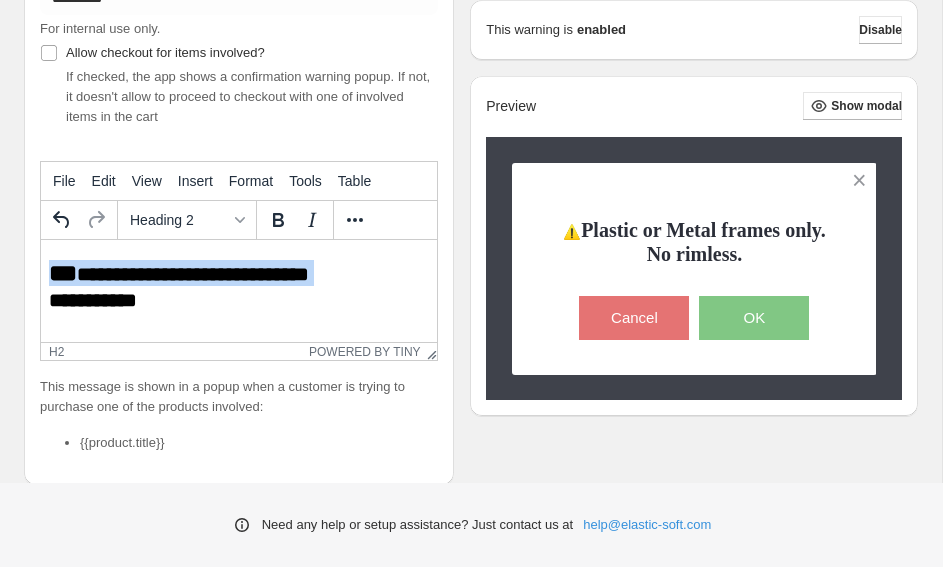 click on "**********" at bounding box center [246, 289] 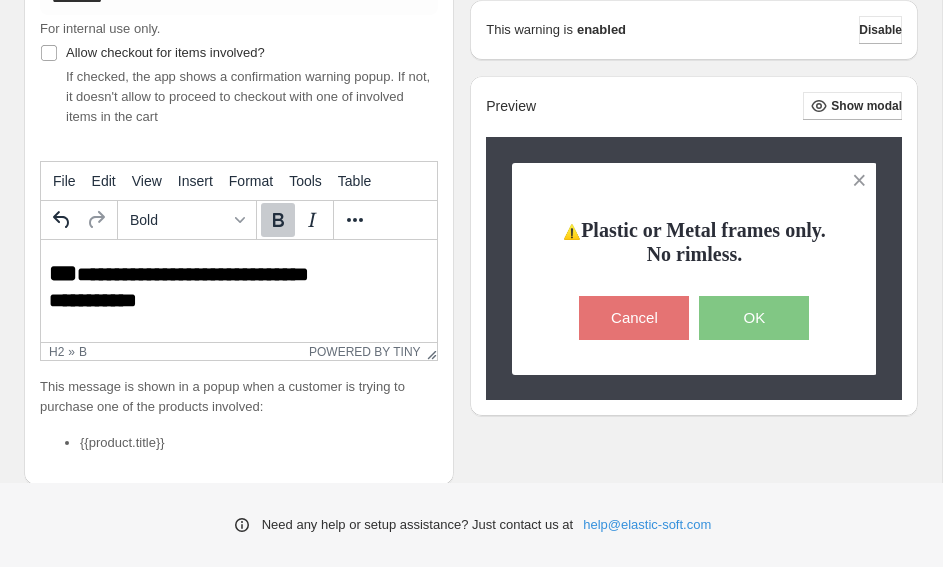 click on "**********" at bounding box center (246, 289) 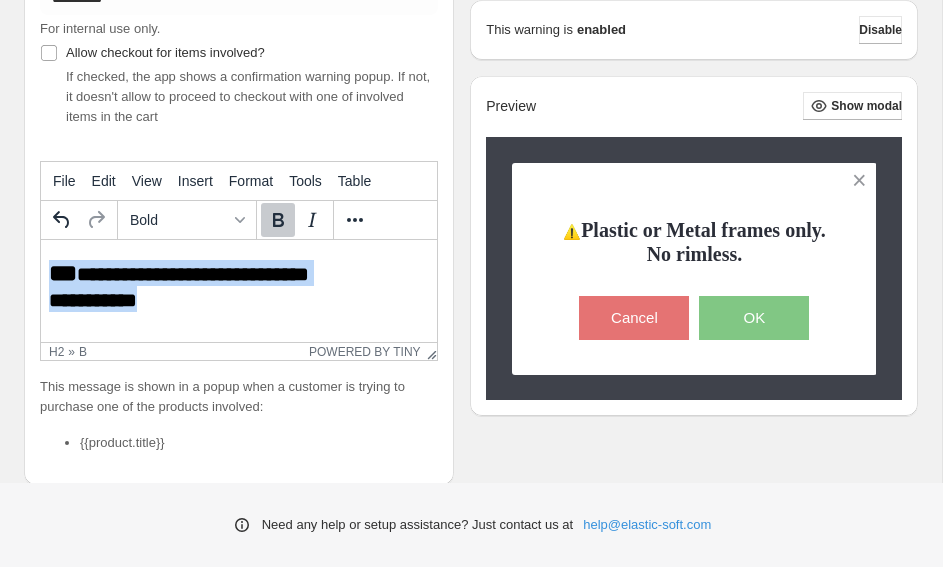 drag, startPoint x: 180, startPoint y: 306, endPoint x: 7, endPoint y: 243, distance: 184.11409 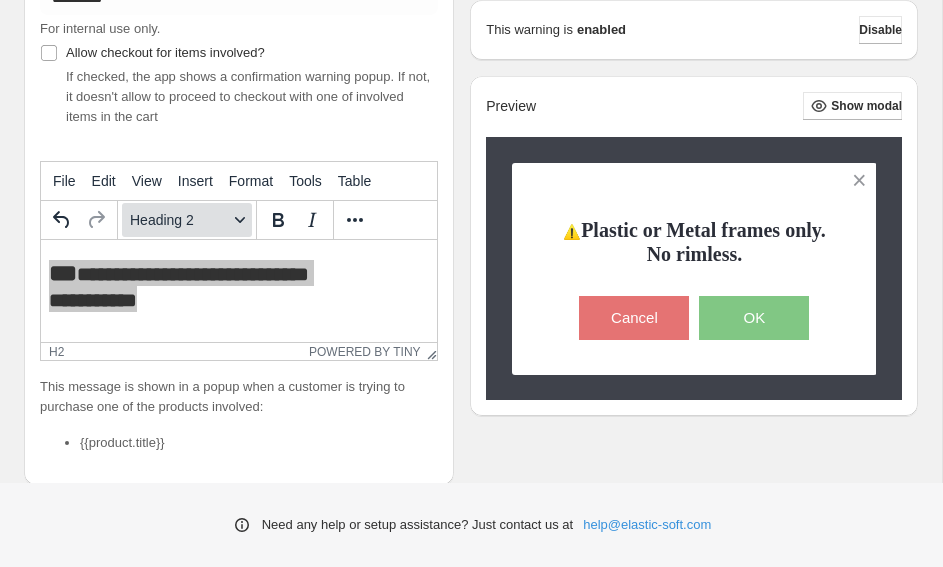 click on "Heading 2" at bounding box center [179, 220] 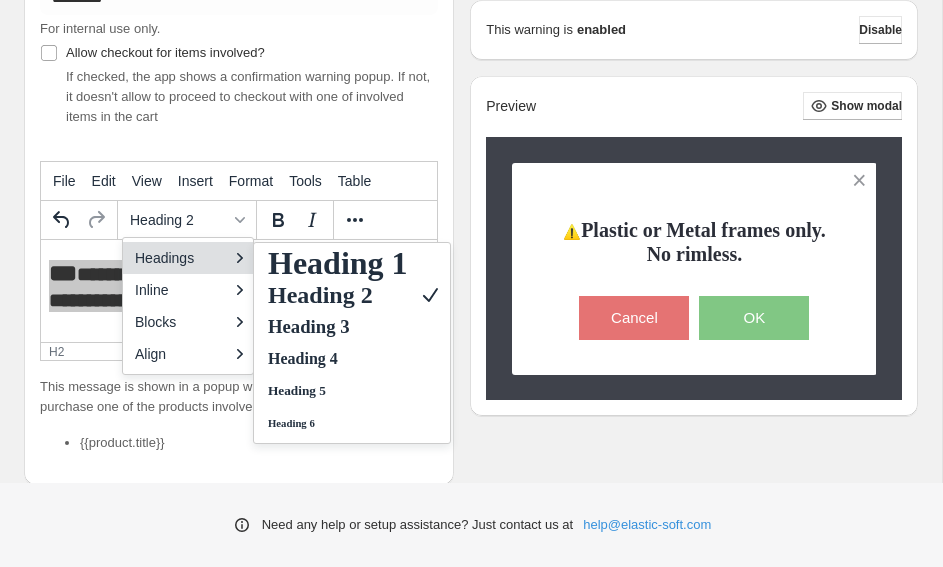 click on "Headings" at bounding box center [181, 258] 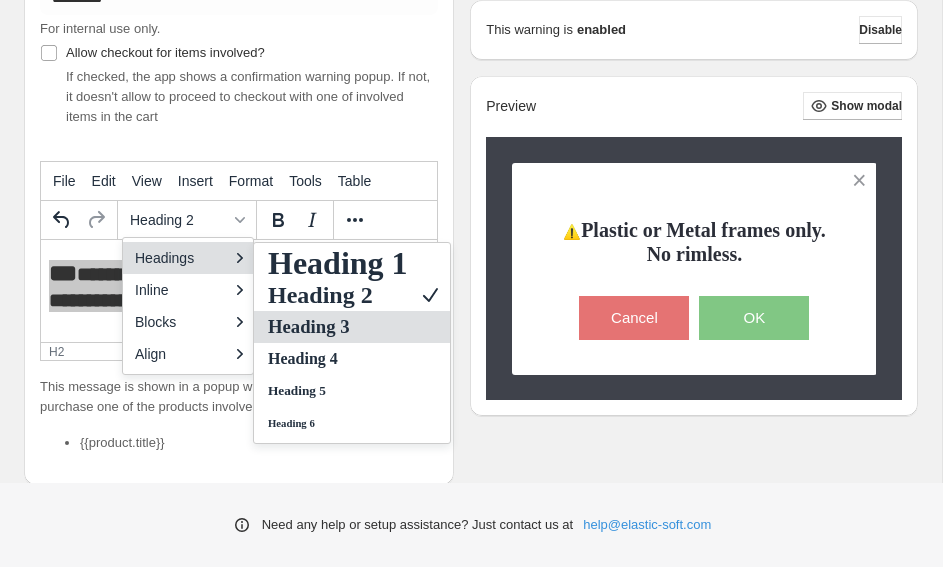 click on "Heading 3" at bounding box center (352, 327) 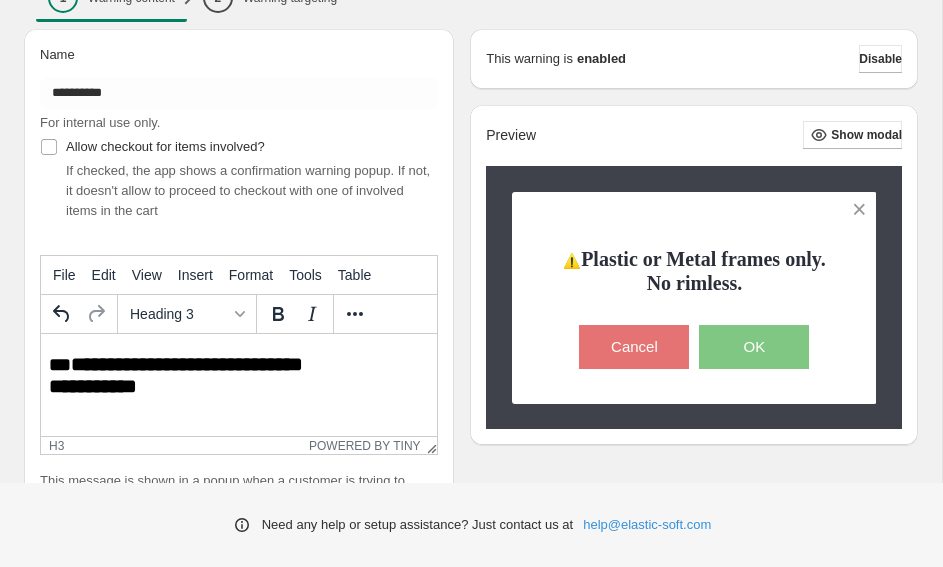 scroll, scrollTop: 143, scrollLeft: 0, axis: vertical 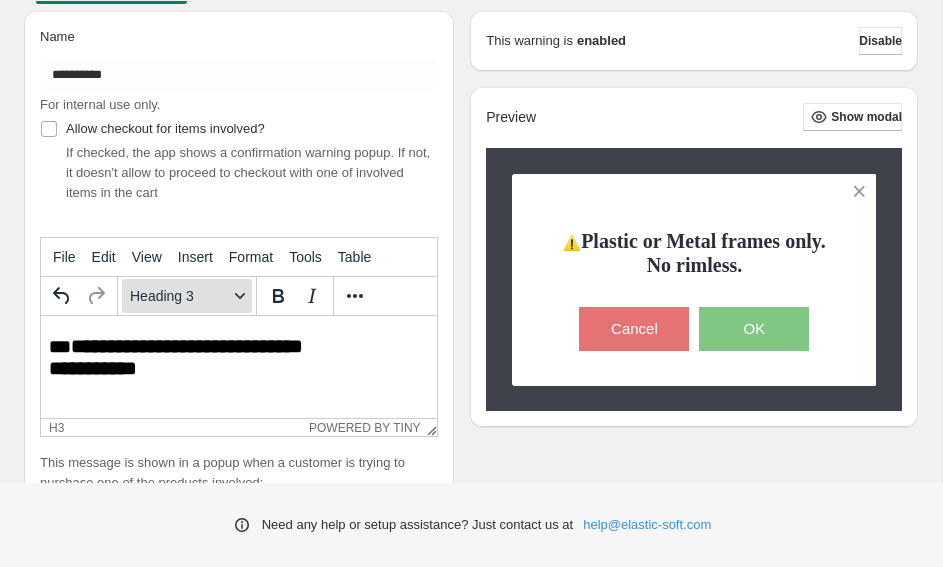 click on "Heading 3" at bounding box center [179, 296] 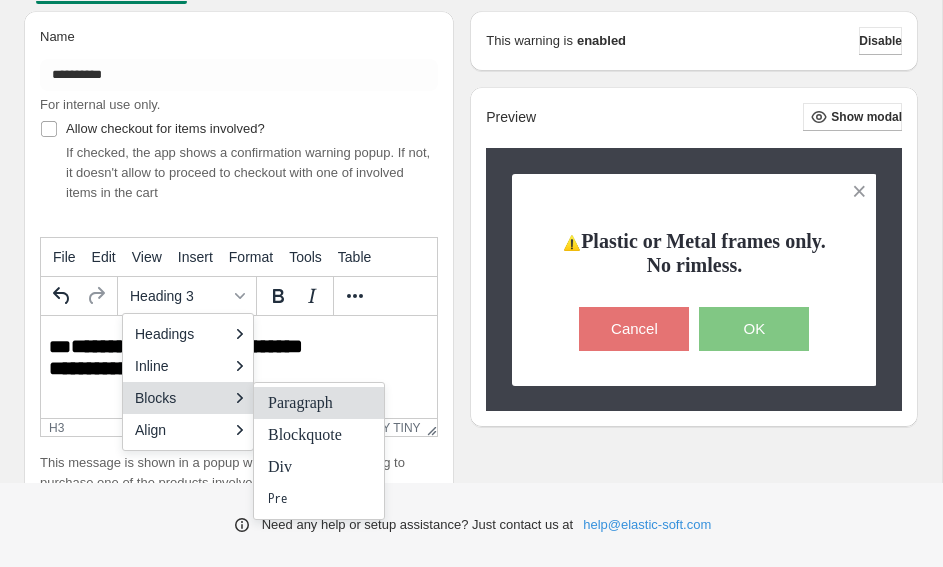 click on "Paragraph" at bounding box center [305, 403] 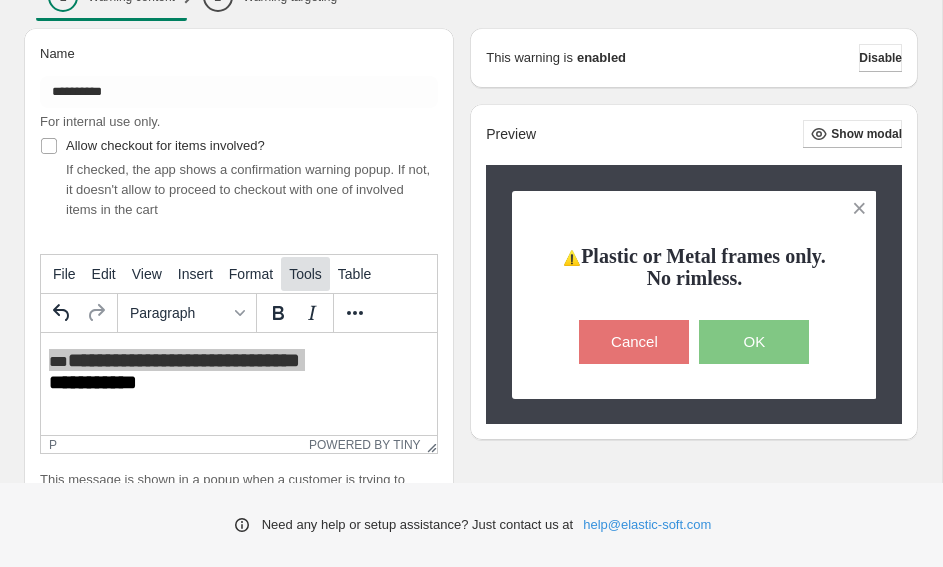 scroll, scrollTop: 302, scrollLeft: 0, axis: vertical 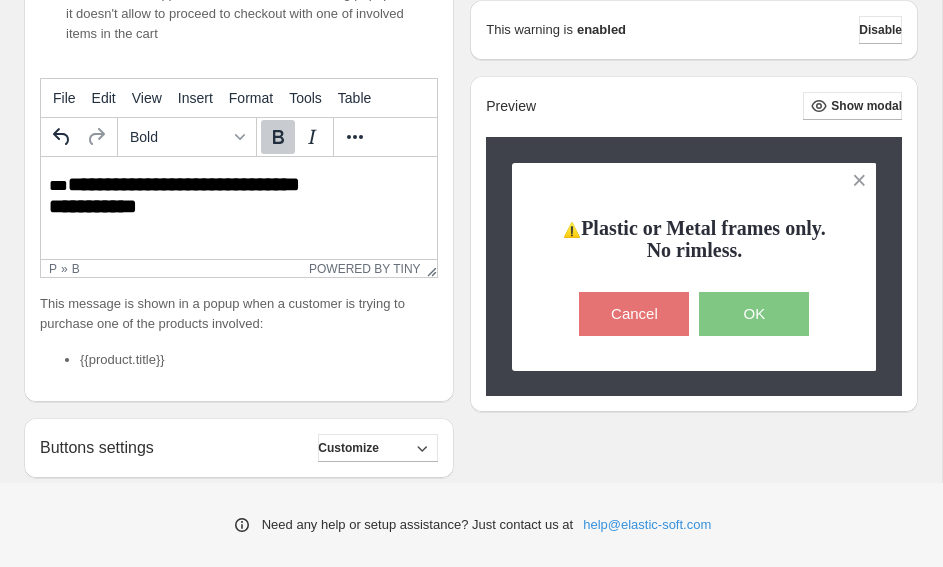 click on "**********" at bounding box center [239, 197] 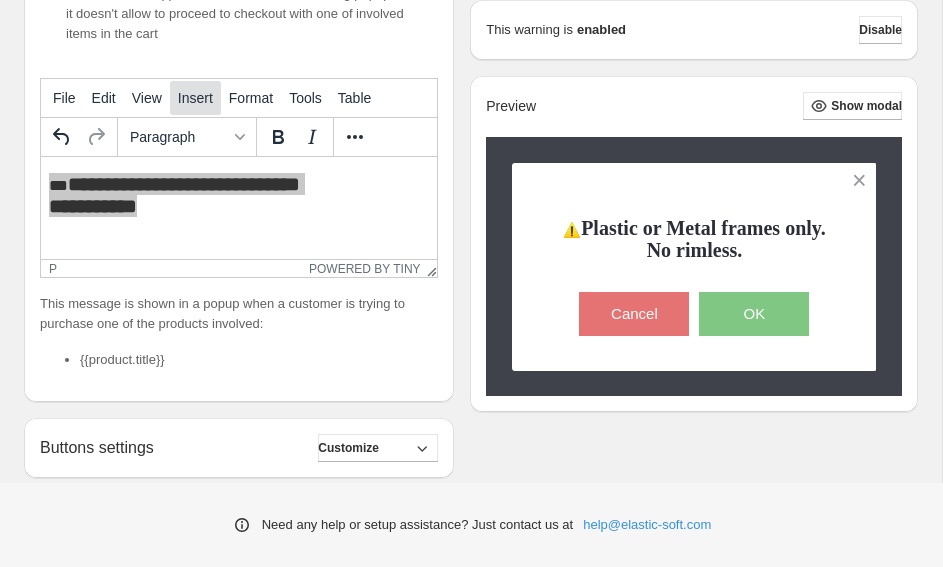 click on "Insert" at bounding box center [195, 98] 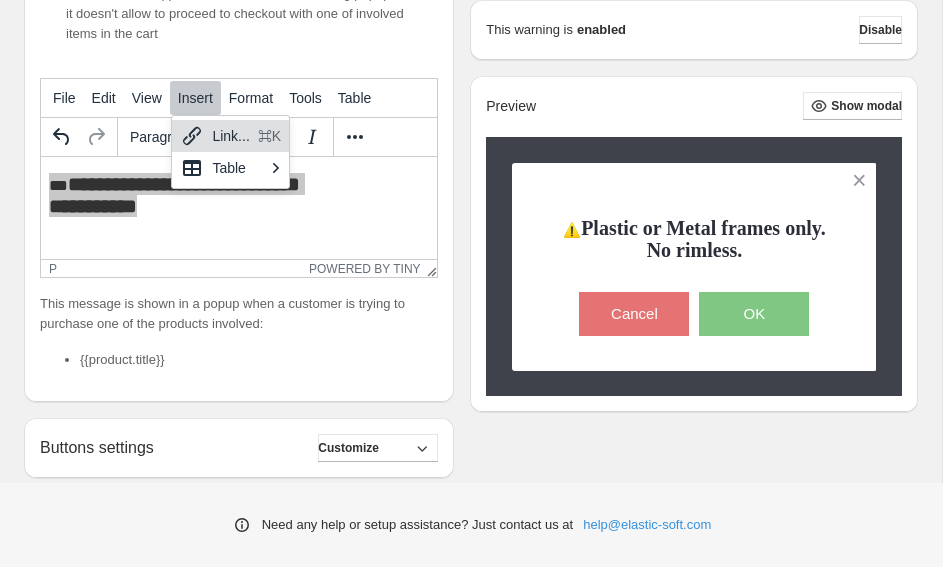 click on "File Edit View Insert Format Tools Table Paragraph p Powered by Tiny" at bounding box center [239, 178] 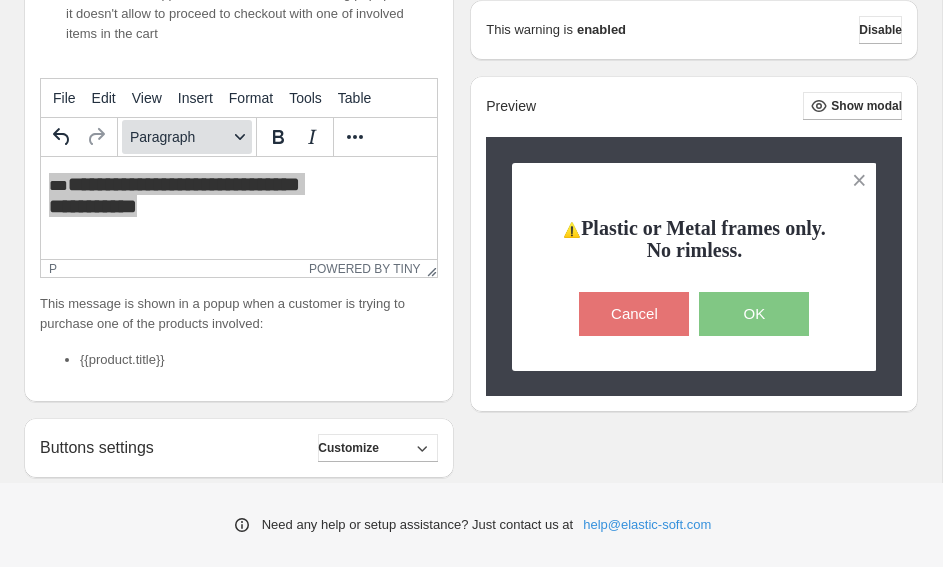 click on "Paragraph" at bounding box center (179, 137) 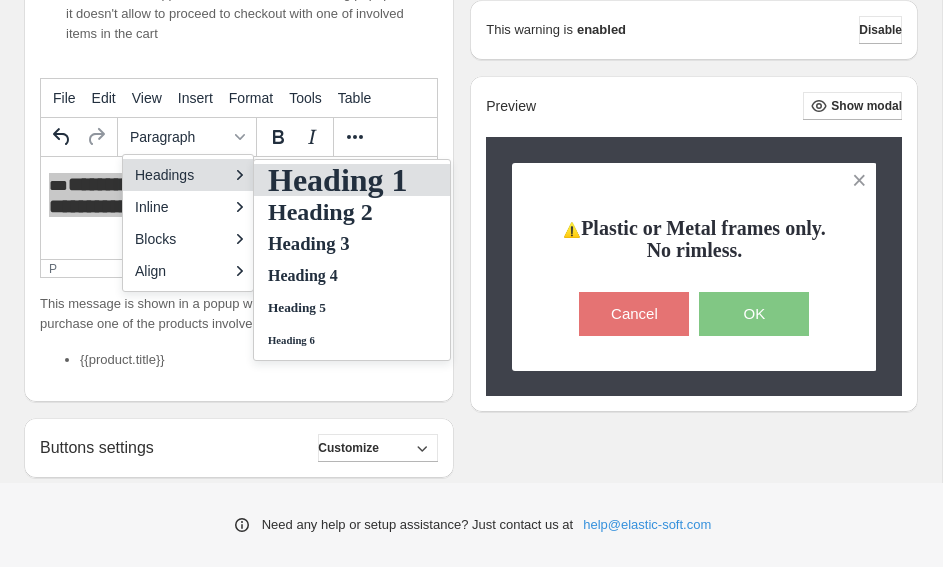 click on "Heading 1" at bounding box center (338, 180) 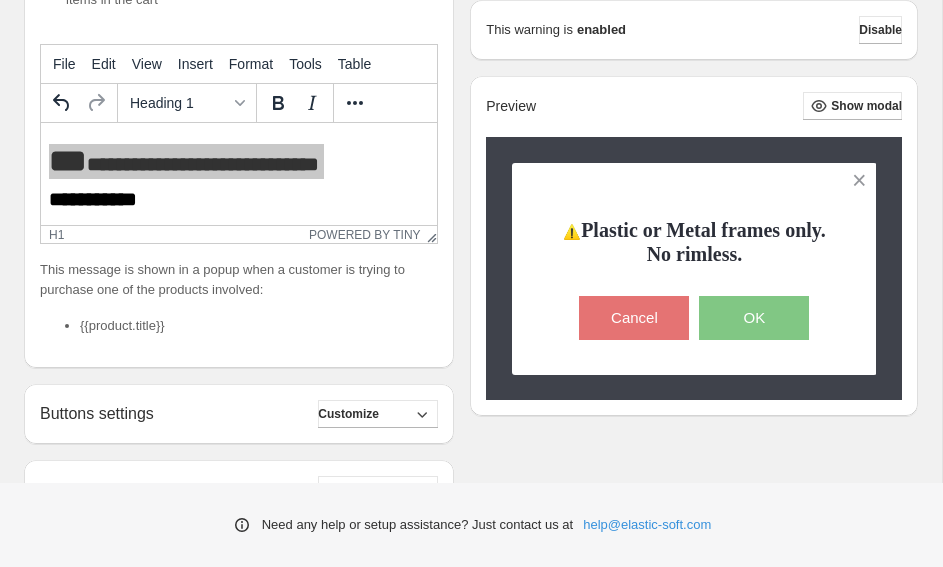 scroll, scrollTop: 342, scrollLeft: 0, axis: vertical 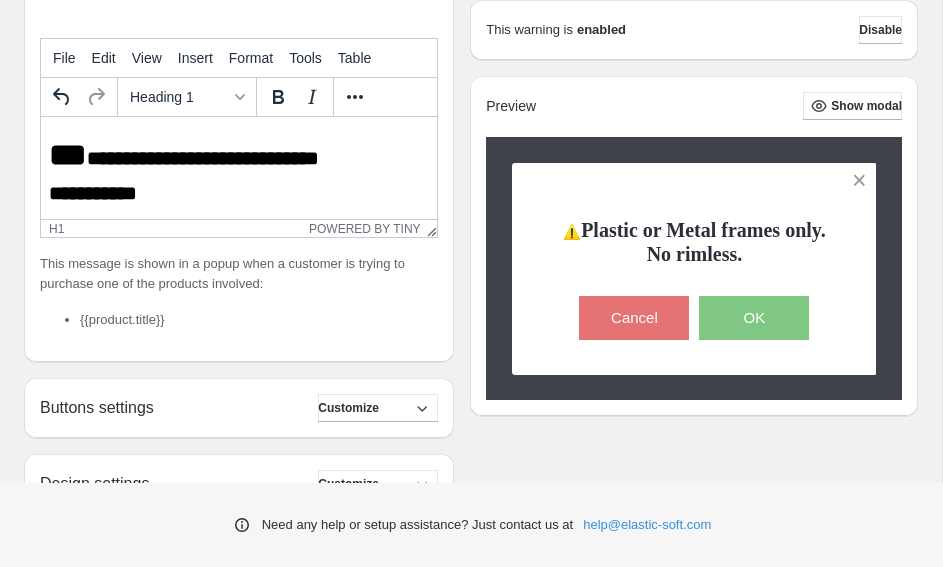 click on "**********" at bounding box center (246, 177) 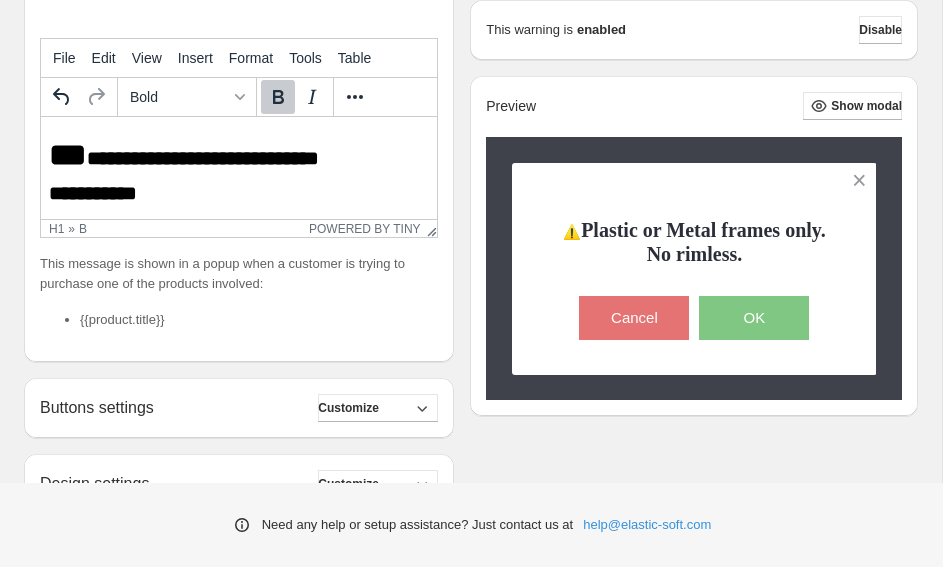 click on "**********" at bounding box center [203, 158] 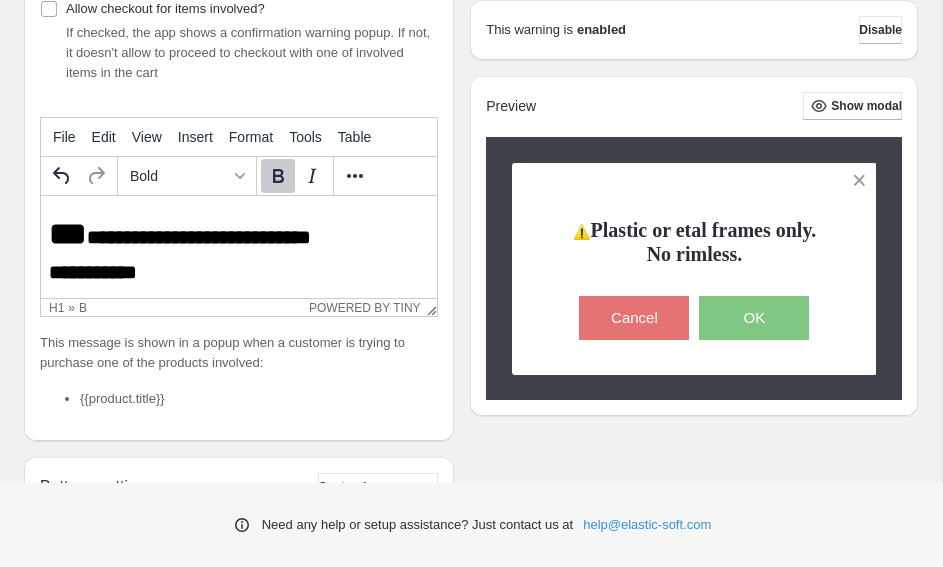 scroll, scrollTop: 266, scrollLeft: 0, axis: vertical 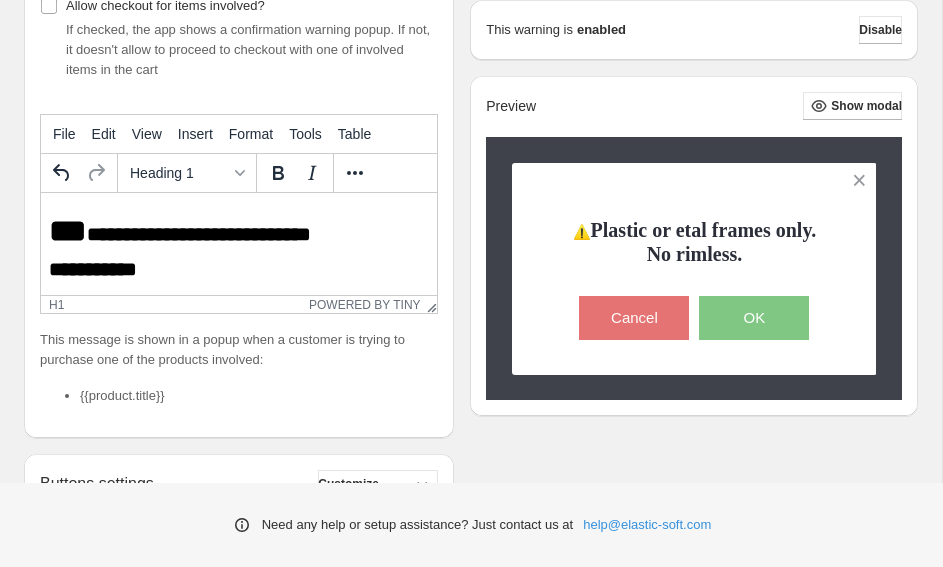 click on "**********" at bounding box center [246, 253] 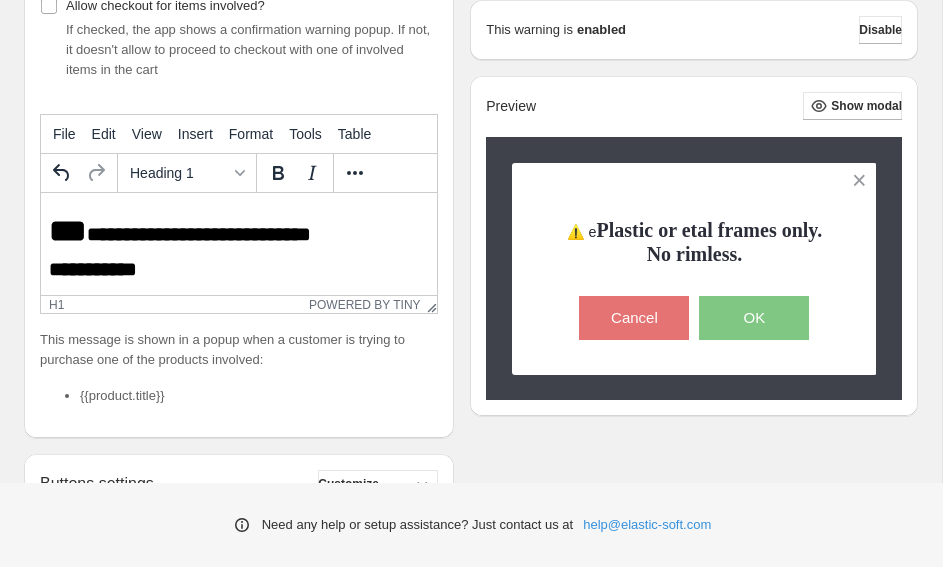 scroll, scrollTop: 0, scrollLeft: 0, axis: both 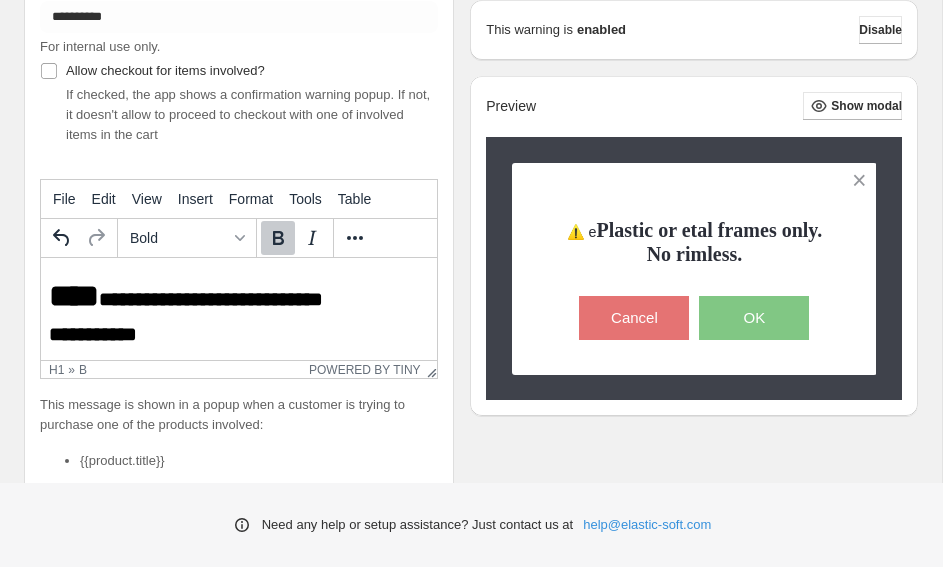 click on "**********" at bounding box center (246, 318) 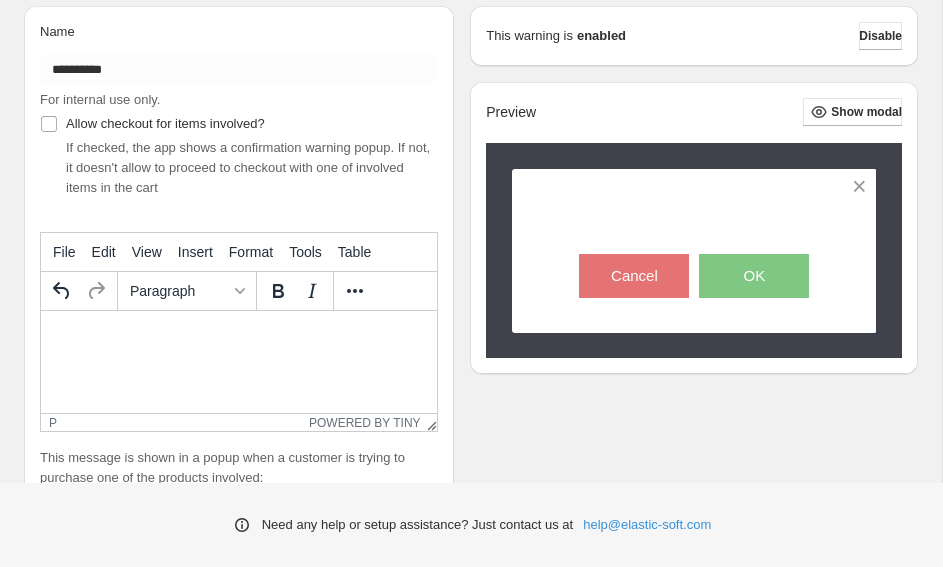 scroll, scrollTop: 179, scrollLeft: 0, axis: vertical 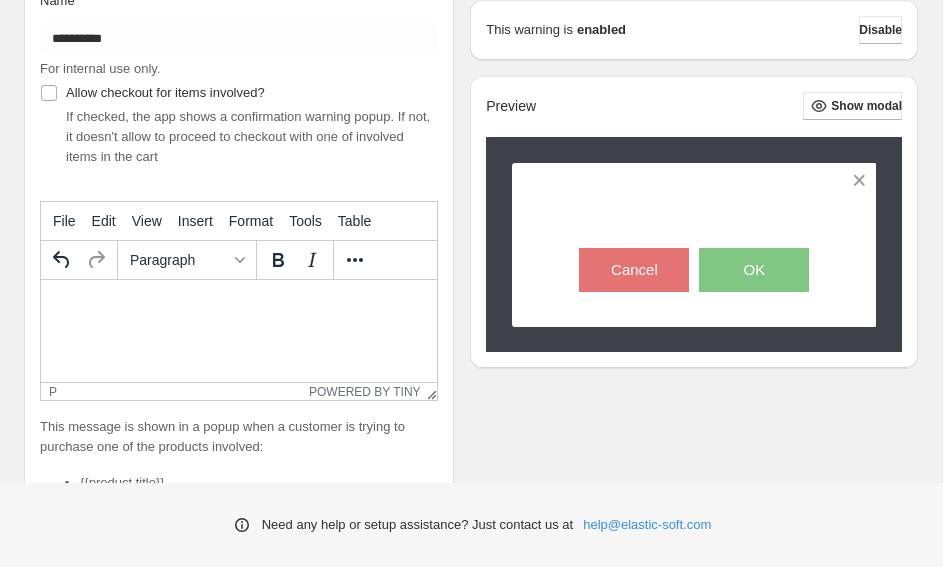 click at bounding box center (239, 304) 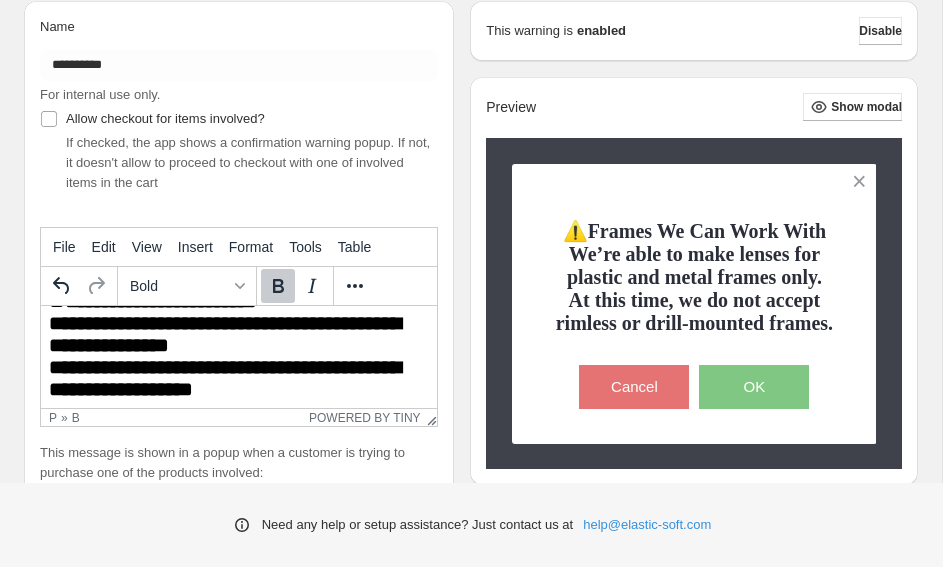 scroll, scrollTop: 0, scrollLeft: 0, axis: both 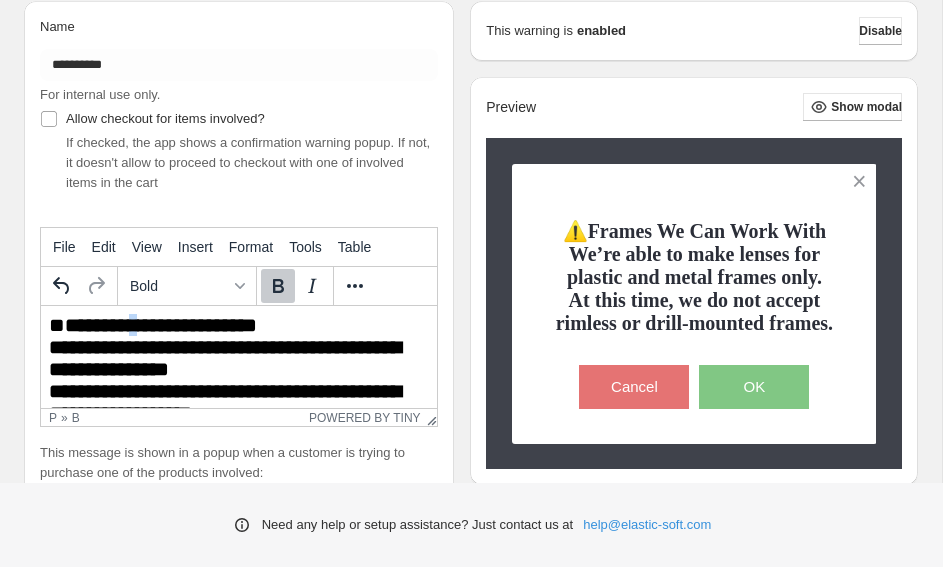 drag, startPoint x: 152, startPoint y: 322, endPoint x: 165, endPoint y: 326, distance: 13.601471 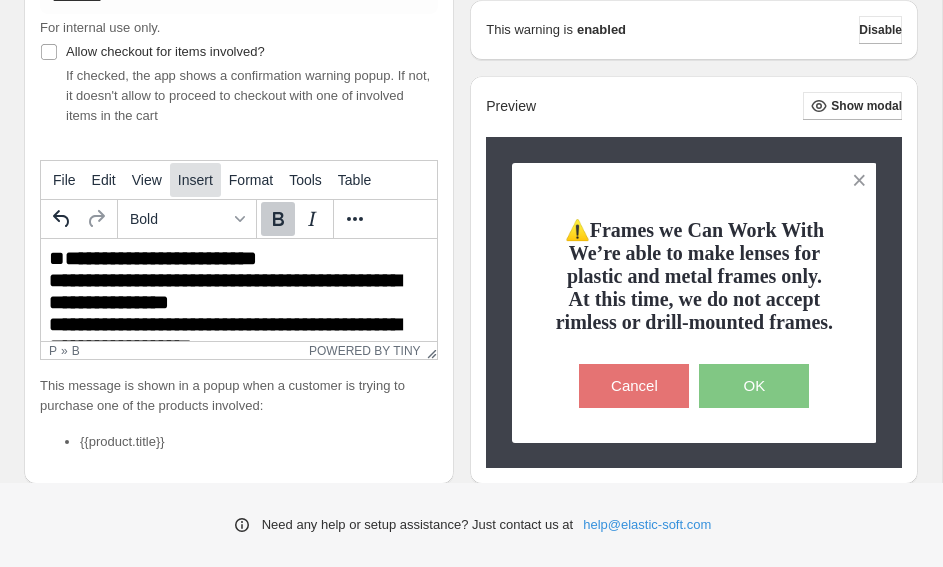 scroll, scrollTop: 223, scrollLeft: 0, axis: vertical 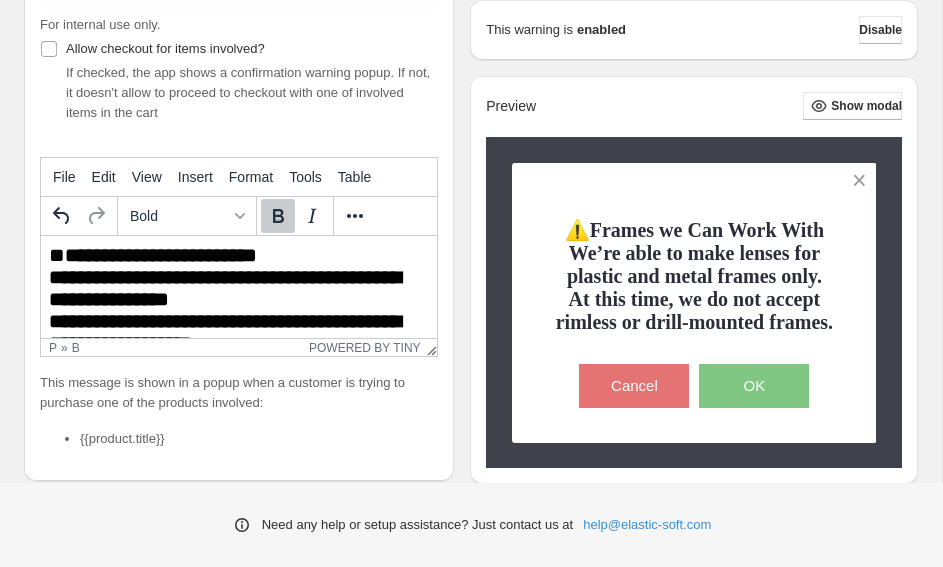 click on "**********" at bounding box center (225, 299) 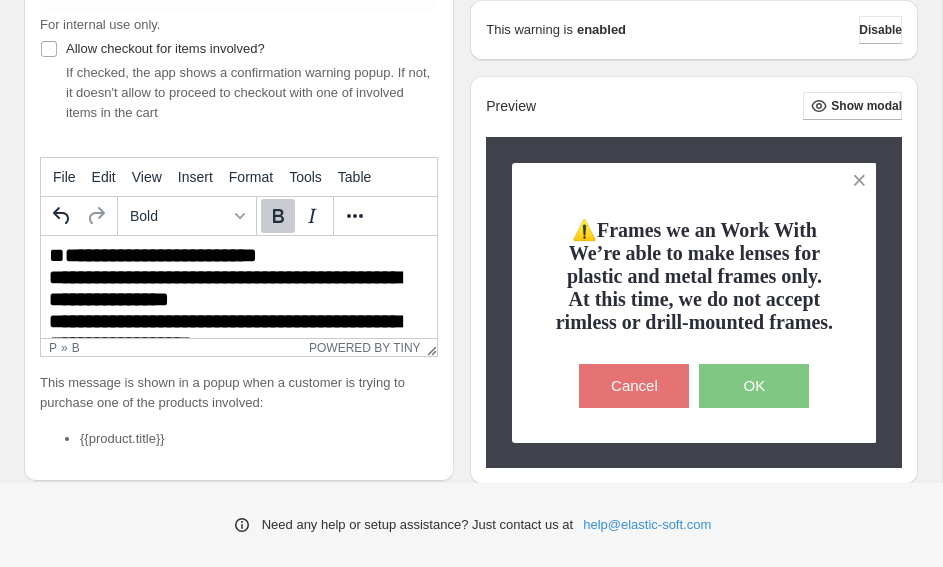 scroll, scrollTop: 0, scrollLeft: 0, axis: both 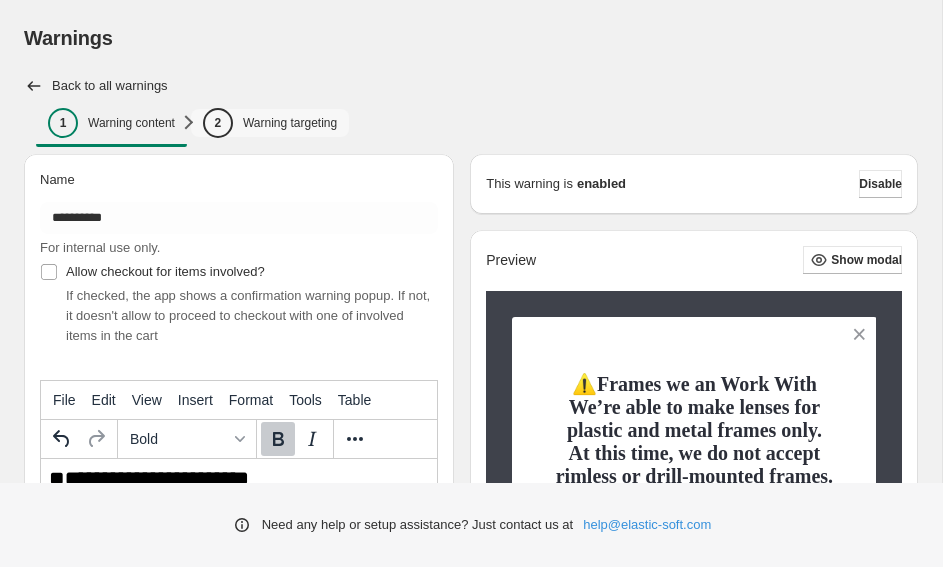 type 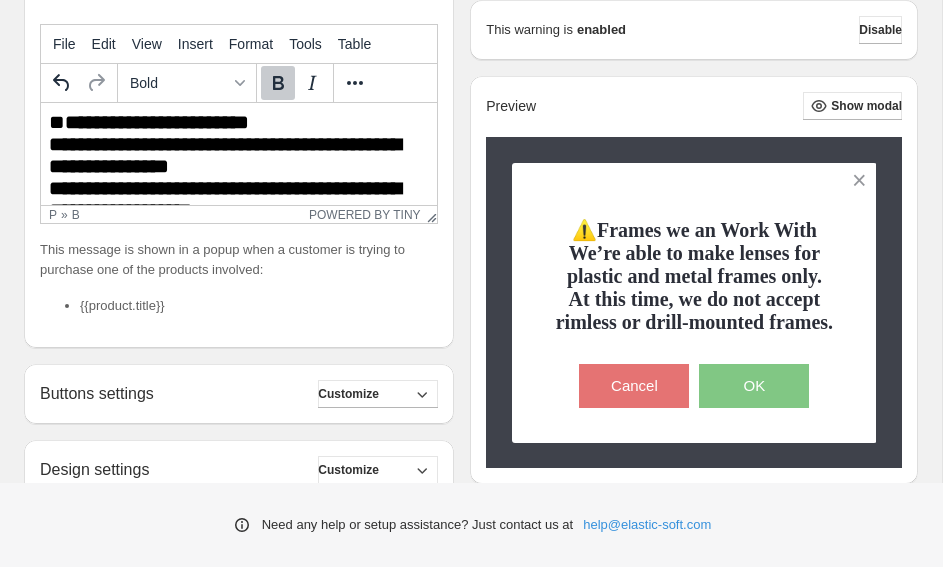 scroll, scrollTop: 357, scrollLeft: 0, axis: vertical 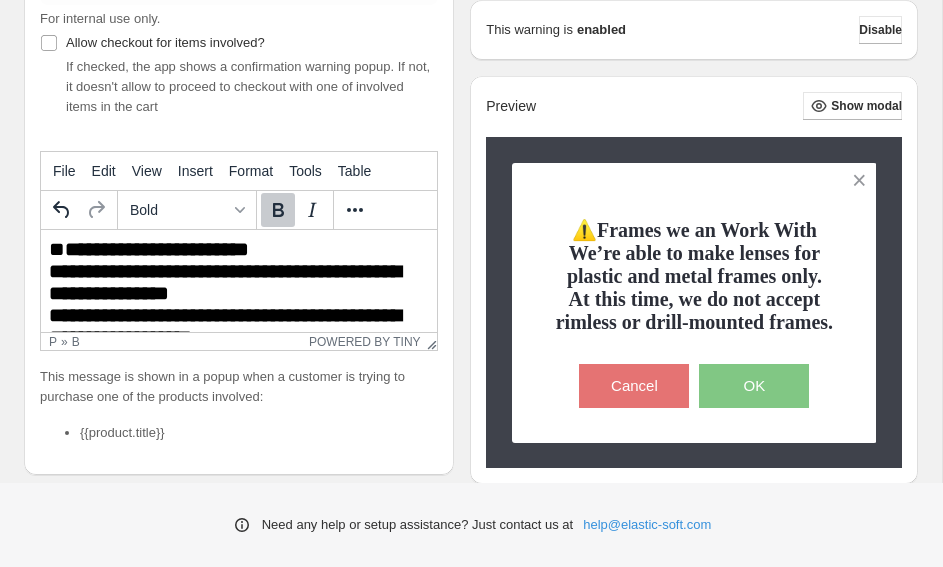 click on "**********" at bounding box center (239, 293) 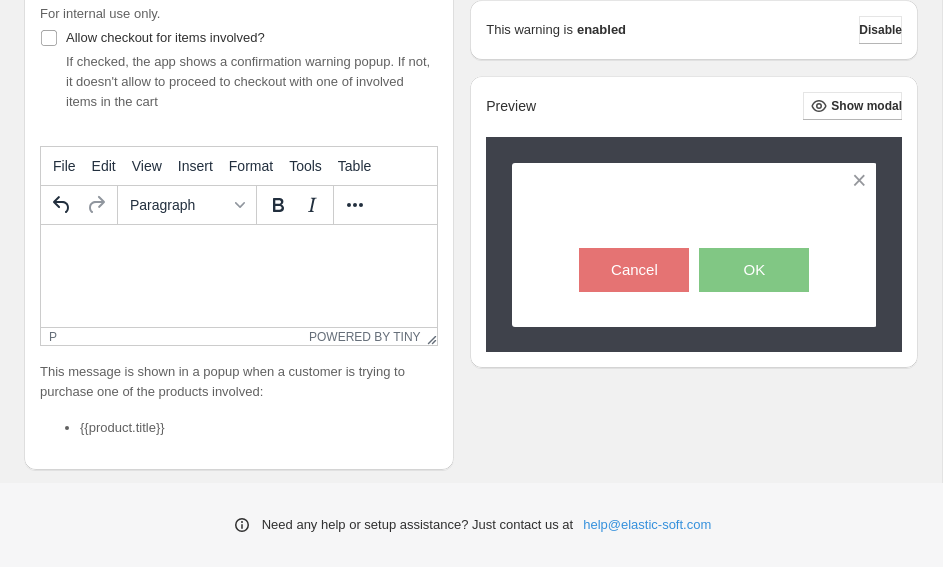 scroll, scrollTop: 236, scrollLeft: 0, axis: vertical 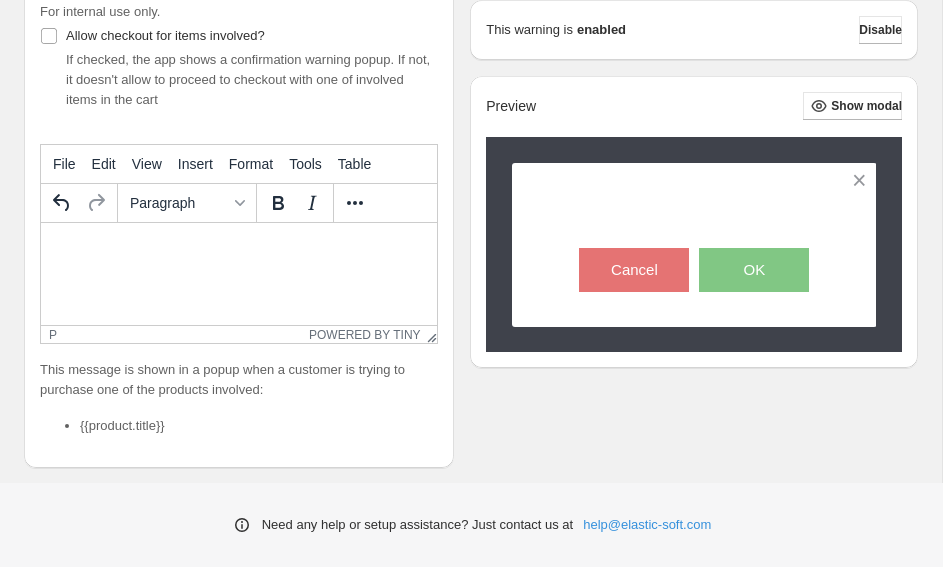 click at bounding box center (239, 247) 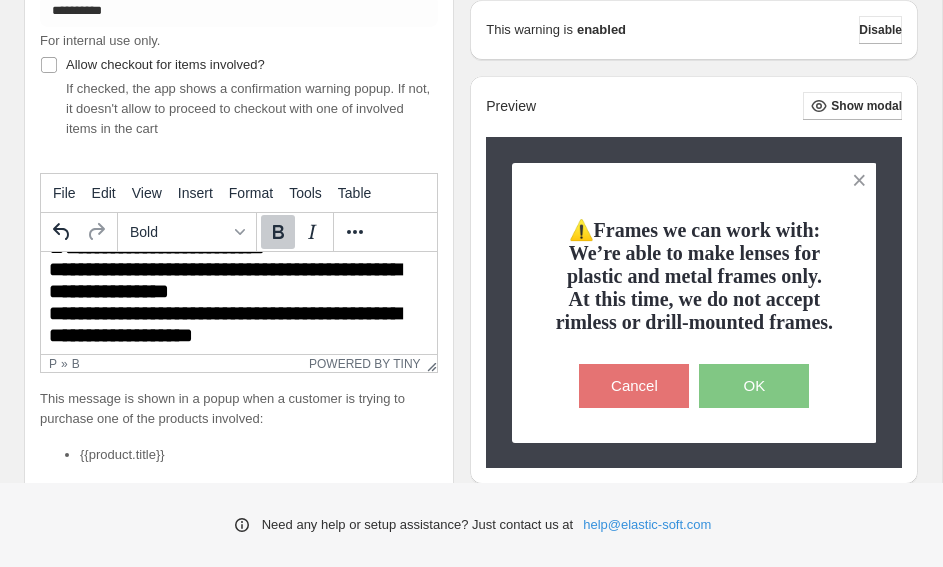 scroll, scrollTop: 245, scrollLeft: 0, axis: vertical 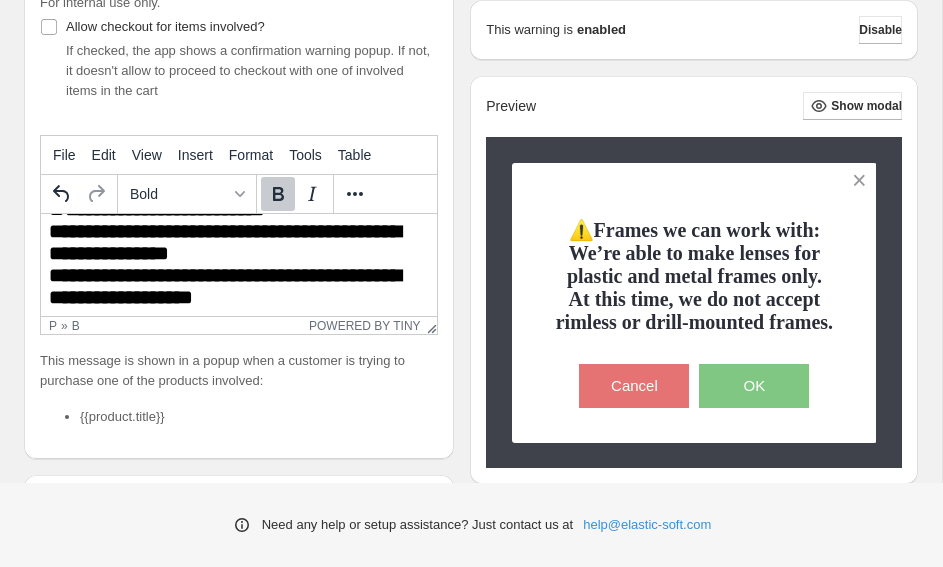 click on "**********" at bounding box center (225, 253) 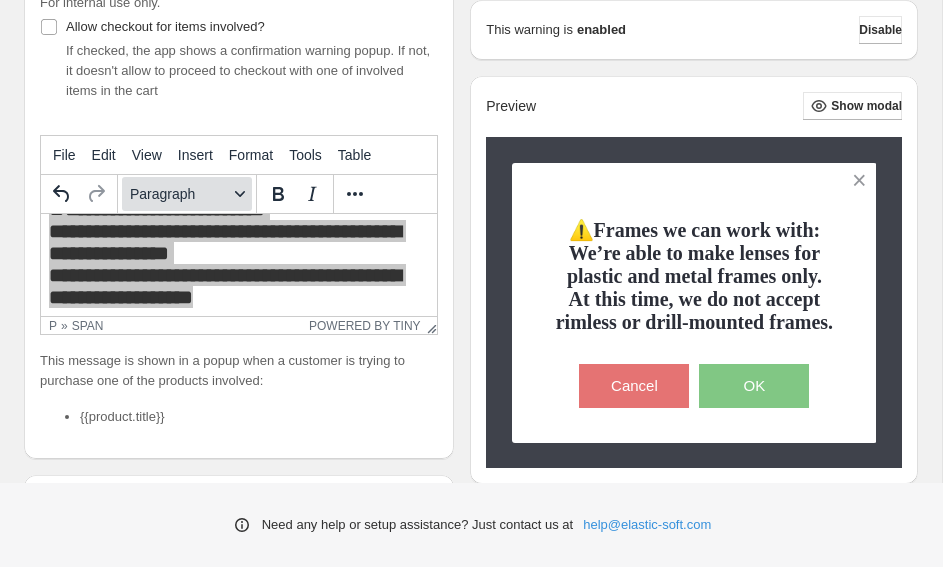 click on "Paragraph" at bounding box center (179, 194) 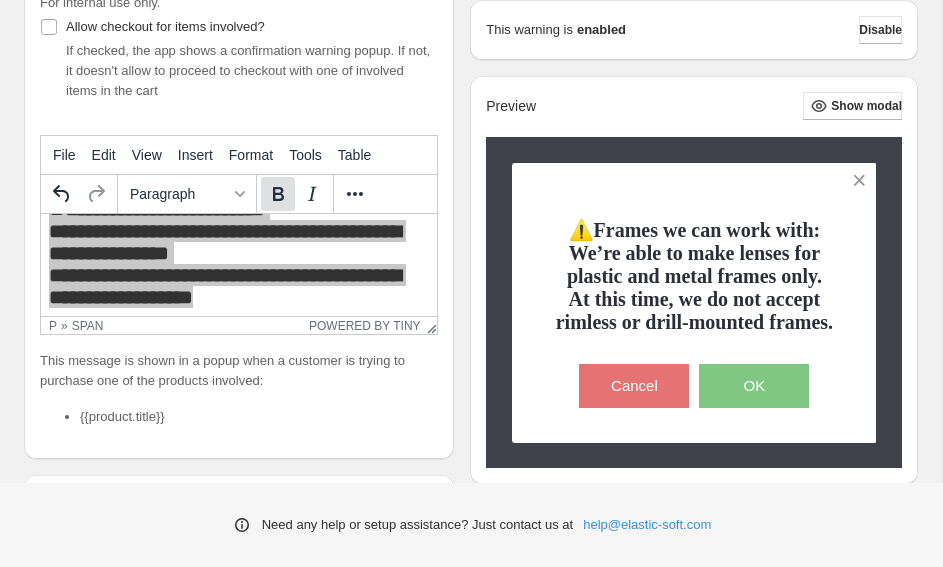 click 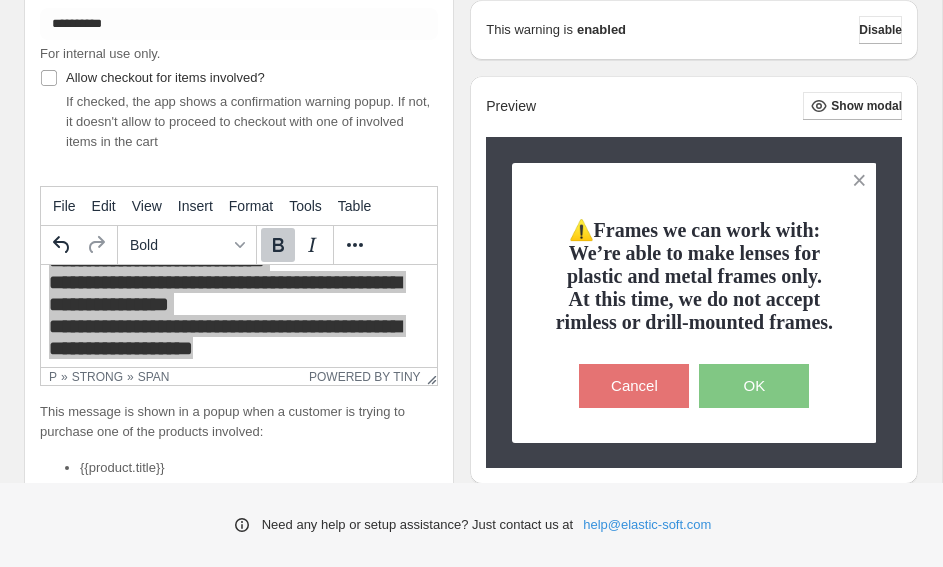 scroll, scrollTop: 236, scrollLeft: 0, axis: vertical 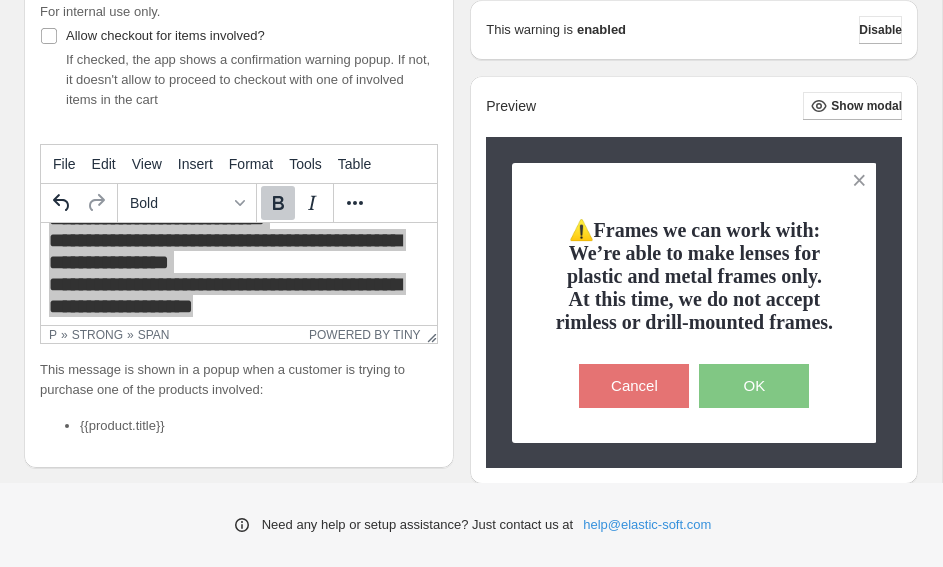 click 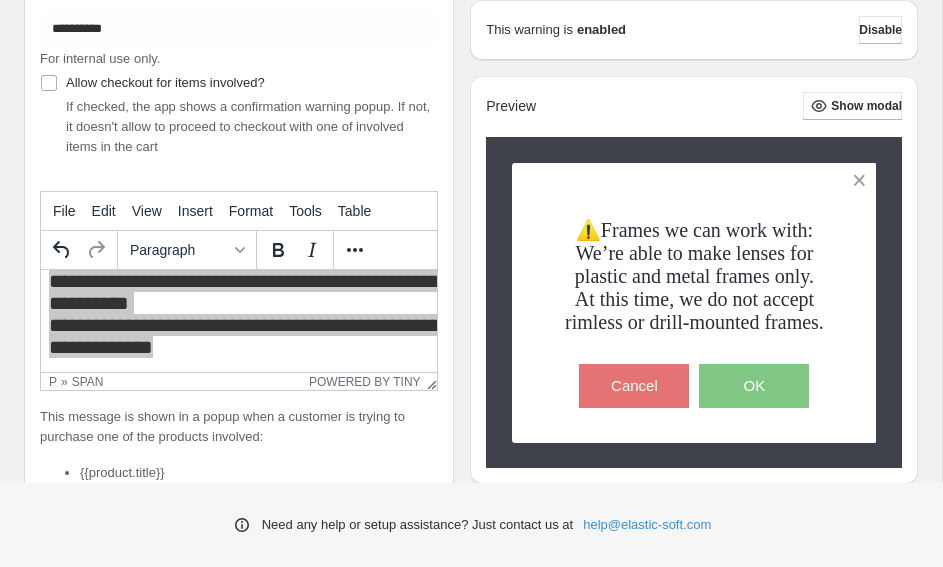 scroll, scrollTop: 235, scrollLeft: 0, axis: vertical 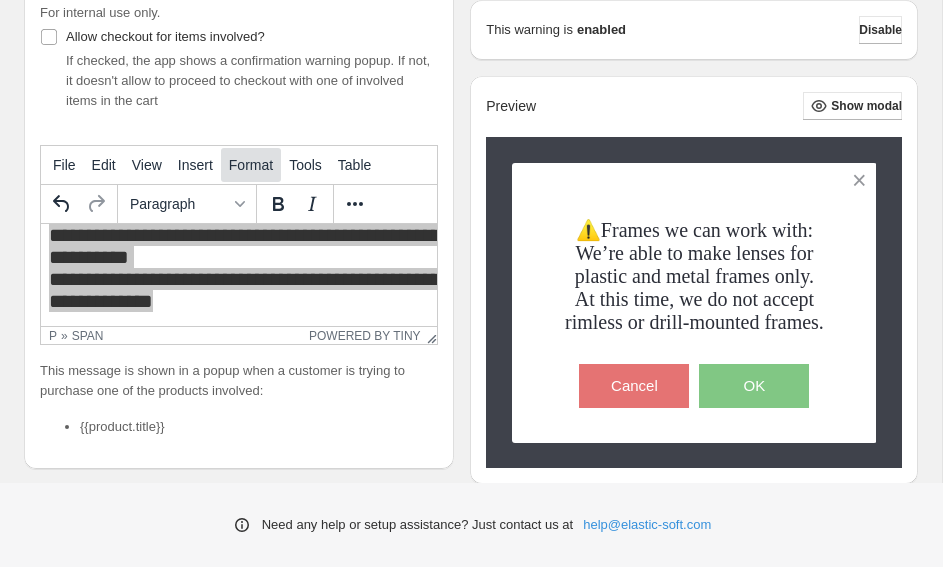 click on "Format" at bounding box center [251, 165] 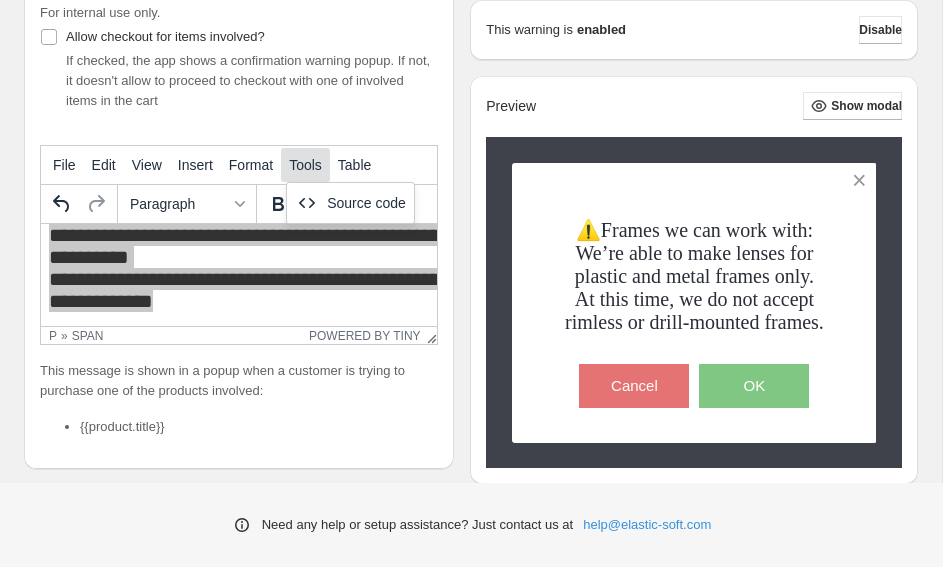 click on "Tools" at bounding box center (305, 165) 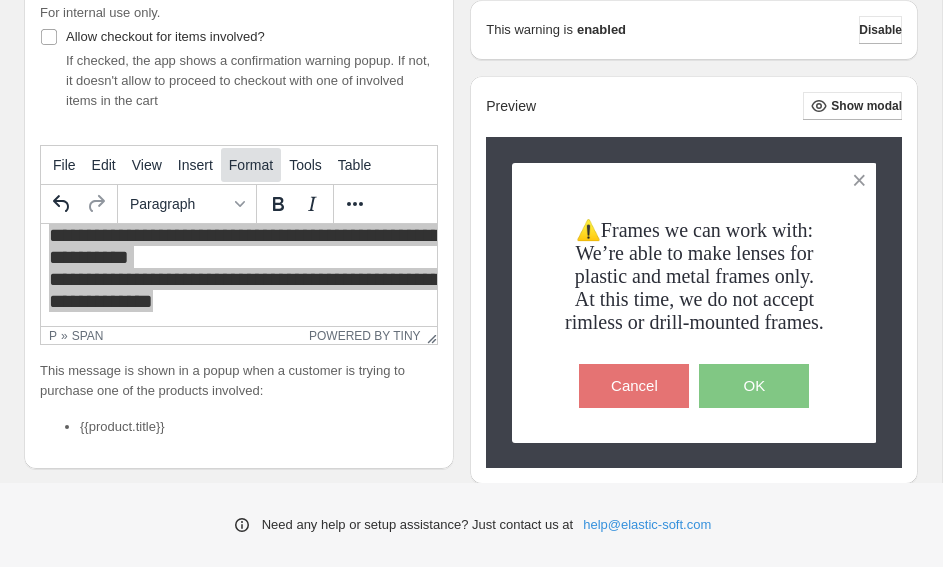 click on "Format" at bounding box center [251, 165] 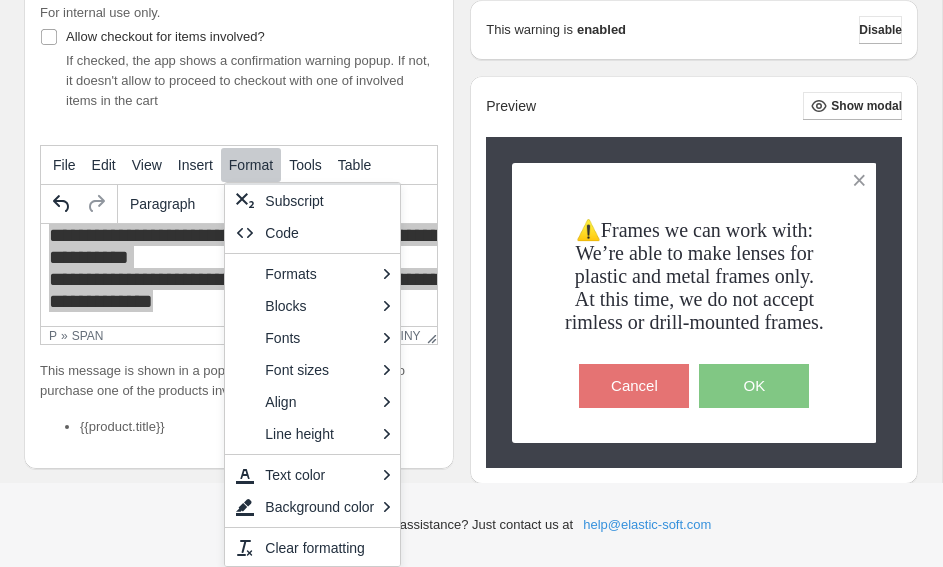 scroll, scrollTop: 164, scrollLeft: 0, axis: vertical 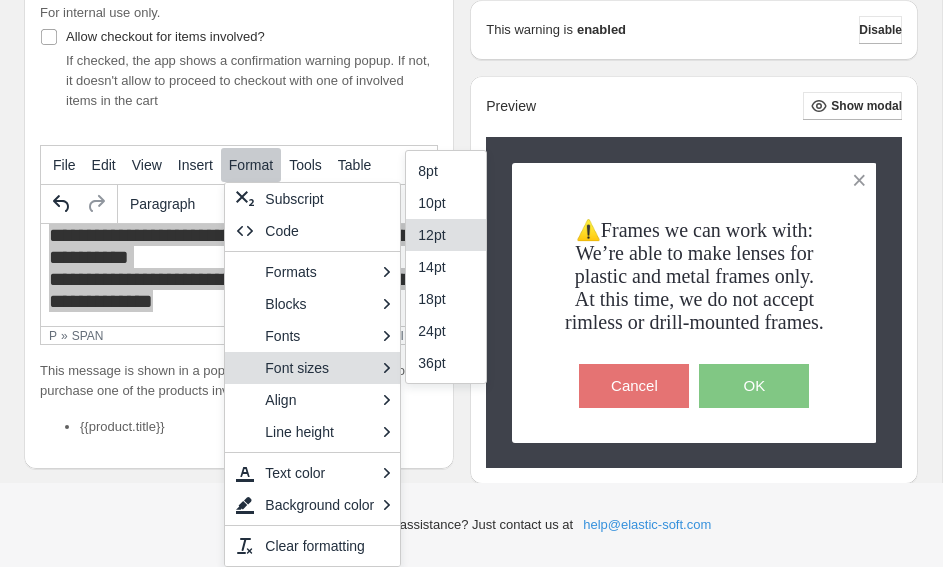 click on "12pt" at bounding box center [431, 235] 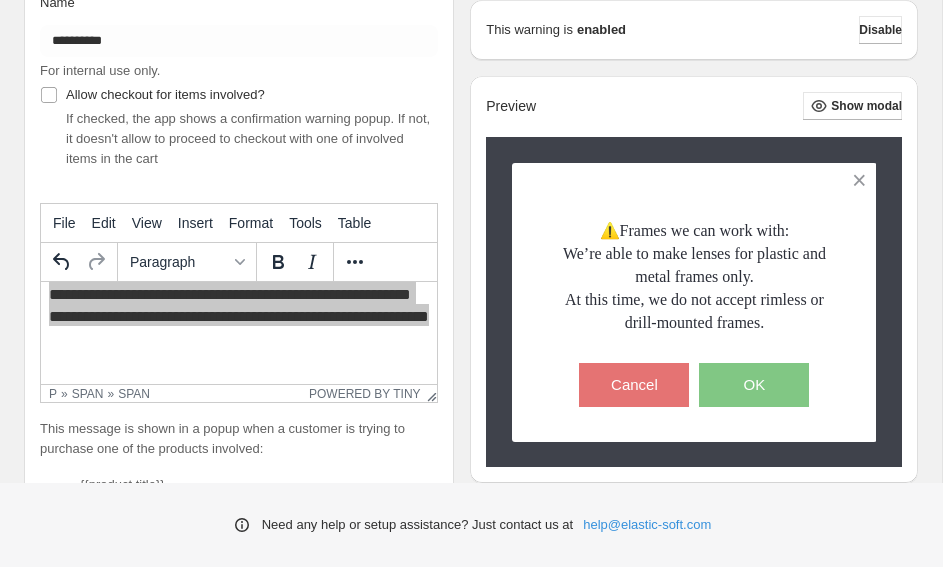 scroll, scrollTop: 179, scrollLeft: 0, axis: vertical 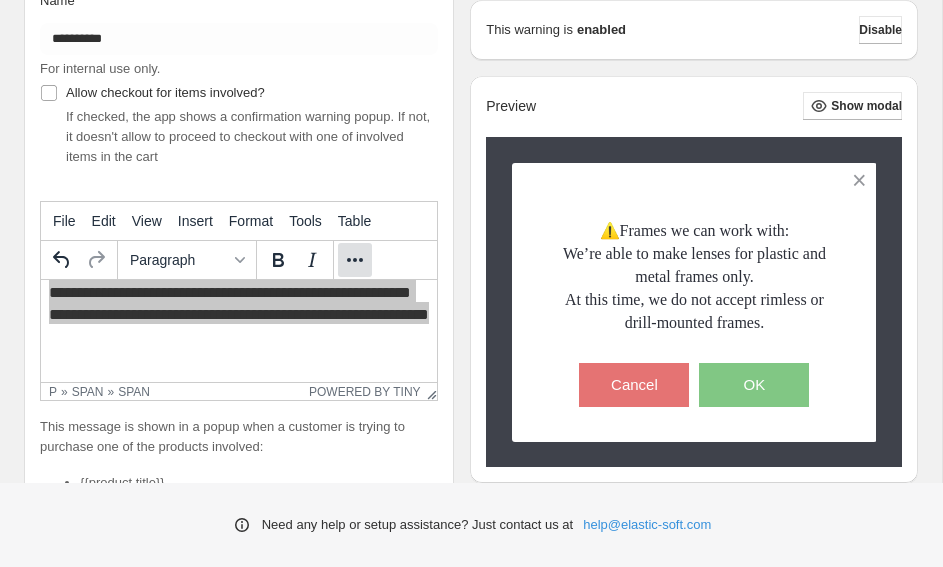 click 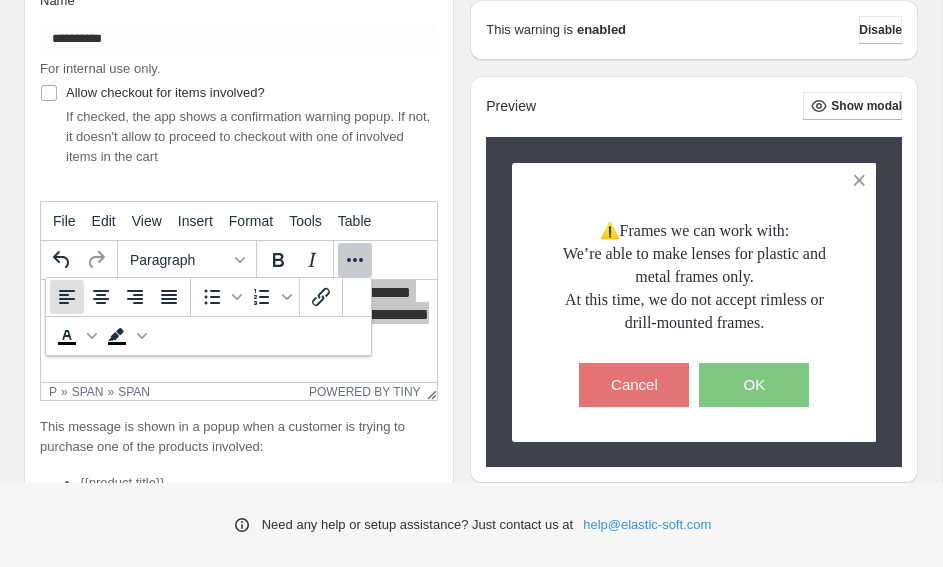 click 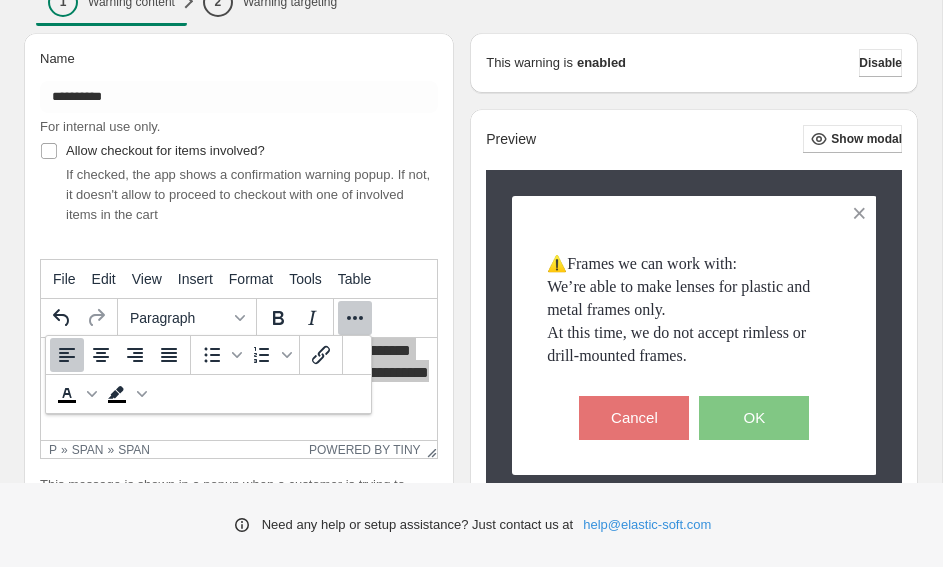 scroll, scrollTop: 177, scrollLeft: 0, axis: vertical 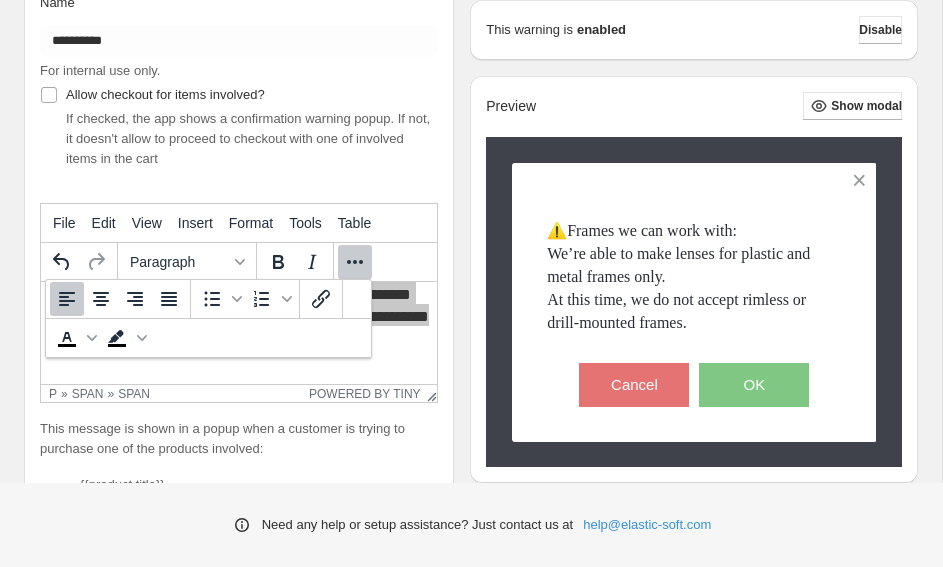 click on "**********" at bounding box center [239, 252] 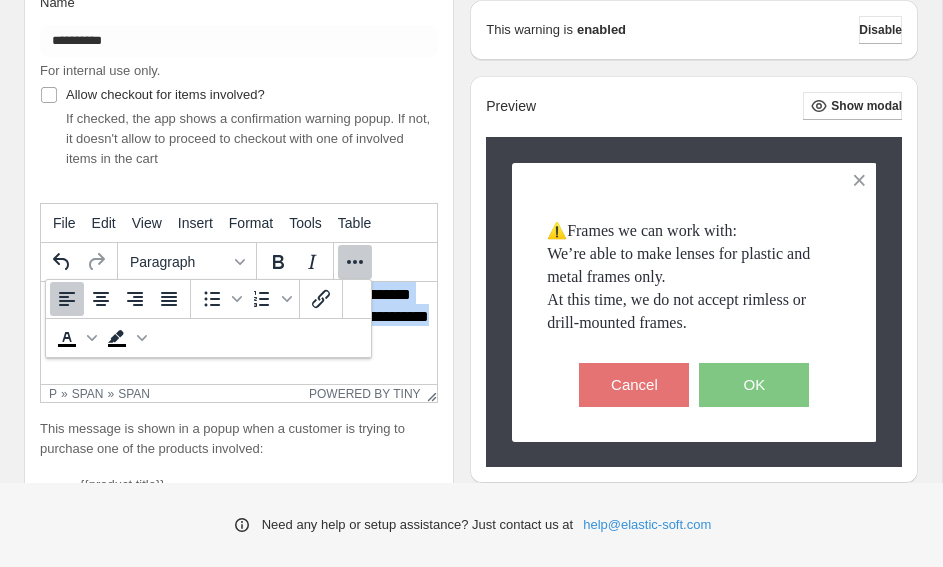 click on "**********" at bounding box center (246, 320) 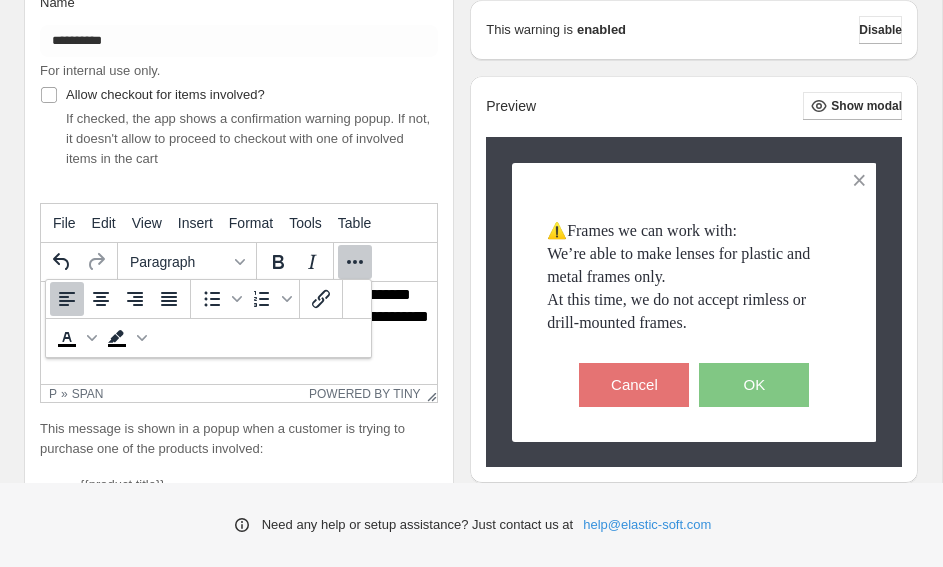 click 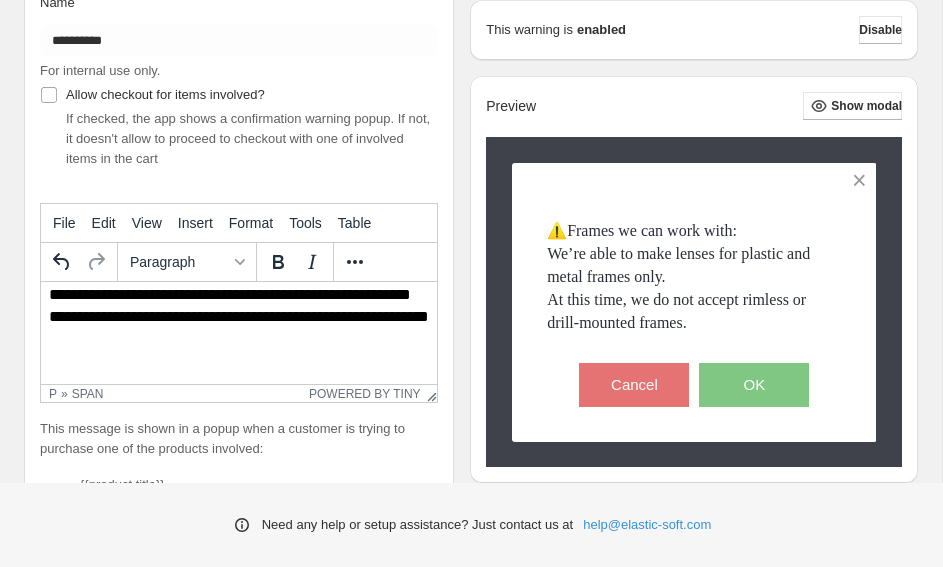 click on "**********" at bounding box center (246, 320) 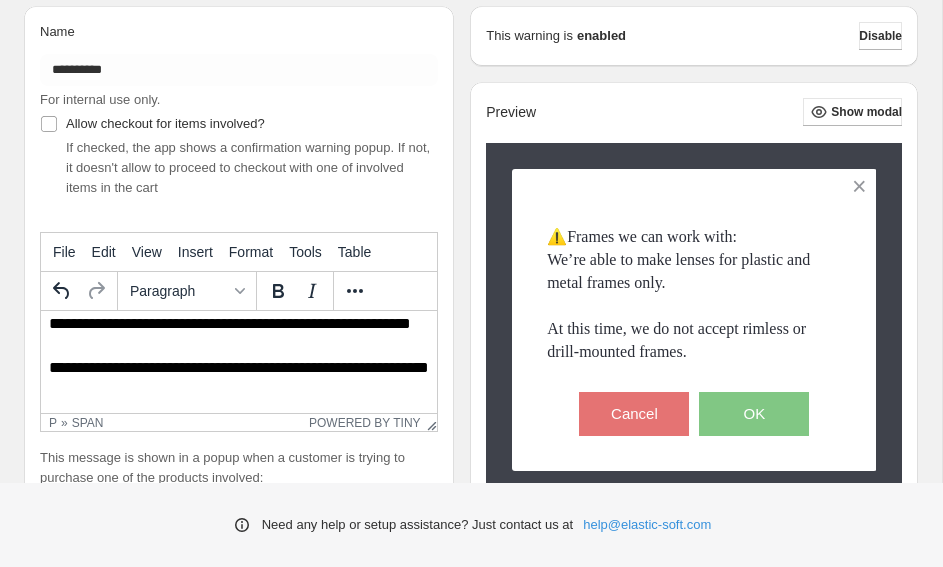 scroll, scrollTop: 0, scrollLeft: 0, axis: both 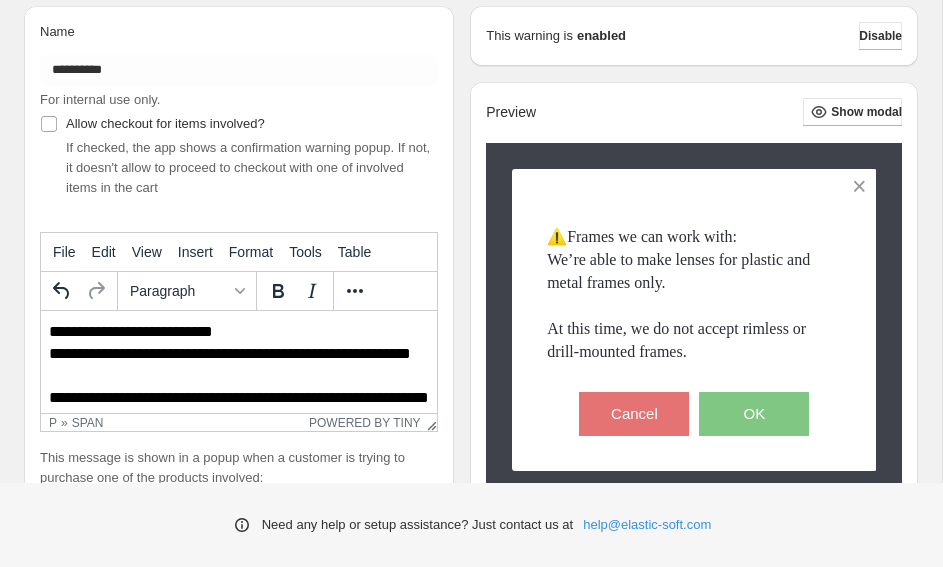 click on "**********" at bounding box center [246, 391] 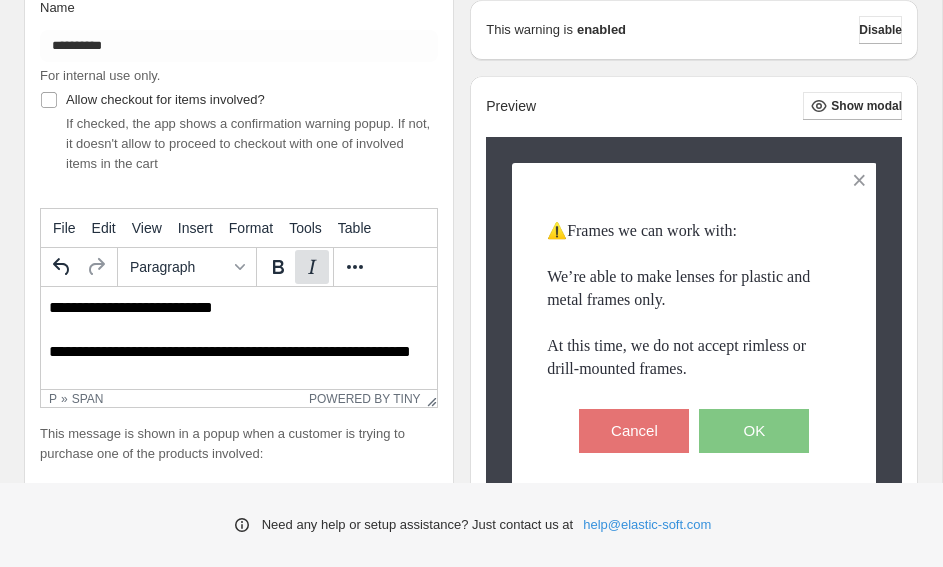 scroll, scrollTop: 222, scrollLeft: 0, axis: vertical 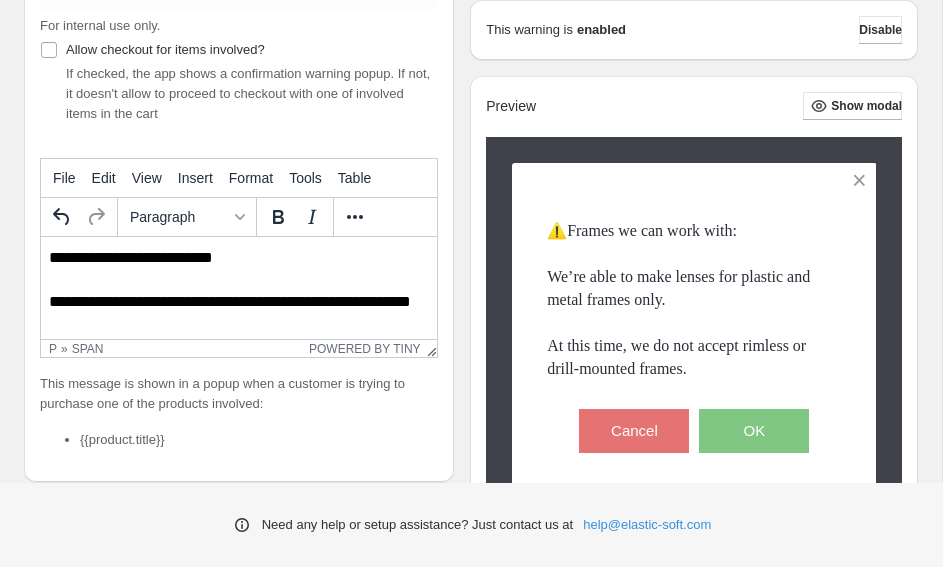 click on "**********" at bounding box center (246, 329) 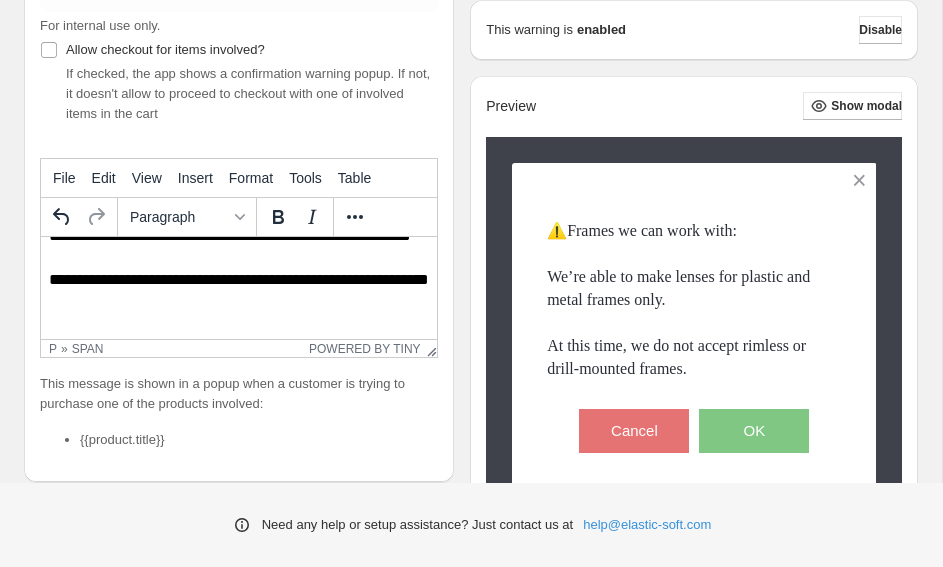 scroll, scrollTop: 82, scrollLeft: 0, axis: vertical 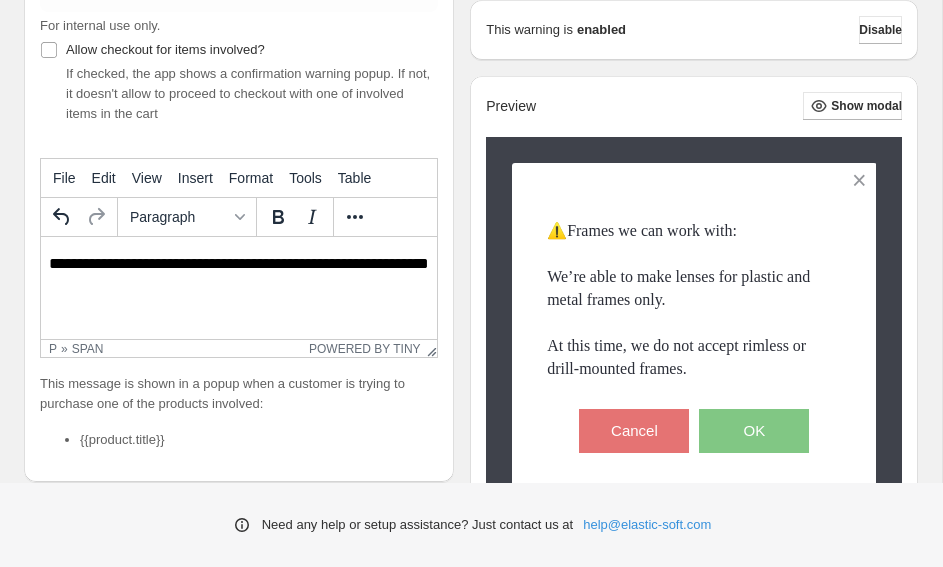 click on "**********" at bounding box center (239, 263) 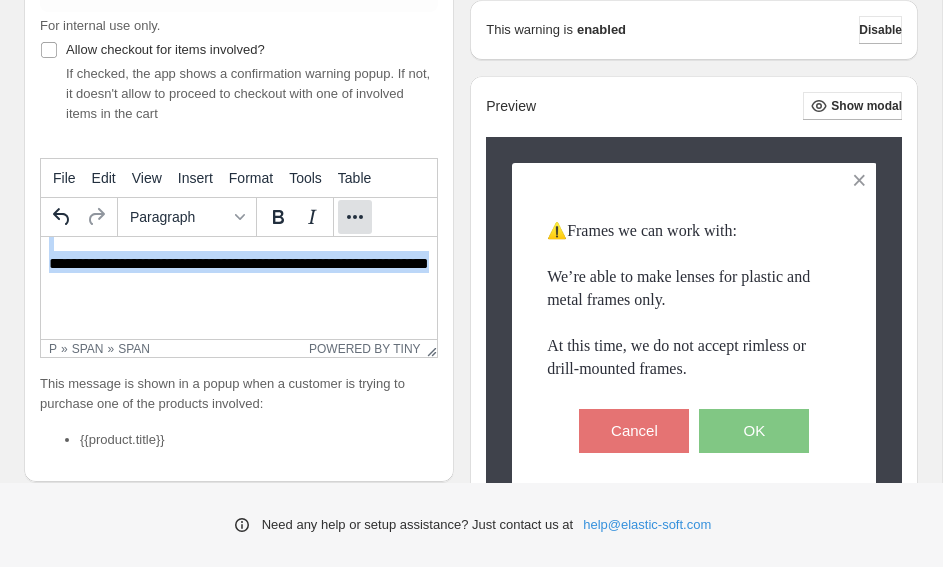 click 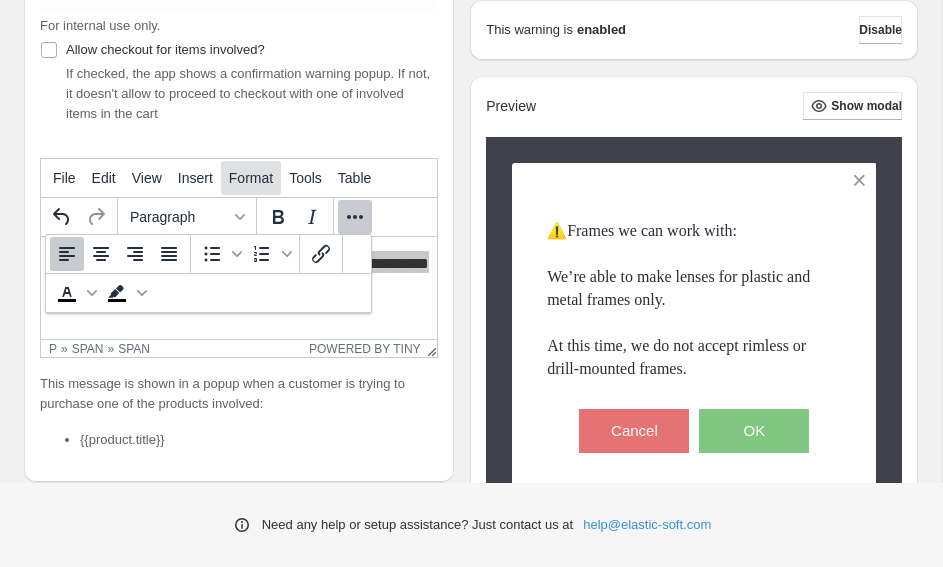 click on "Format" at bounding box center [251, 178] 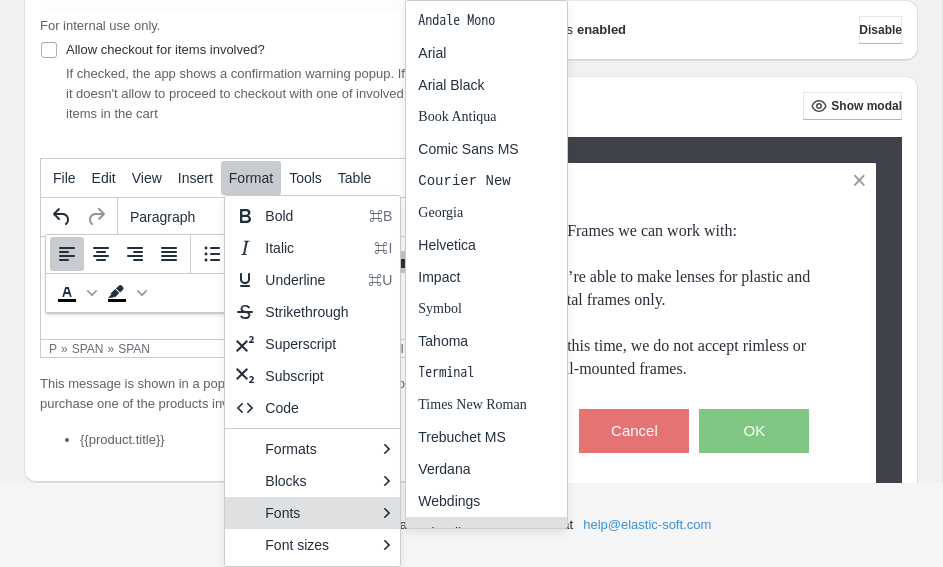 scroll, scrollTop: 21, scrollLeft: 0, axis: vertical 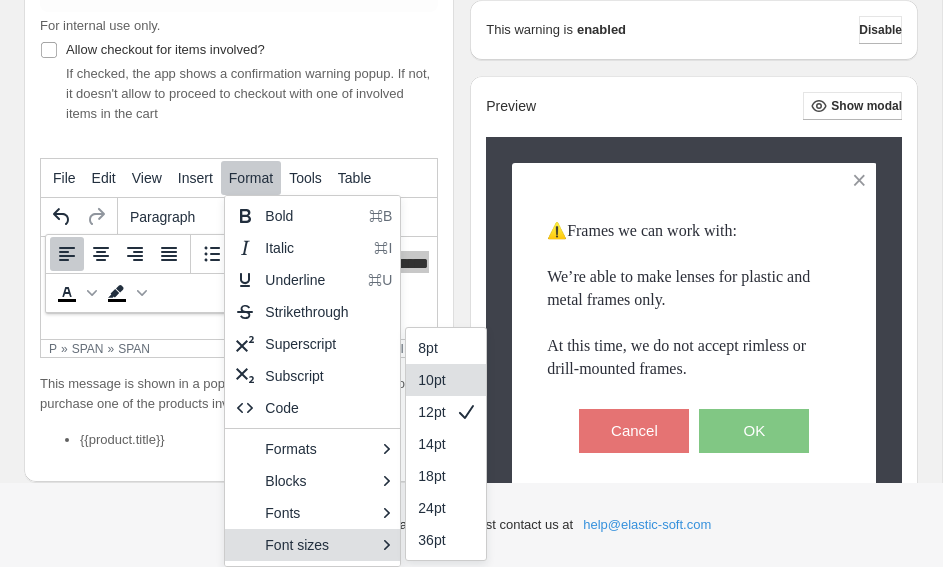 click on "10pt" at bounding box center (431, 380) 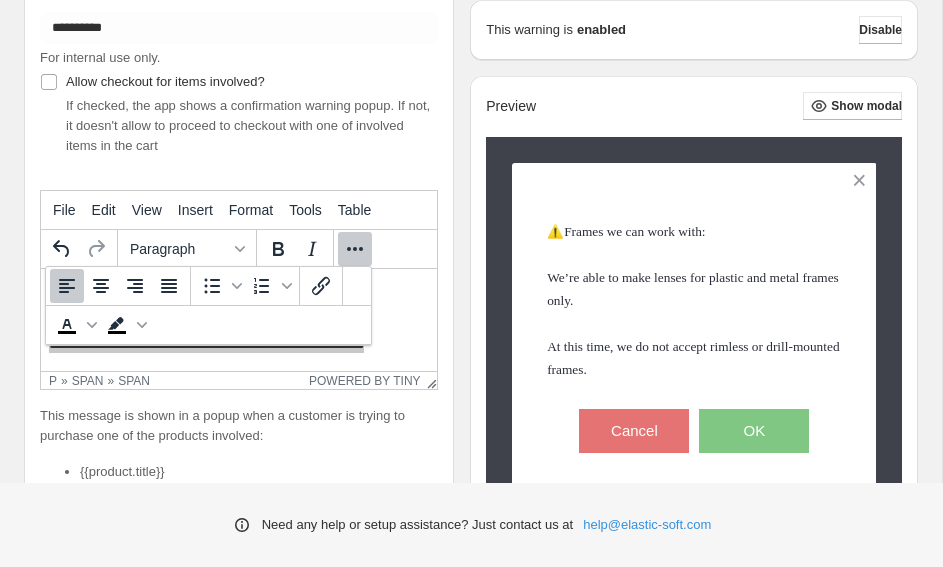 scroll, scrollTop: 197, scrollLeft: 0, axis: vertical 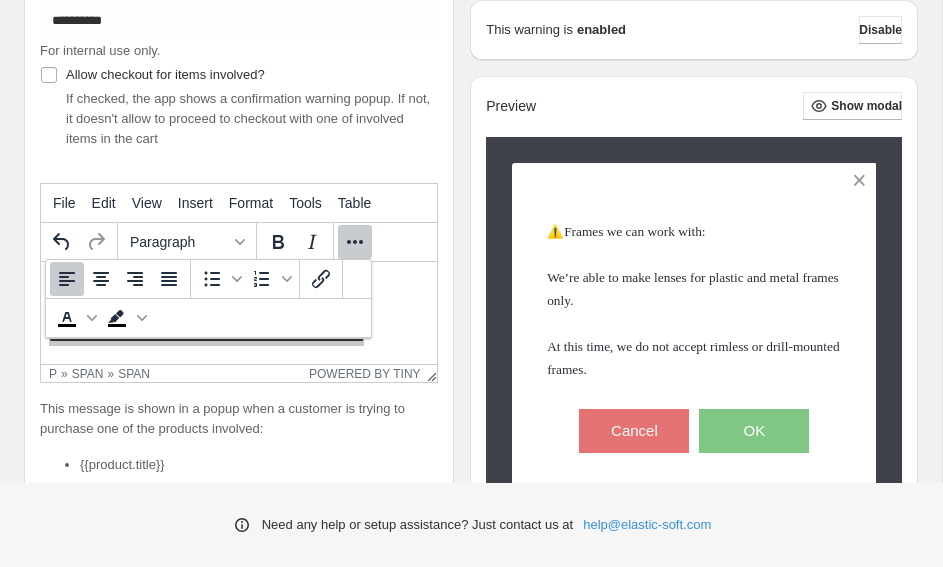click on "**********" at bounding box center (239, 232) 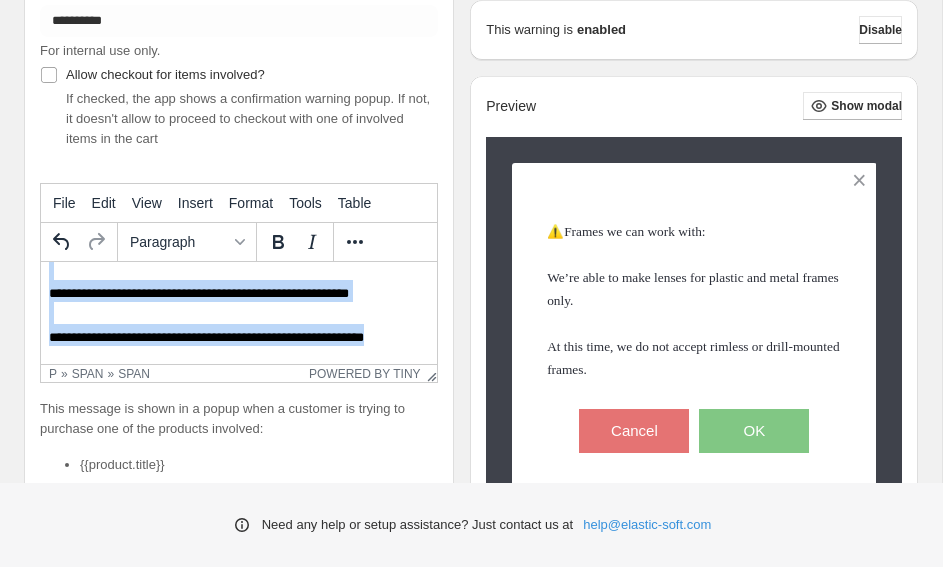click on "**********" at bounding box center (246, 296) 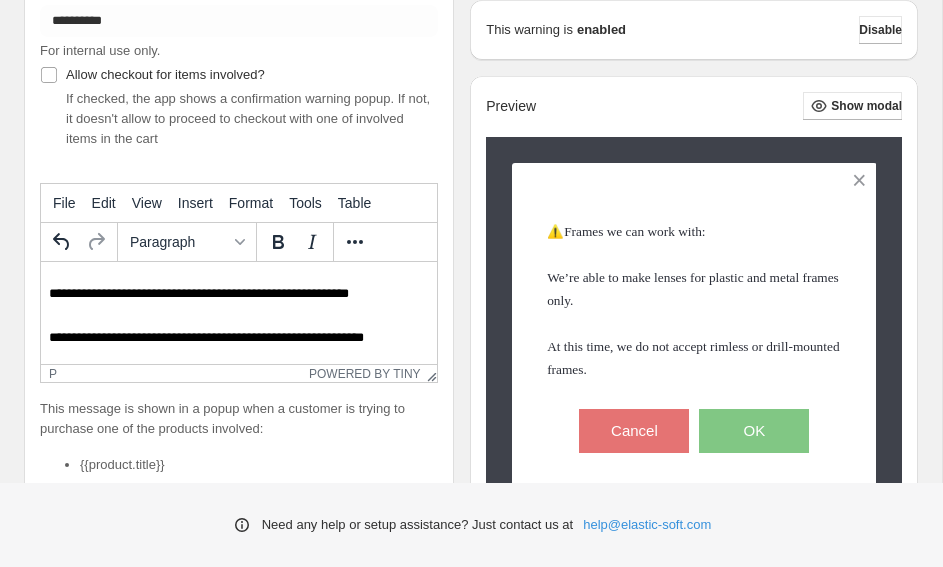 scroll, scrollTop: 0, scrollLeft: 0, axis: both 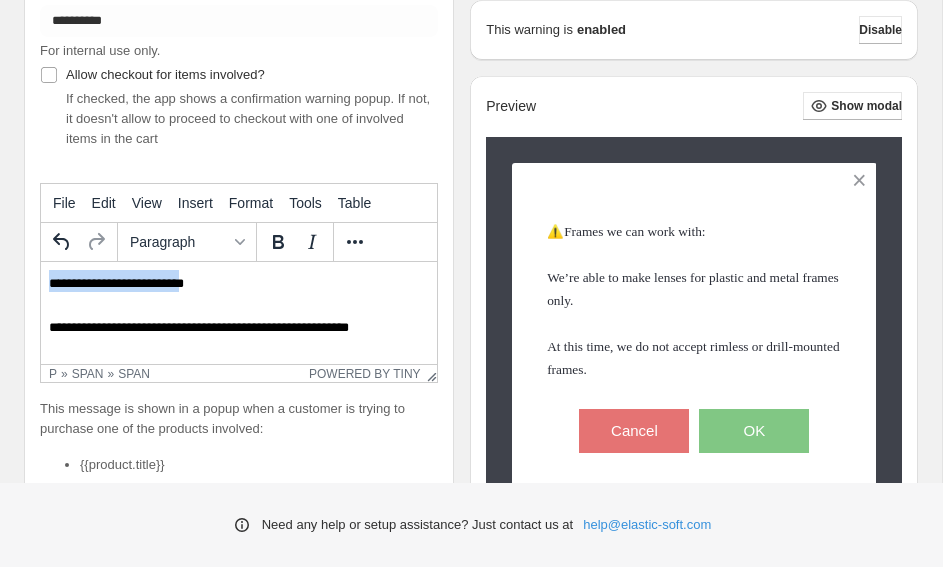 drag, startPoint x: 219, startPoint y: 277, endPoint x: 24, endPoint y: 280, distance: 195.02307 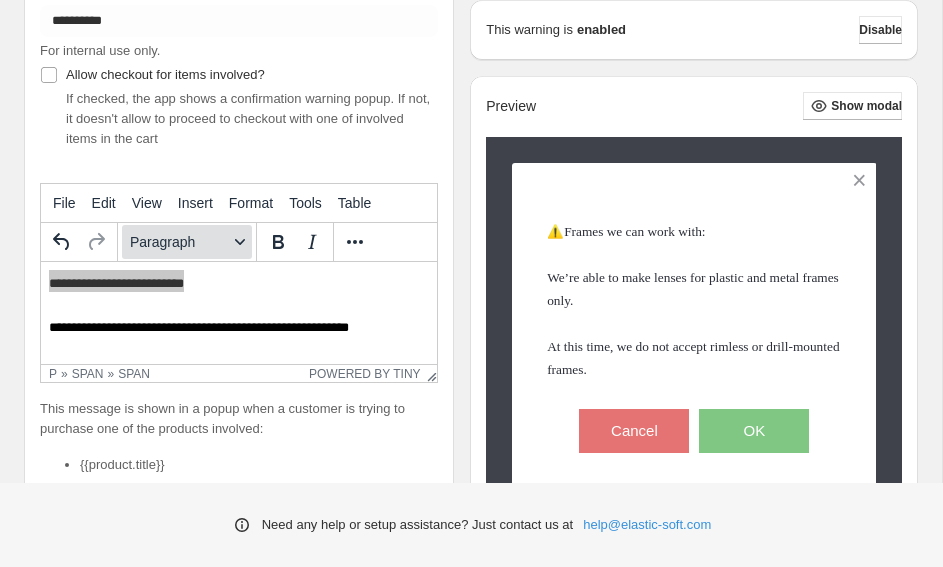 click on "Paragraph" at bounding box center (187, 242) 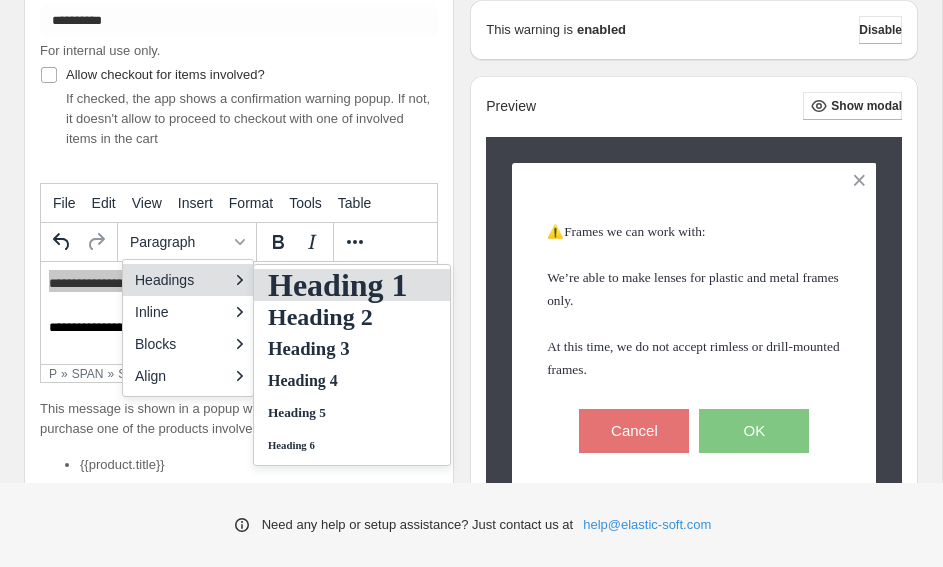click on "Heading 1" at bounding box center (338, 285) 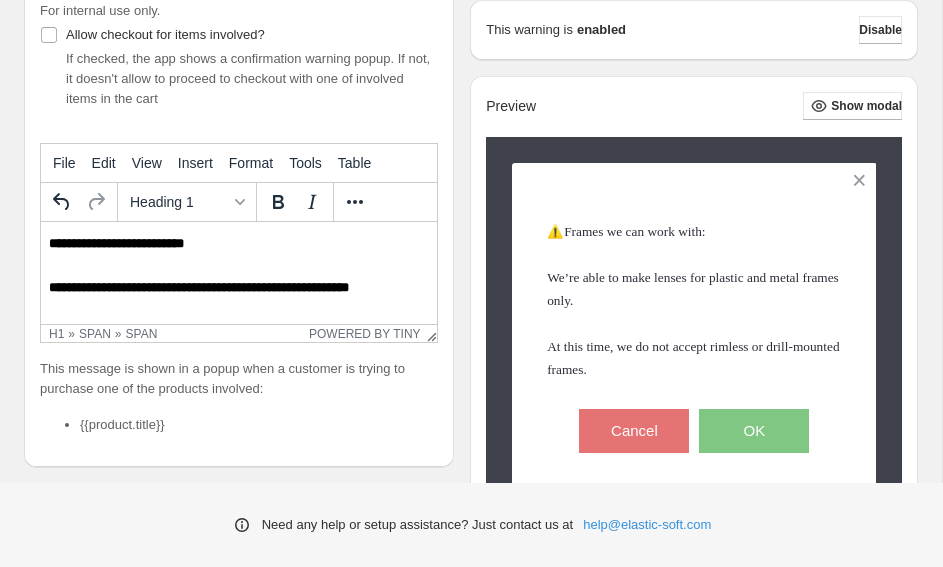 scroll, scrollTop: 239, scrollLeft: 0, axis: vertical 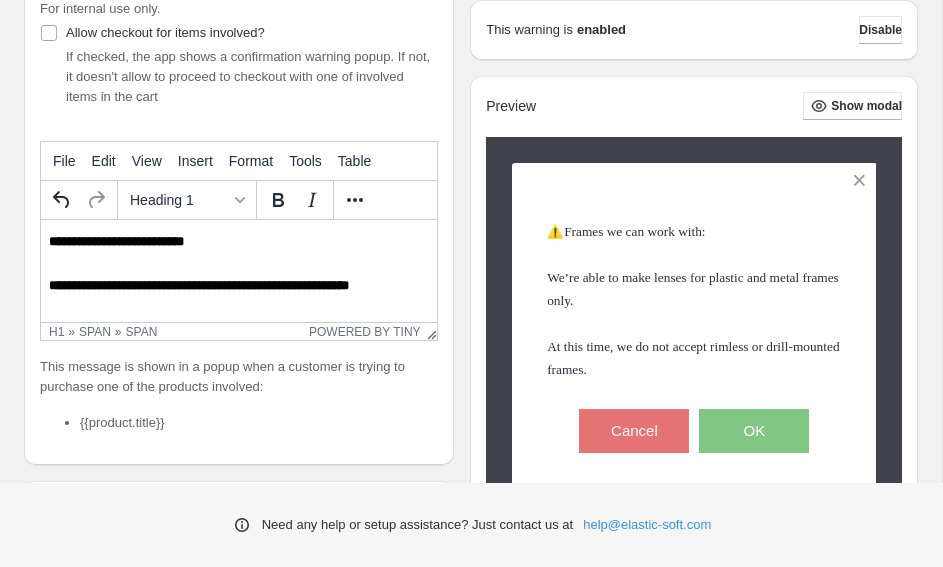 click on "We’re able to make lenses for plastic and metal frames only." at bounding box center [693, 289] 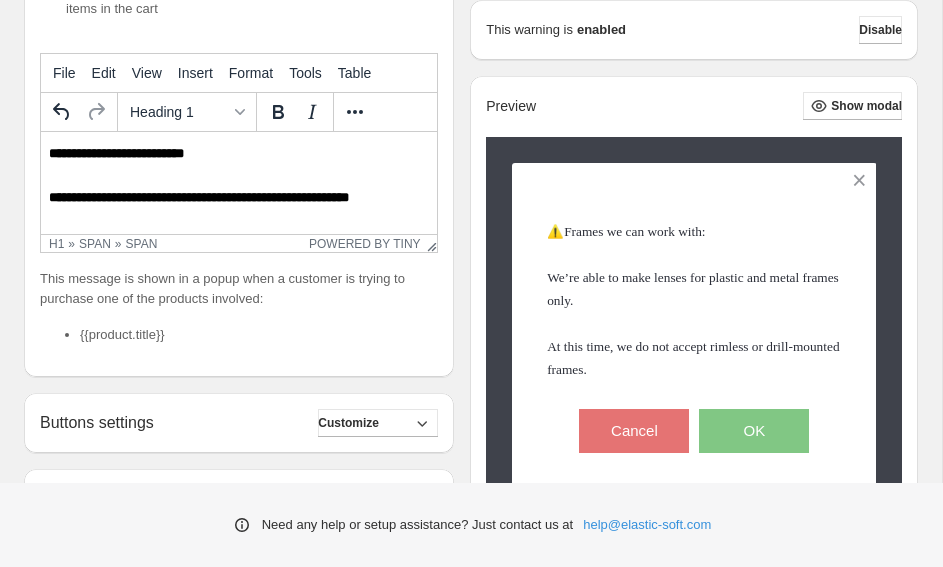 scroll, scrollTop: 308, scrollLeft: 0, axis: vertical 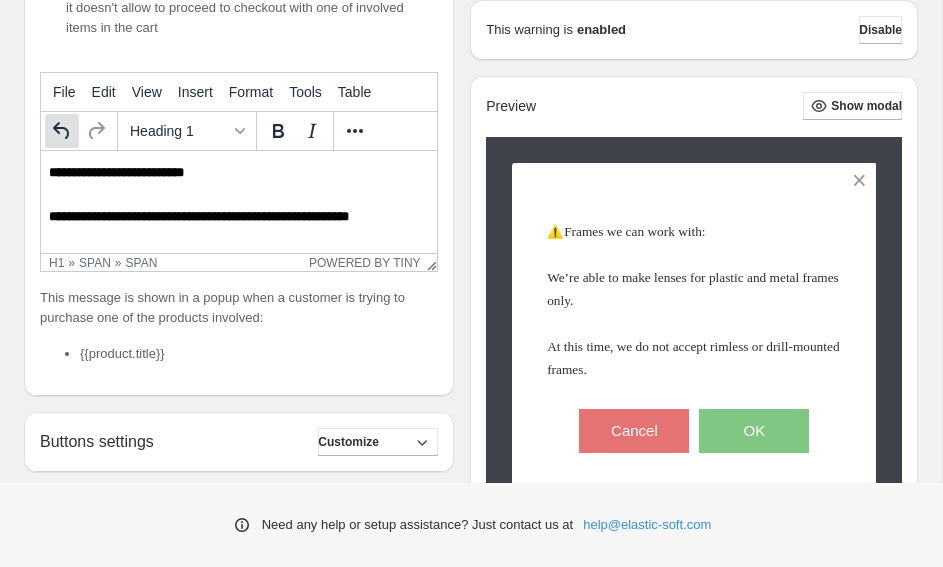 click 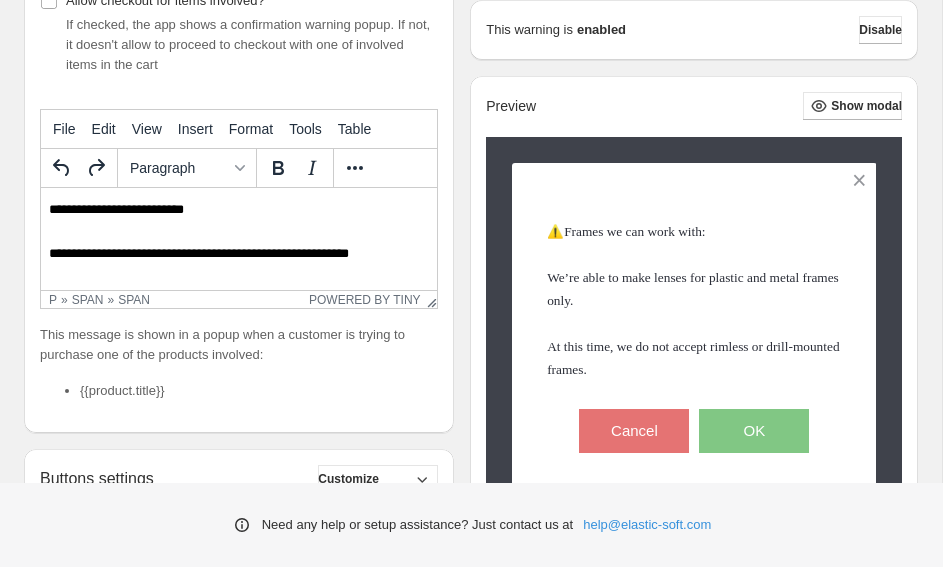 scroll, scrollTop: 278, scrollLeft: 0, axis: vertical 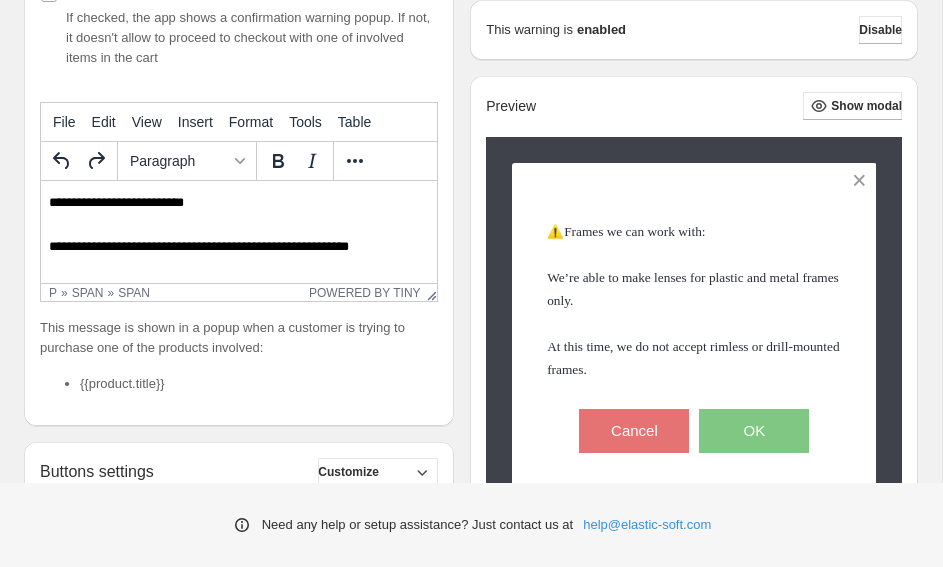 click on "**********" at bounding box center (239, 244) 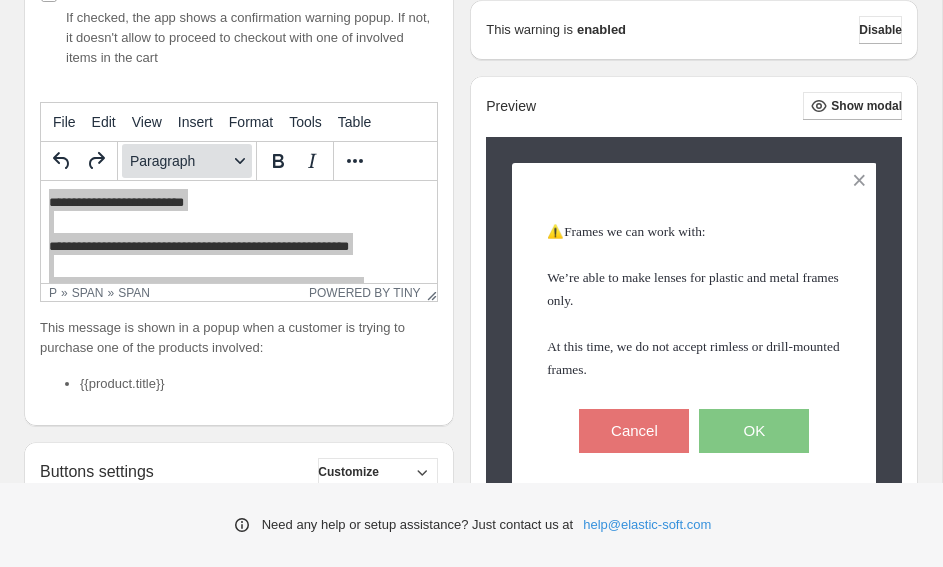 click on "Paragraph" at bounding box center (179, 161) 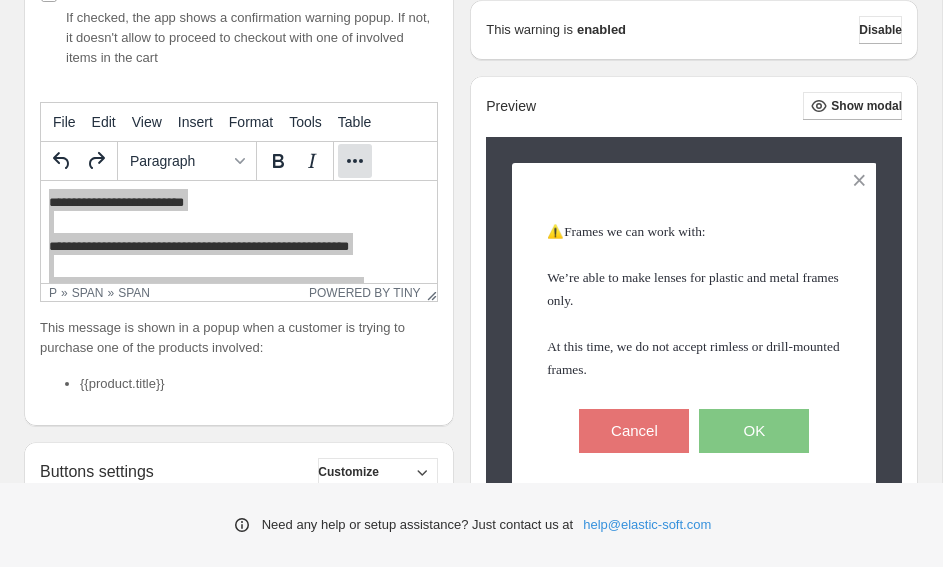click 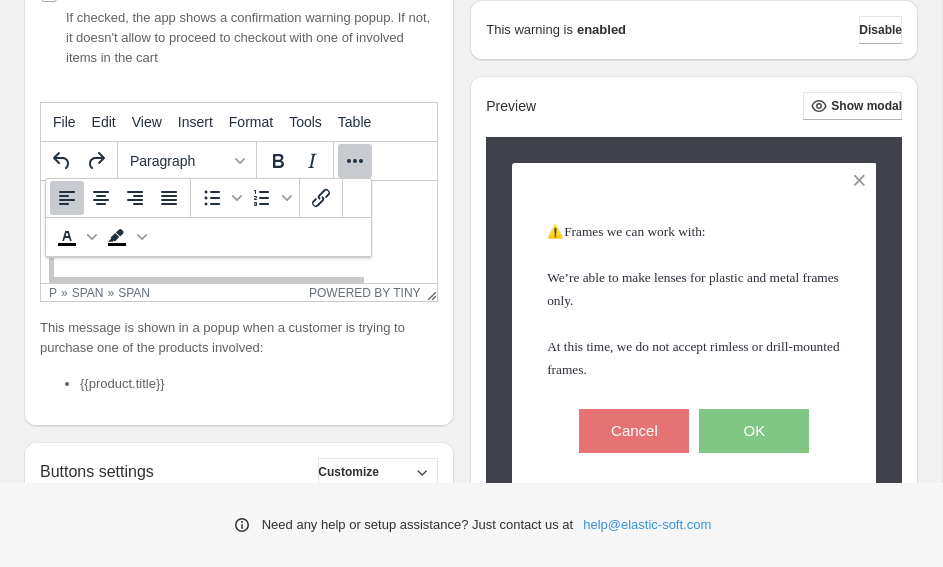 click on "Paragraph" at bounding box center [239, 161] 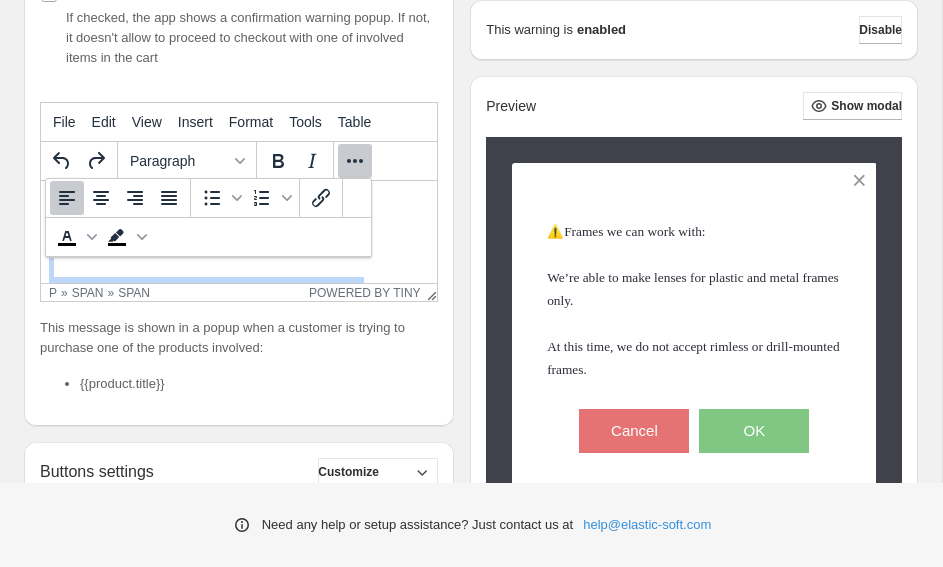 click on "**********" at bounding box center (239, 244) 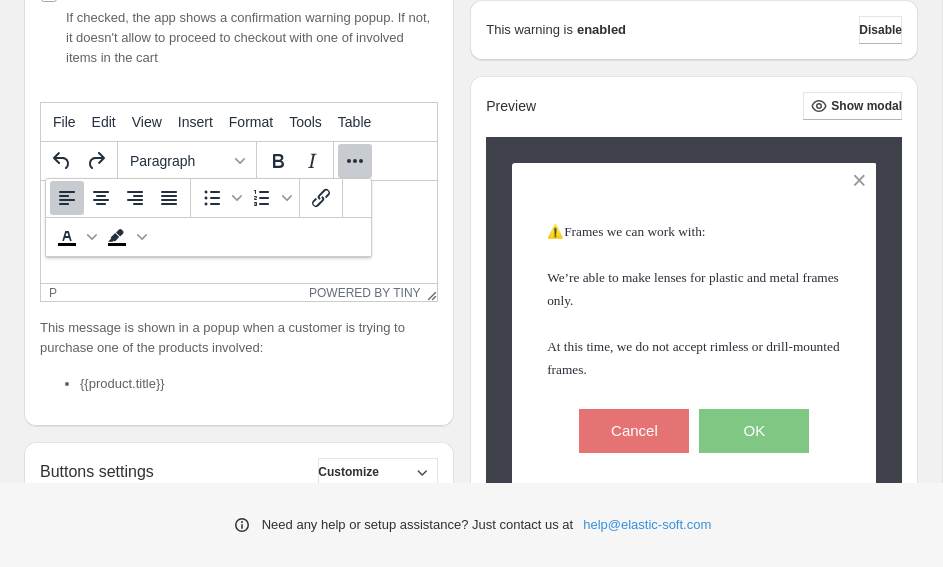 click on "**********" at bounding box center (239, 244) 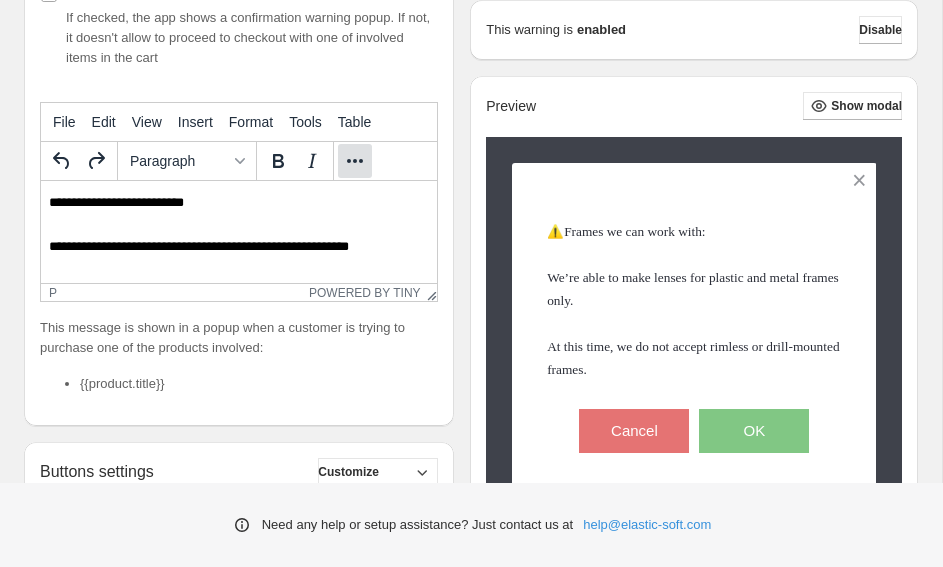 click 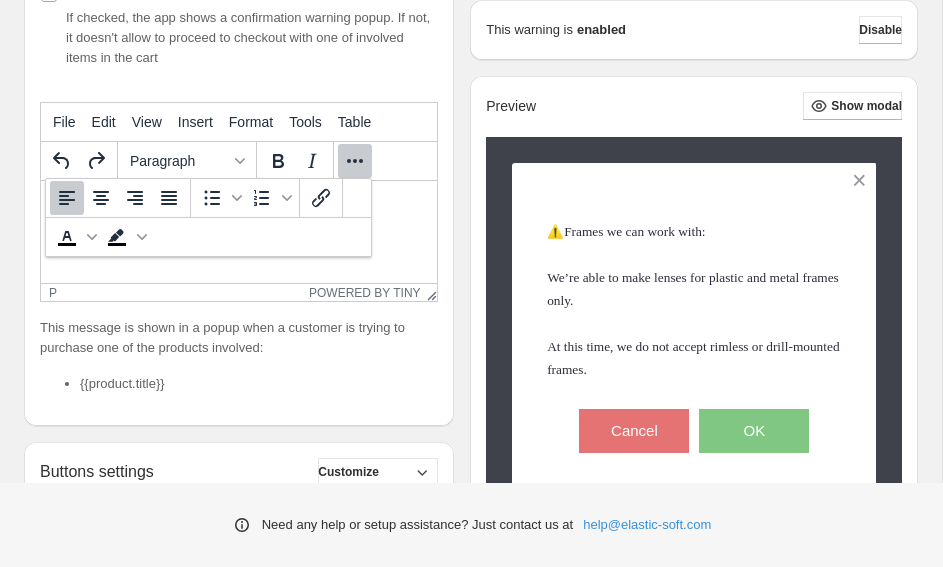 click 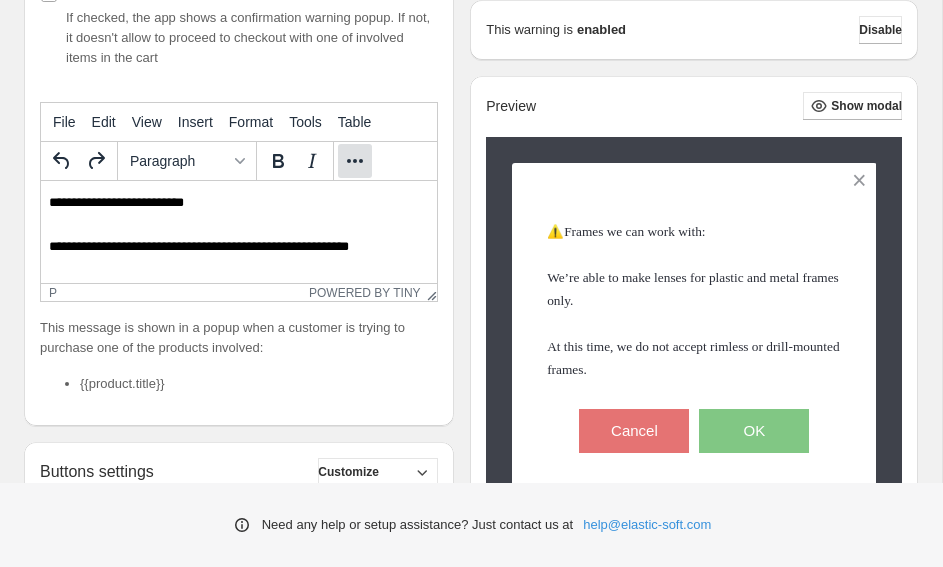 type 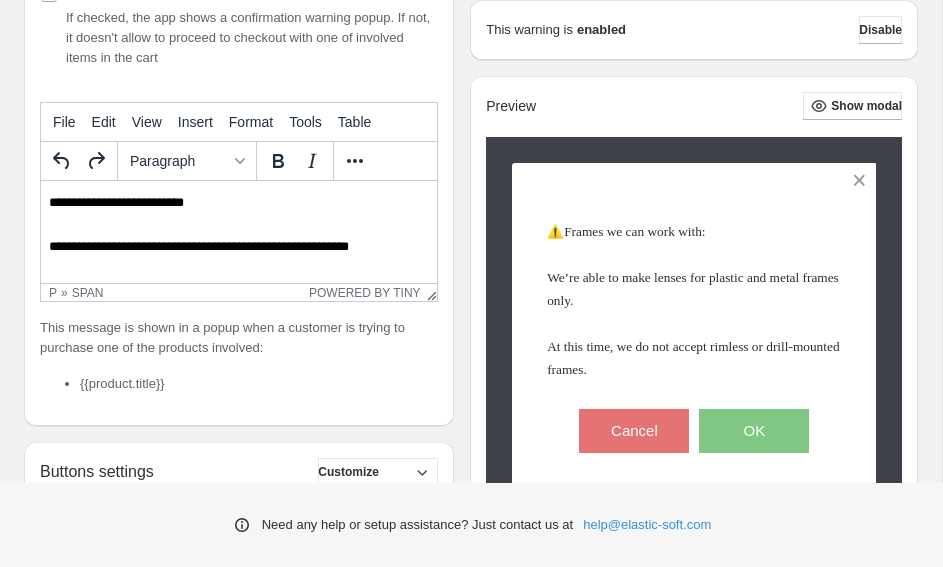 click on "**********" at bounding box center (239, 244) 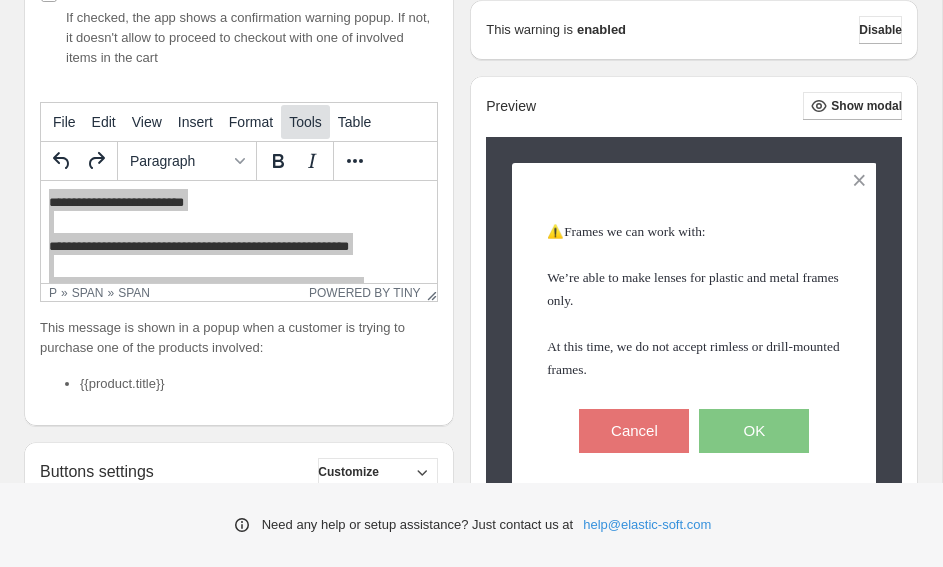 click on "Tools" at bounding box center [305, 122] 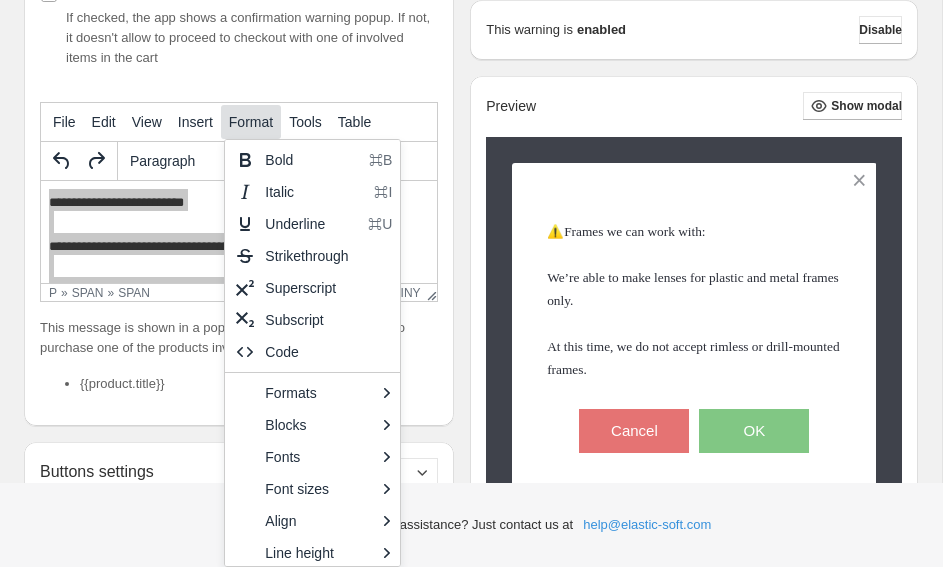click on "Format" at bounding box center (251, 122) 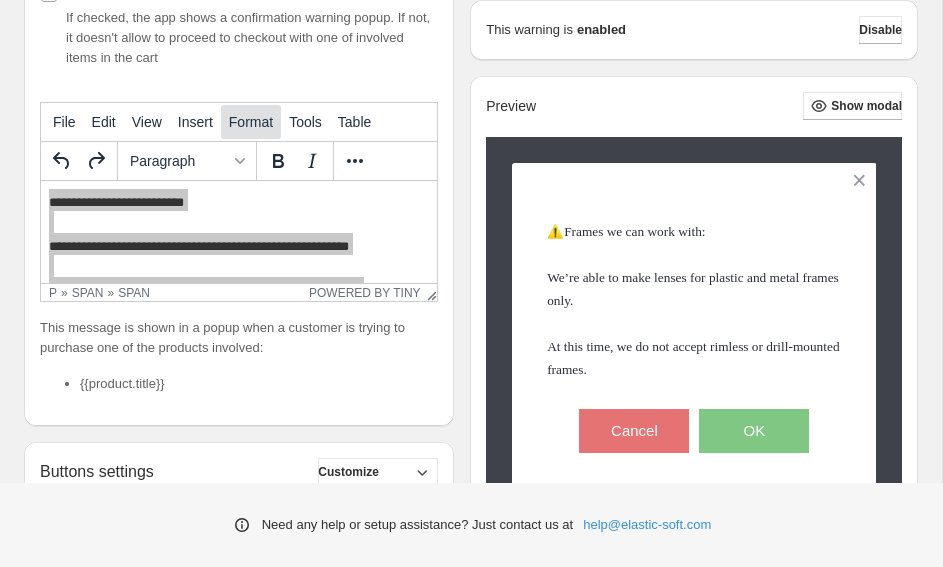 click on "Format" at bounding box center [251, 122] 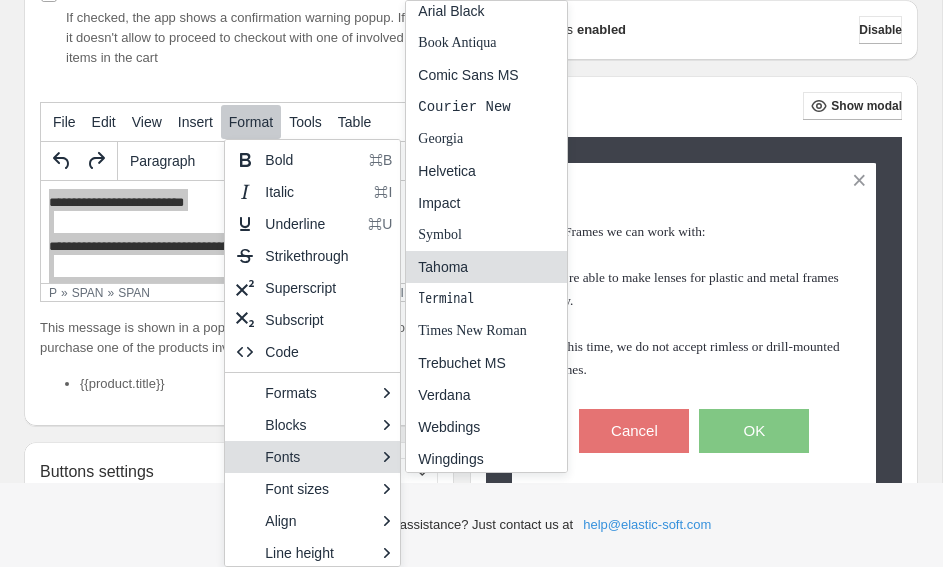 scroll, scrollTop: 76, scrollLeft: 0, axis: vertical 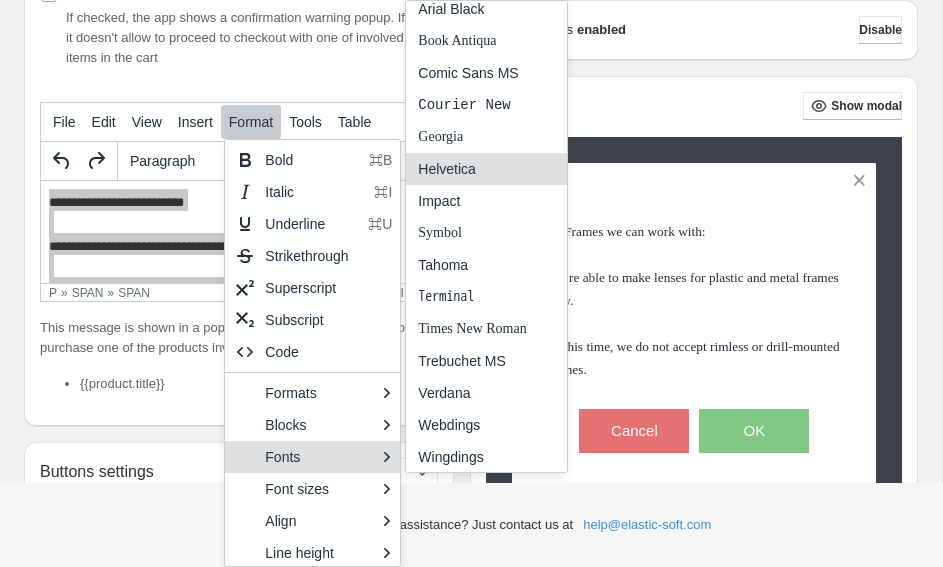 click on "Helvetica" at bounding box center (486, 169) 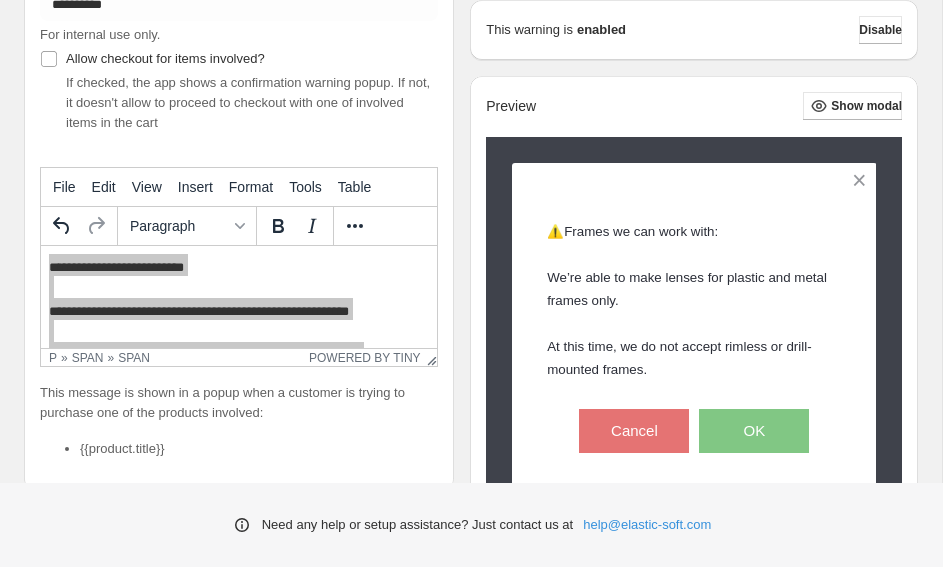 scroll, scrollTop: 214, scrollLeft: 0, axis: vertical 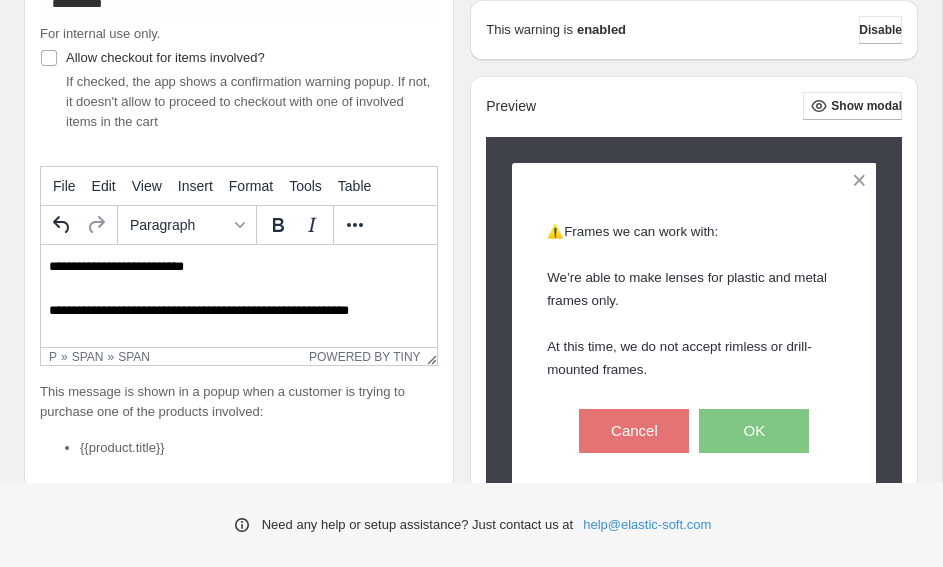 click on "**********" at bounding box center [116, 266] 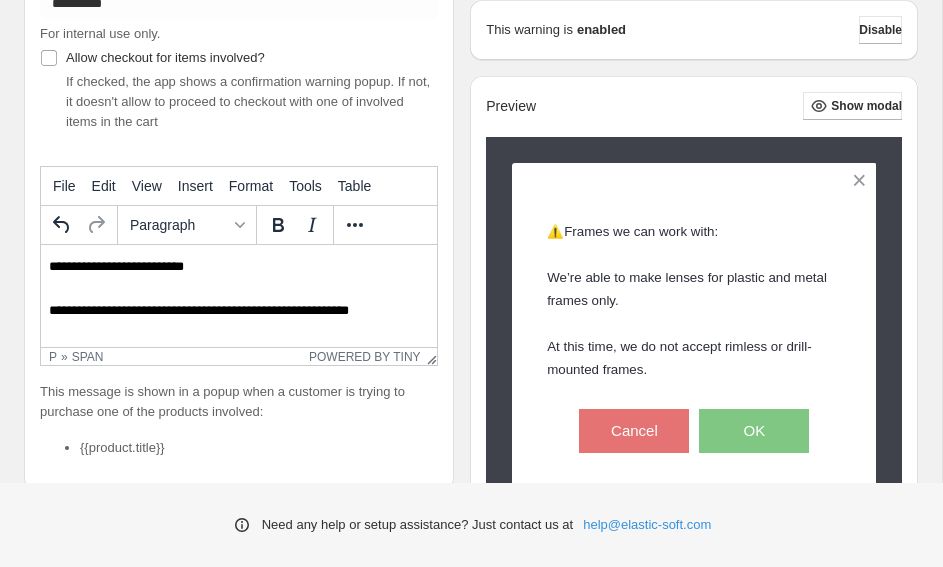click on "**********" at bounding box center [116, 266] 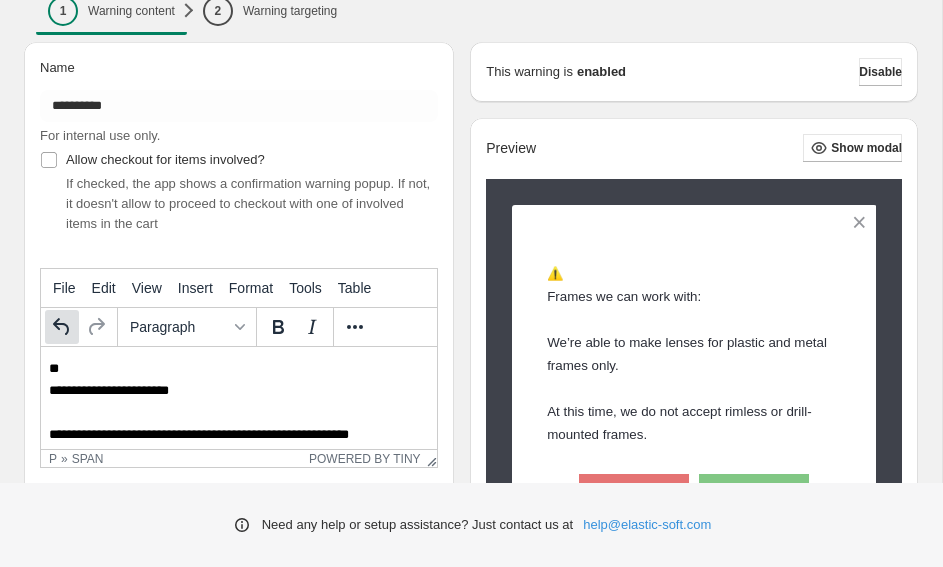 scroll, scrollTop: 141, scrollLeft: 0, axis: vertical 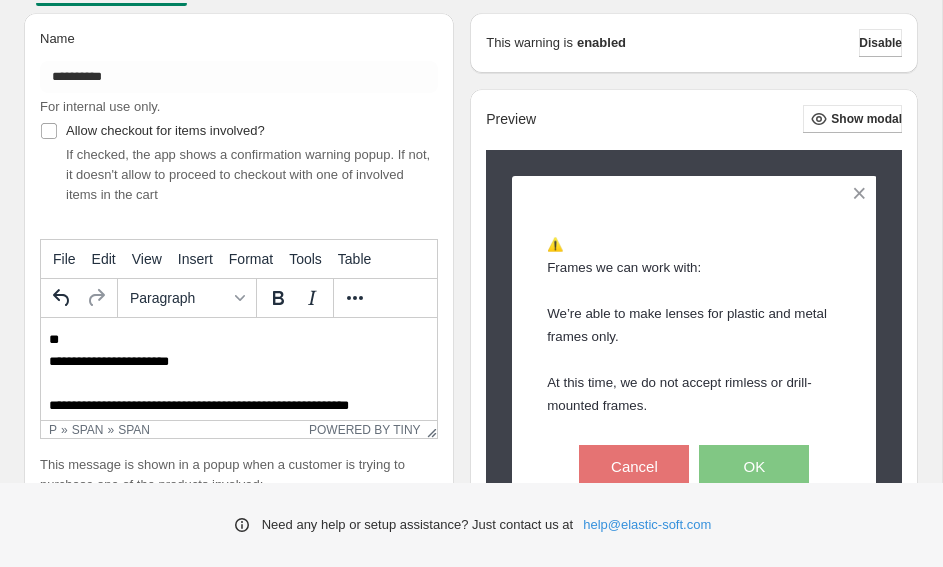 click on "**" at bounding box center (239, 337) 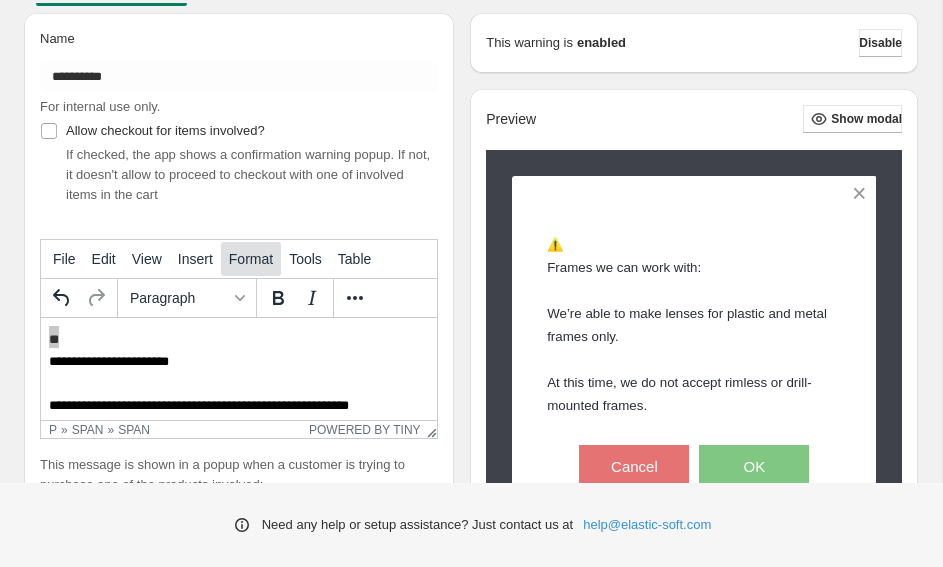 click on "Format" at bounding box center (251, 259) 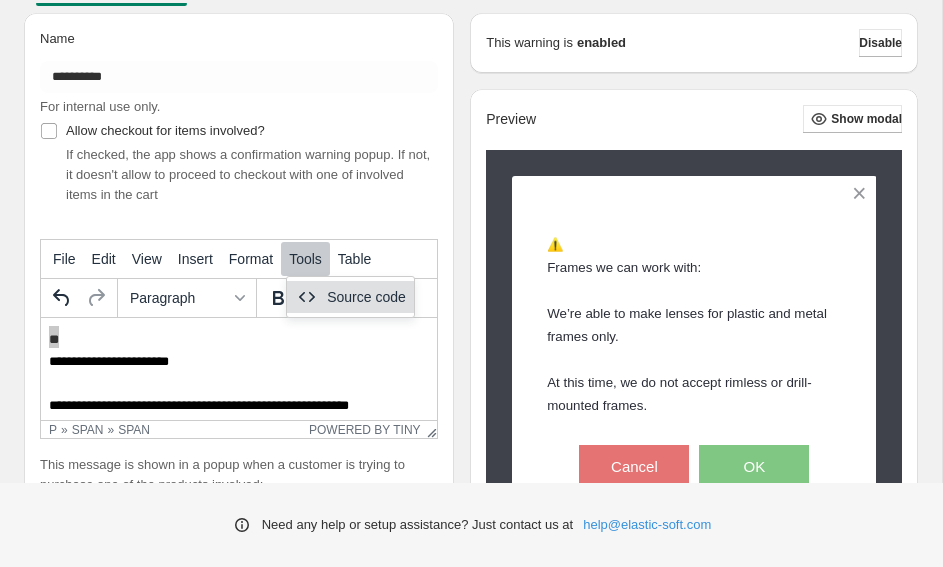 click on "Source code" at bounding box center (350, 297) 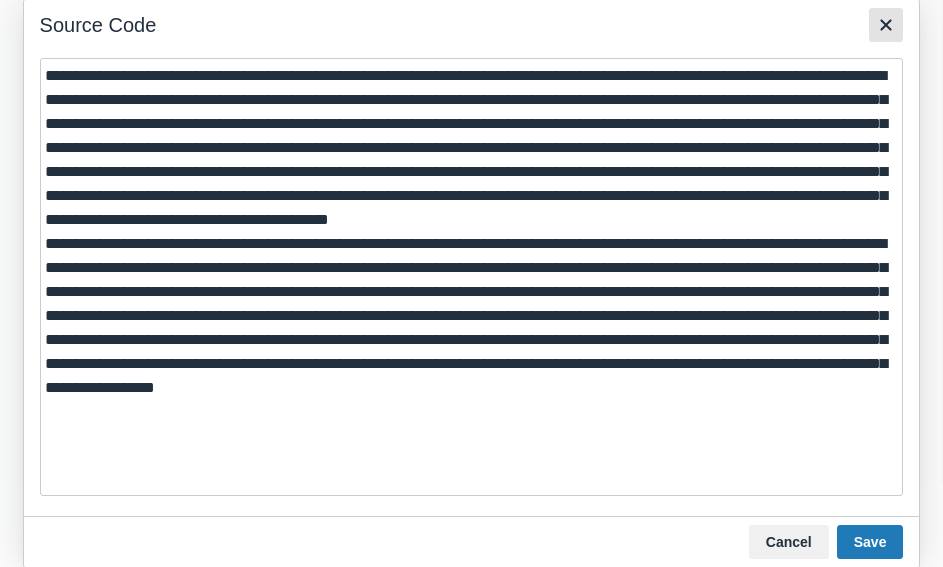 click 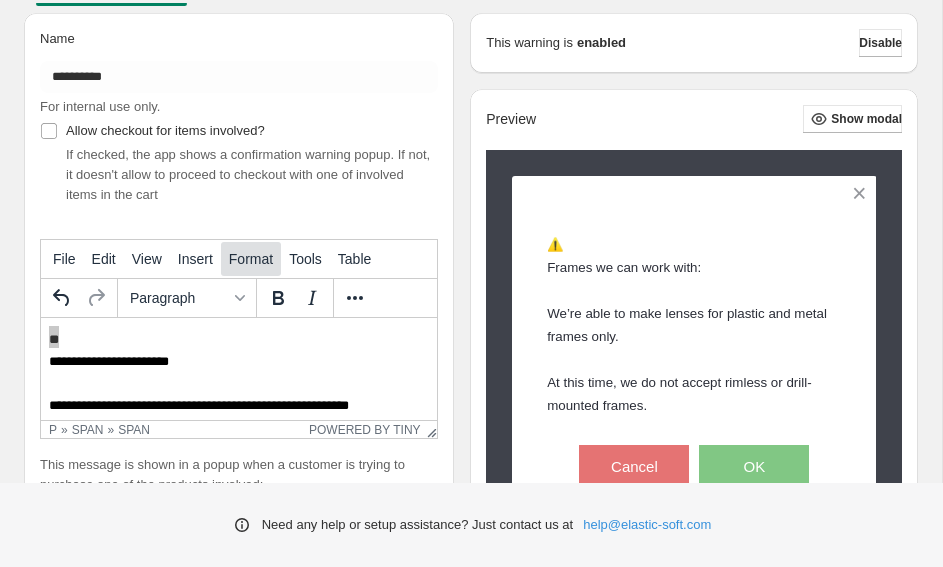 click on "Format" at bounding box center (251, 259) 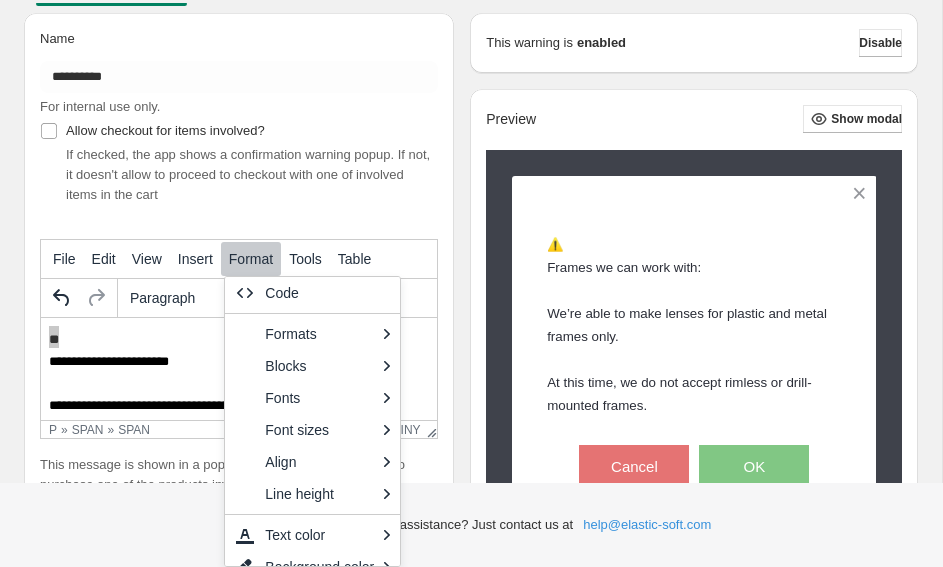 scroll, scrollTop: 198, scrollLeft: 0, axis: vertical 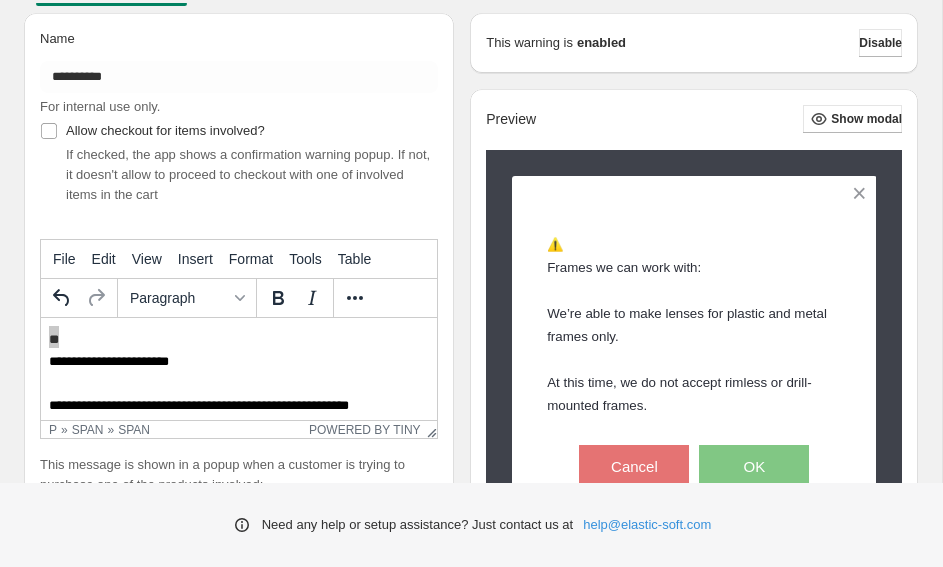 click on "**********" at bounding box center [239, 288] 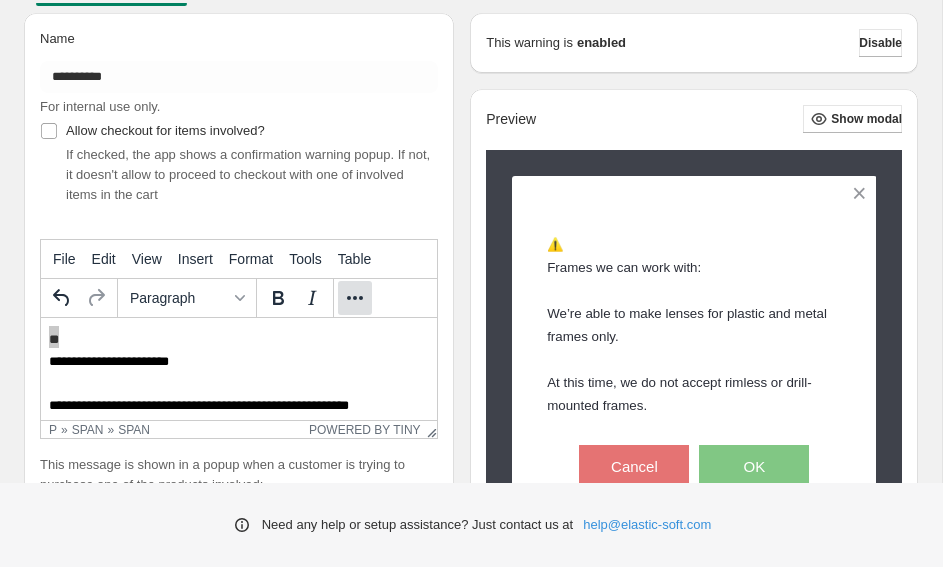 click 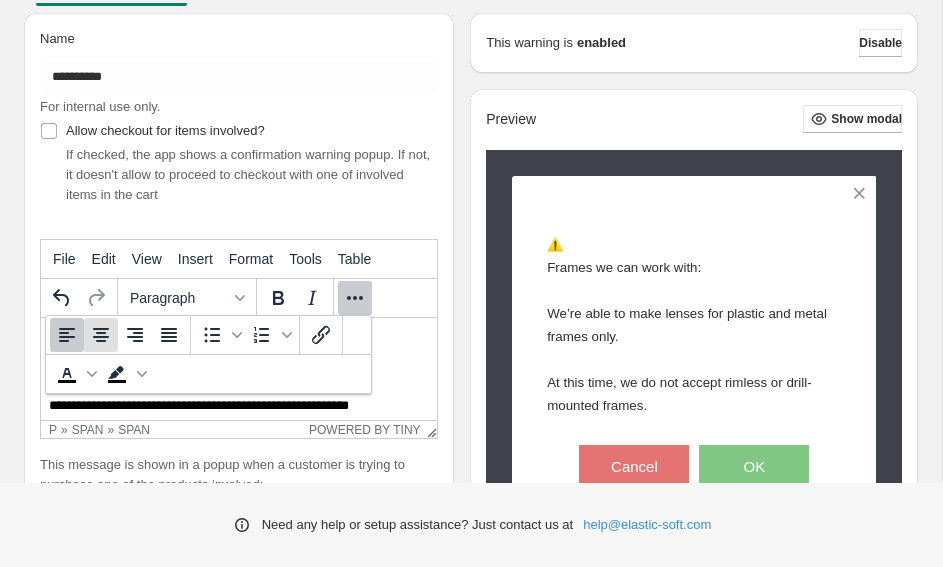 click 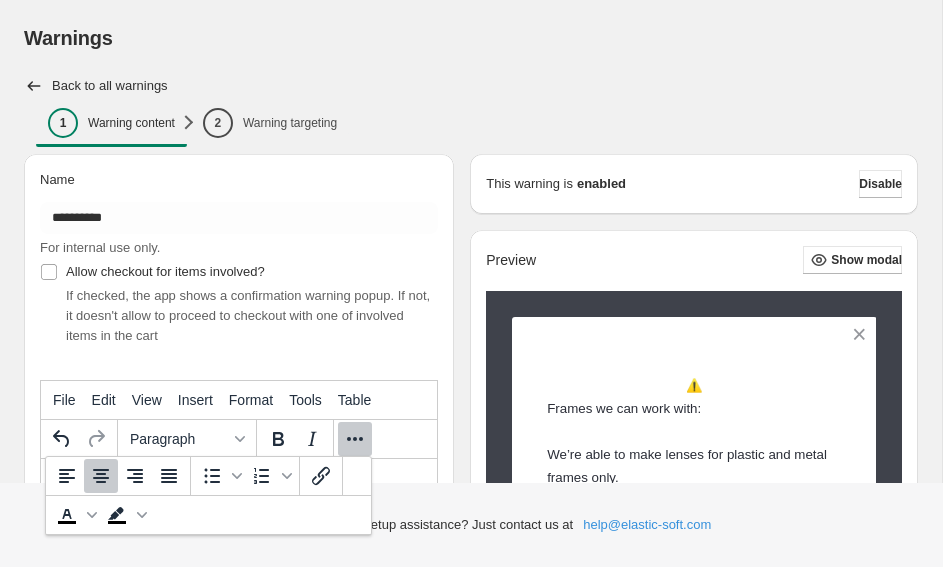 click on "**********" at bounding box center [471, 583] 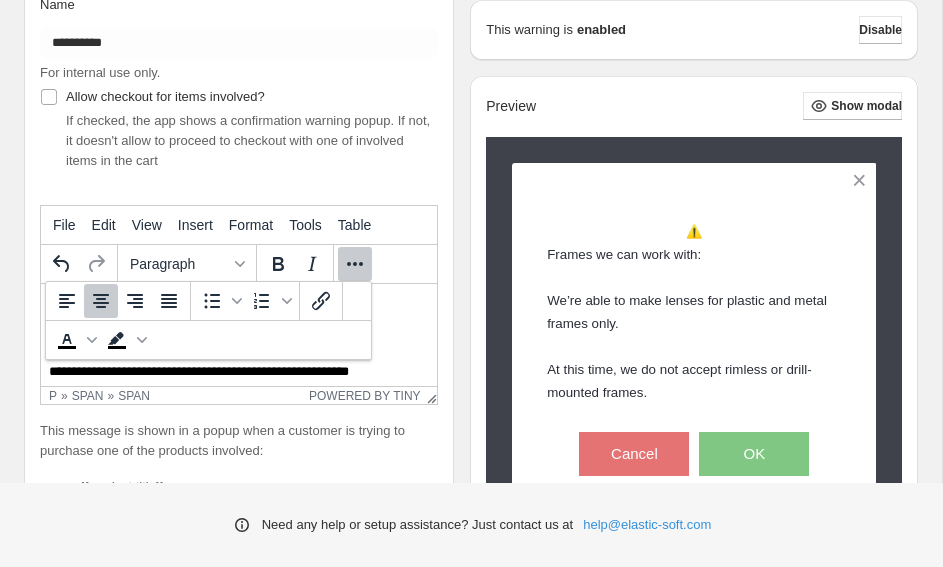 scroll, scrollTop: 180, scrollLeft: 0, axis: vertical 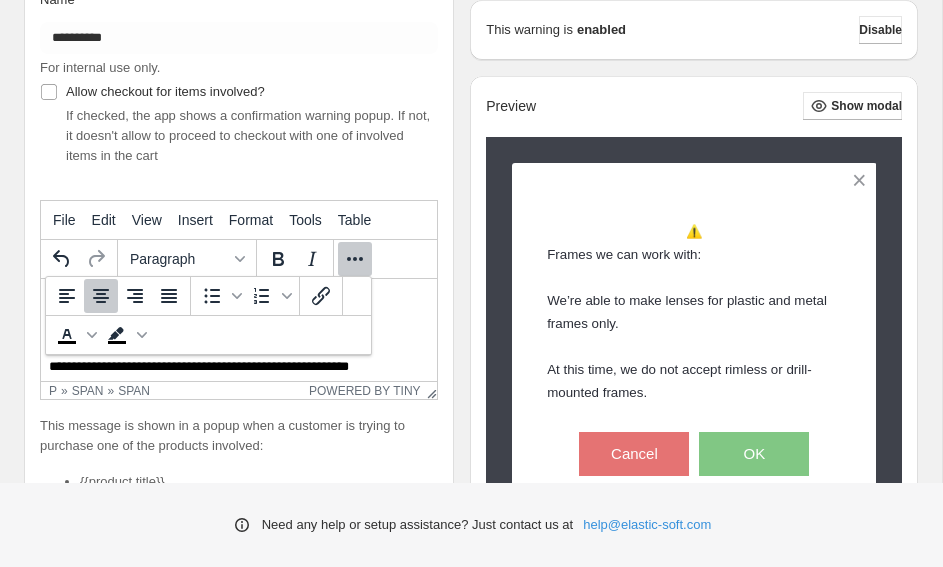 click on "This message is shown in a popup when a customer is trying to purchase one of the products involved:" at bounding box center [239, 436] 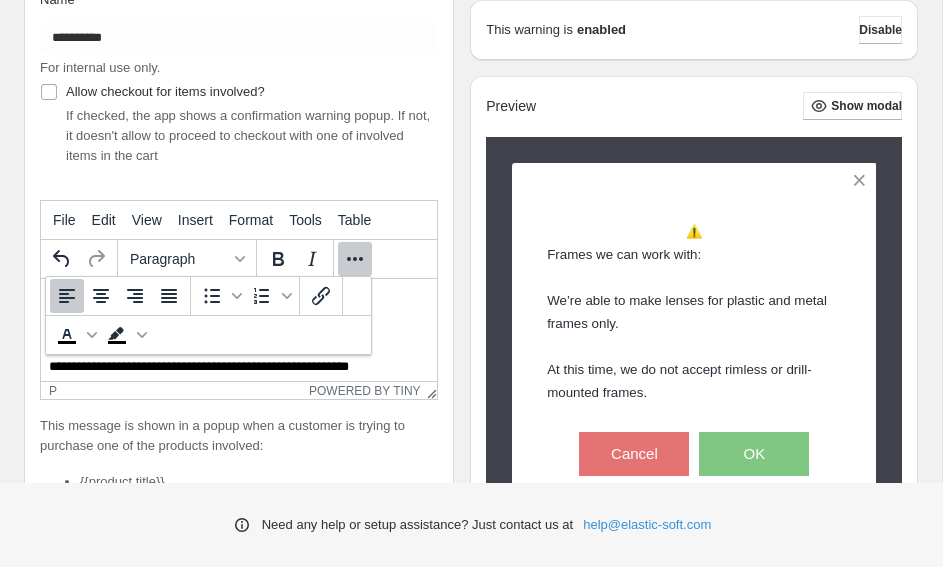 click 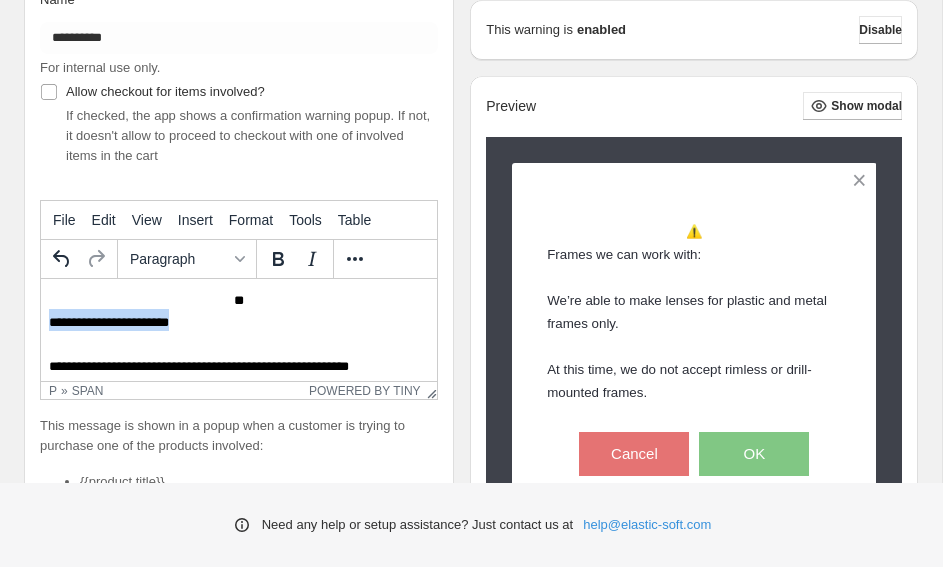 drag, startPoint x: 211, startPoint y: 328, endPoint x: 32, endPoint y: 321, distance: 179.13683 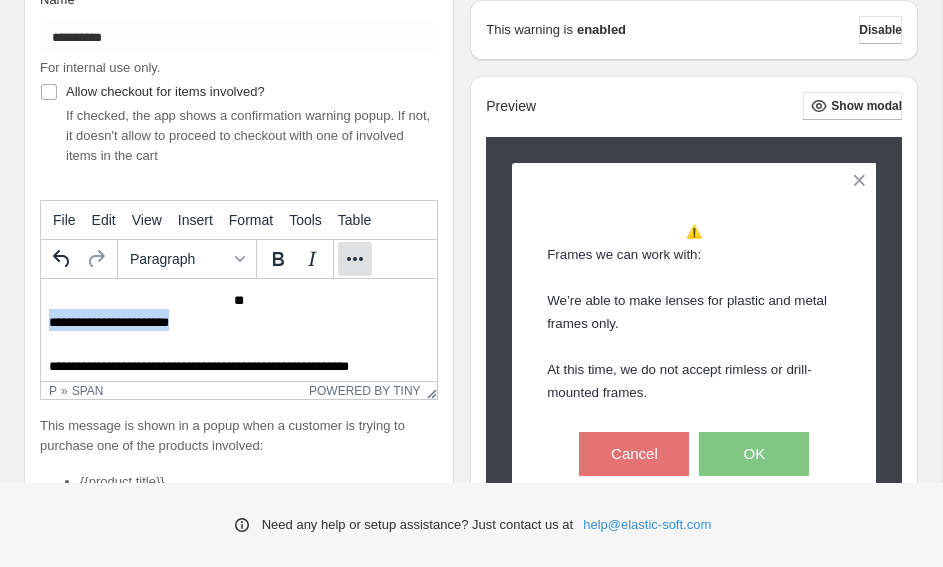 click 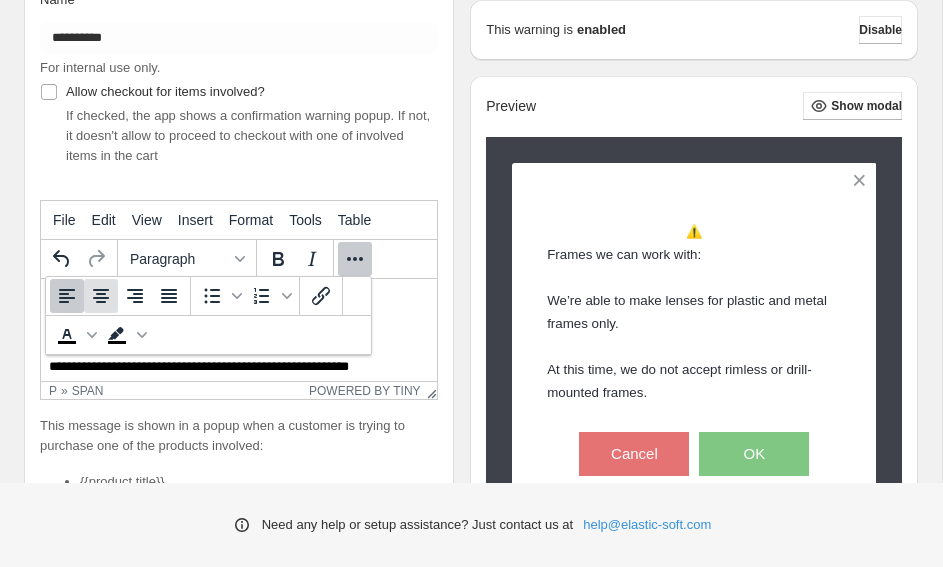 click 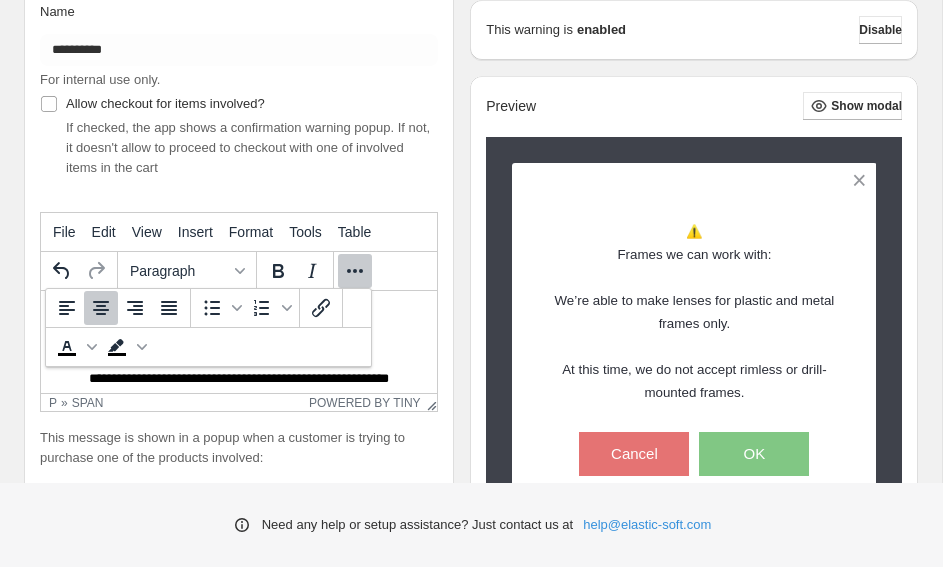scroll, scrollTop: 173, scrollLeft: 0, axis: vertical 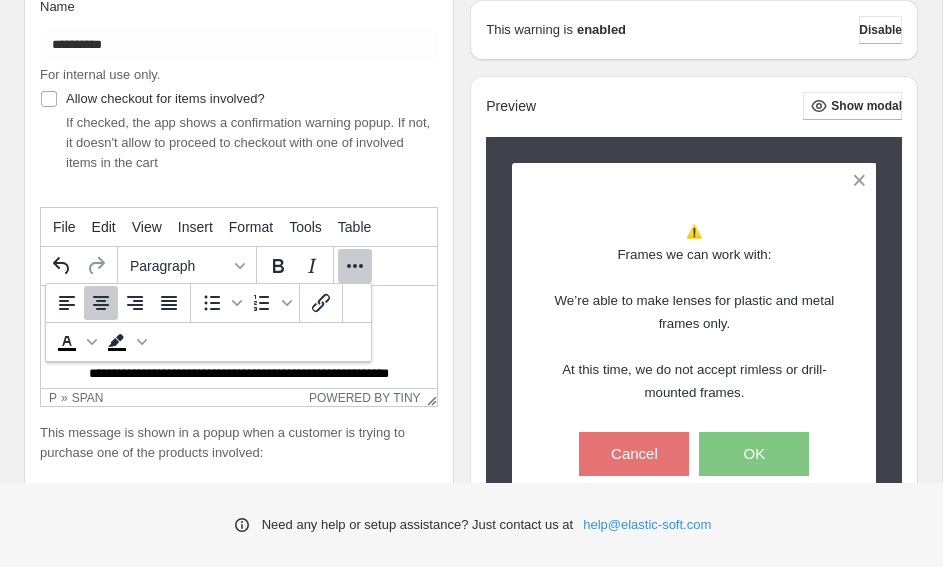 click on "**********" at bounding box center (239, 371) 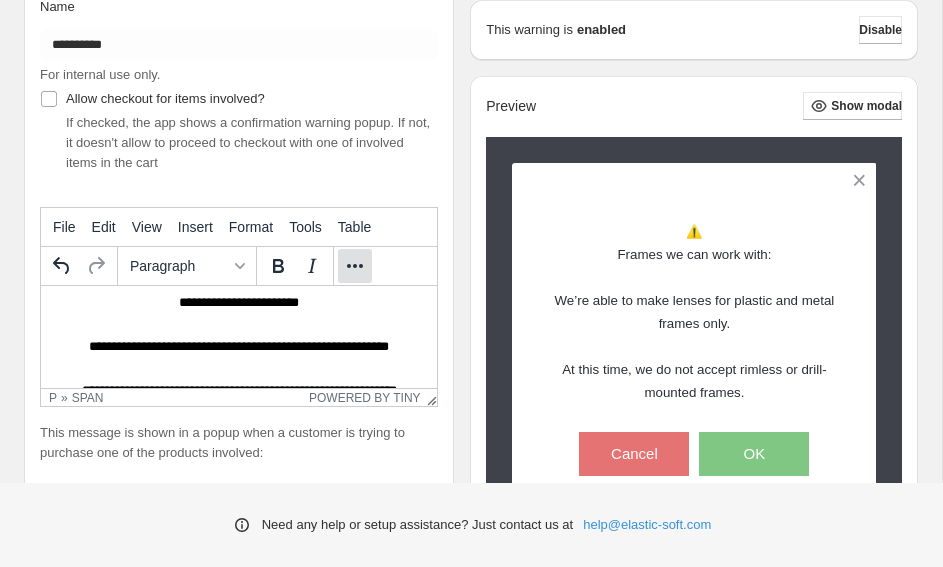 scroll, scrollTop: 20, scrollLeft: 0, axis: vertical 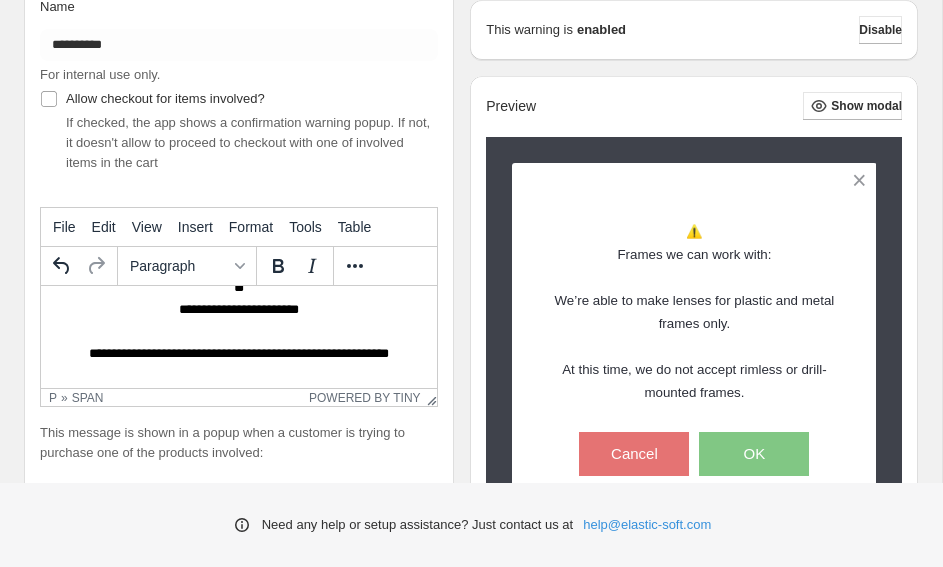 click on "**********" at bounding box center (239, 351) 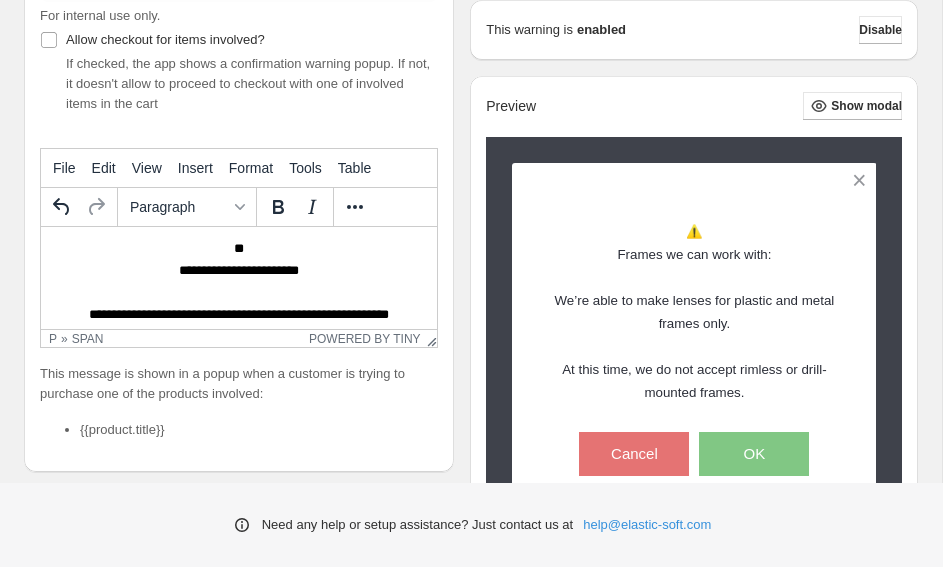 scroll, scrollTop: 58, scrollLeft: 0, axis: vertical 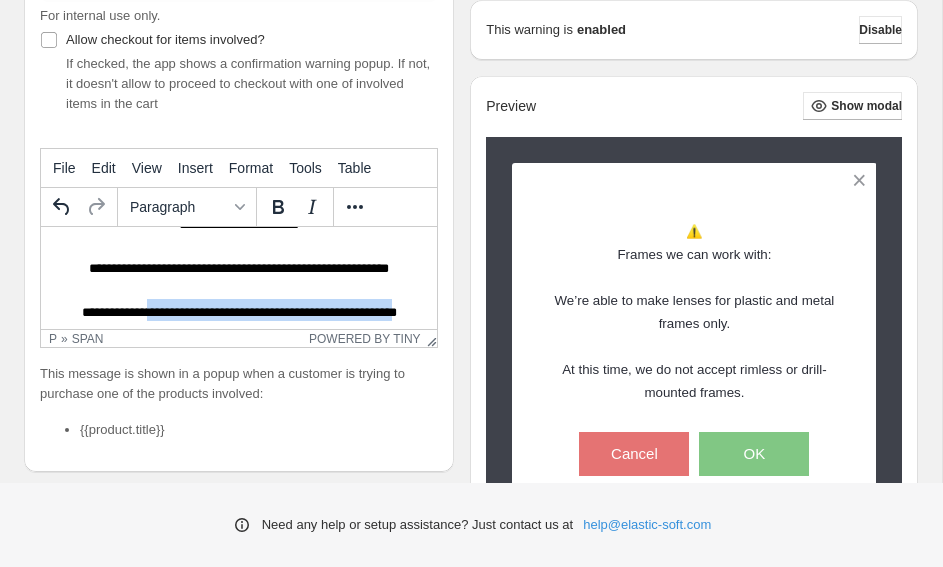 drag, startPoint x: 134, startPoint y: 308, endPoint x: 426, endPoint y: 302, distance: 292.06165 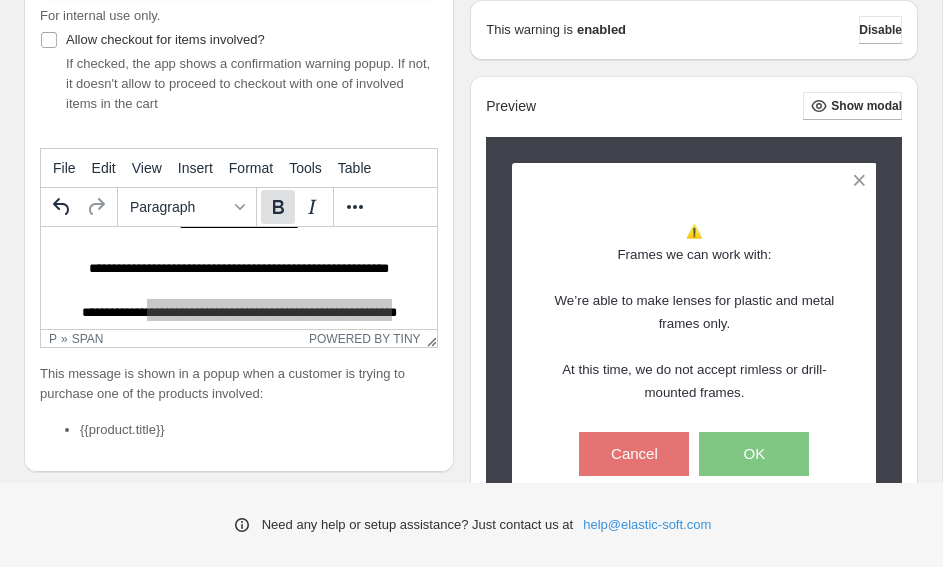 click 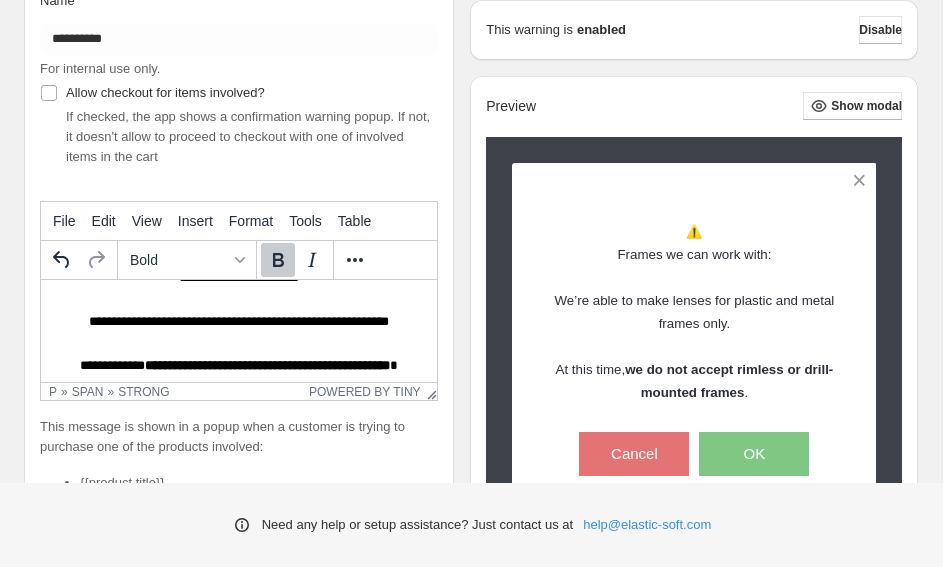 scroll, scrollTop: 0, scrollLeft: 0, axis: both 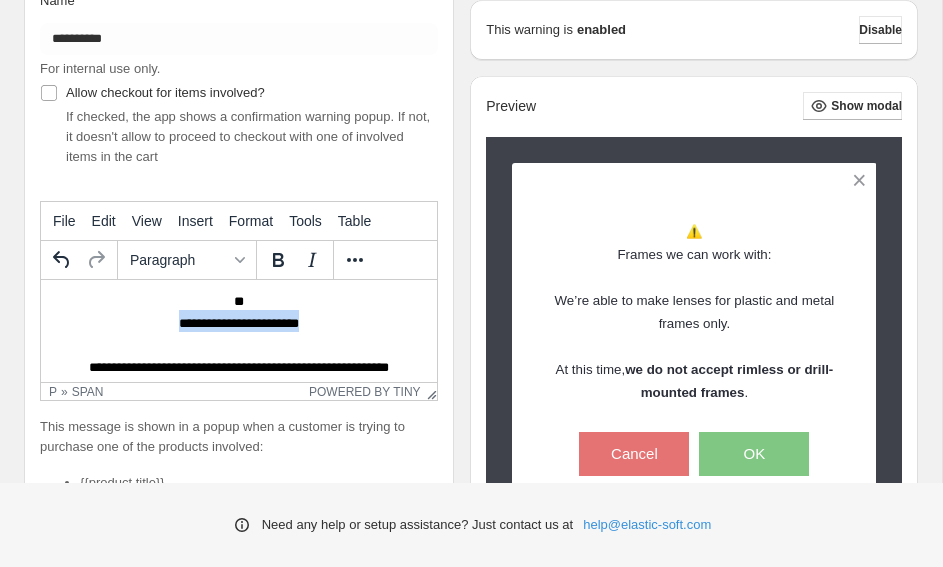 drag, startPoint x: 328, startPoint y: 330, endPoint x: 147, endPoint y: 330, distance: 181 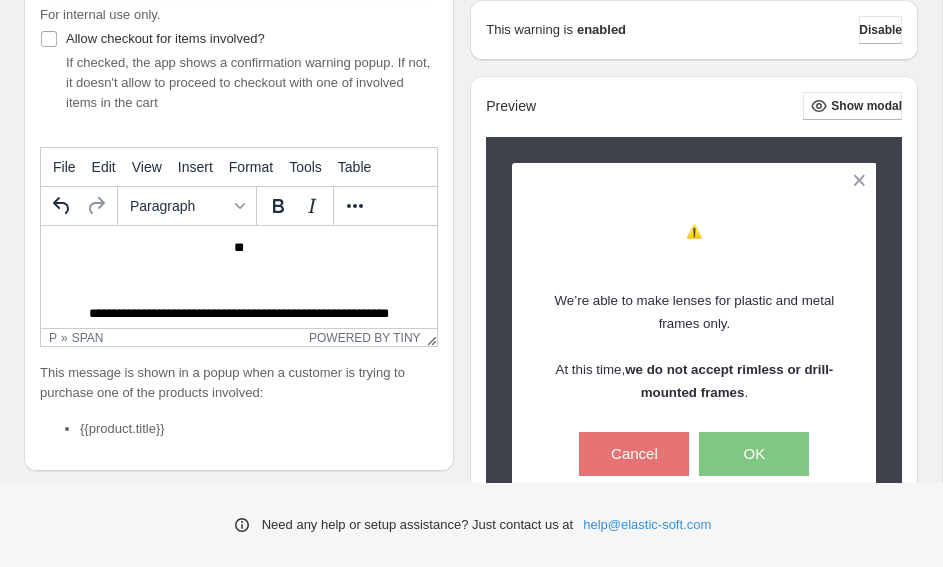 scroll, scrollTop: 236, scrollLeft: 0, axis: vertical 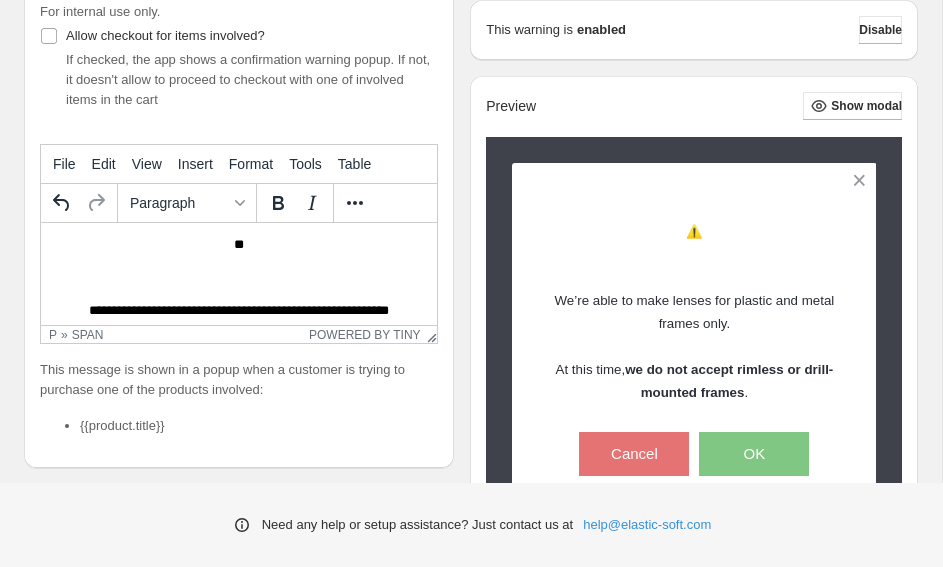 click on "**********" at bounding box center [239, 308] 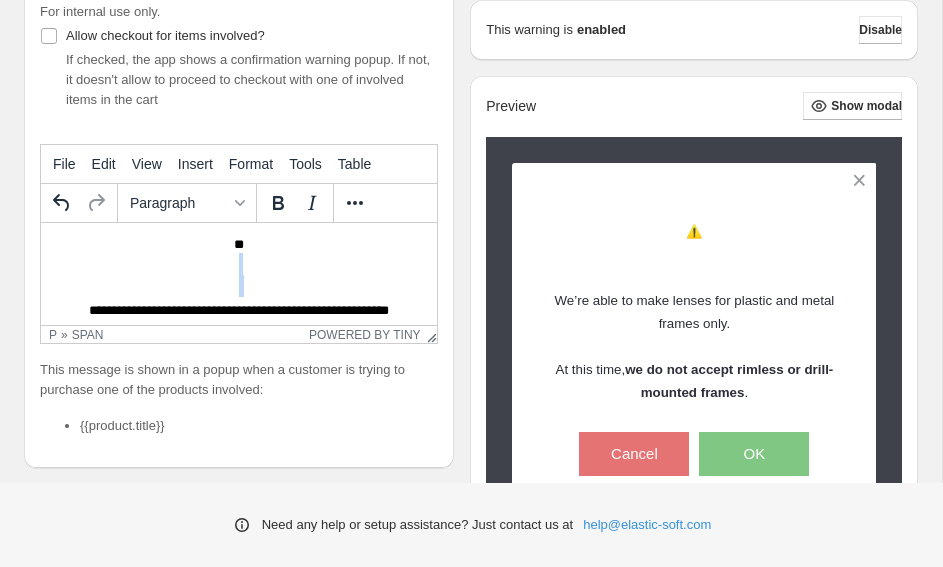 click on "**********" at bounding box center [239, 308] 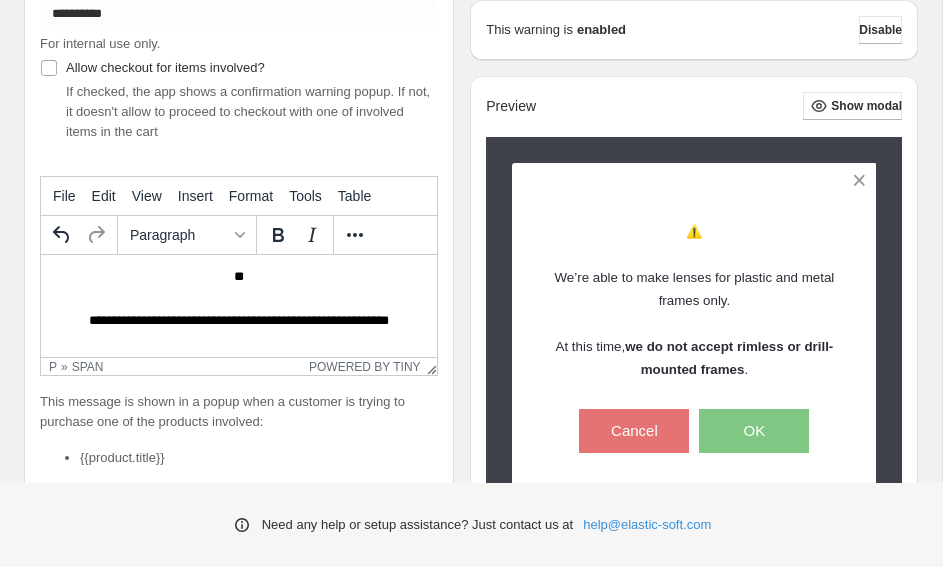 scroll, scrollTop: 206, scrollLeft: 0, axis: vertical 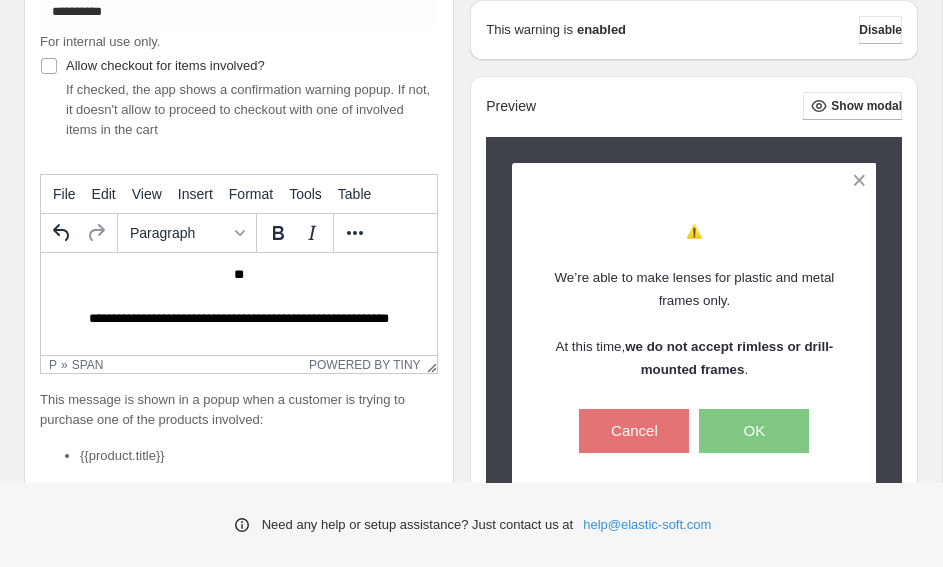 click on "**********" at bounding box center [239, 327] 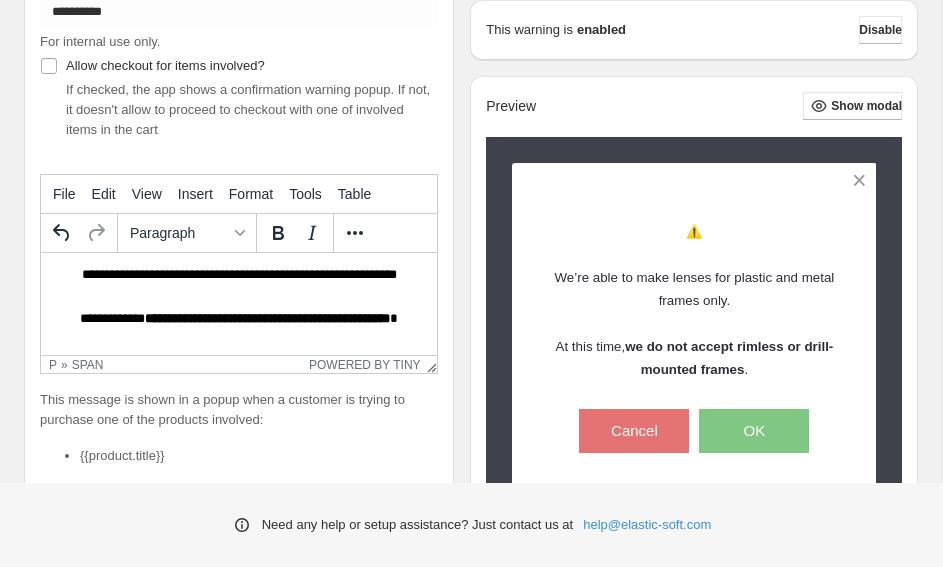 scroll, scrollTop: 0, scrollLeft: 0, axis: both 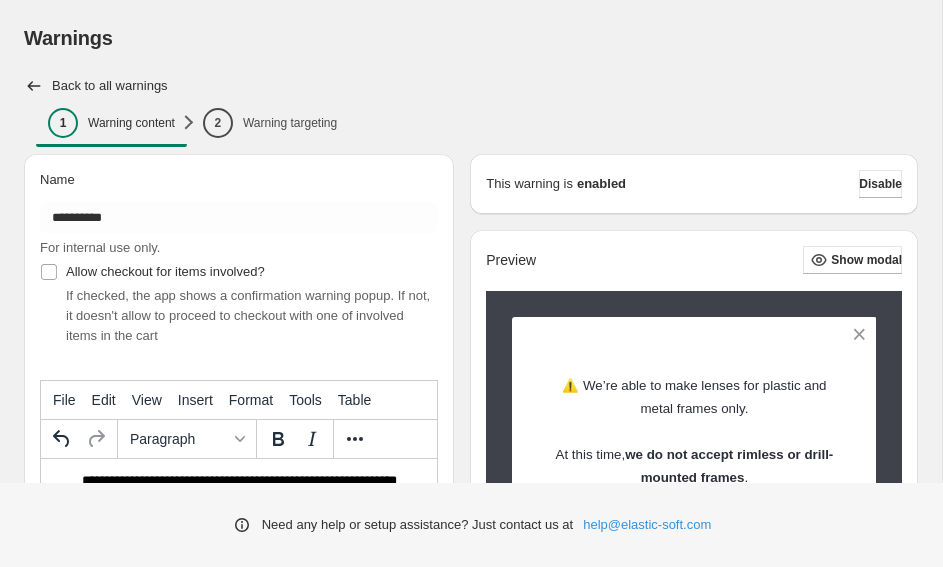 click on "1 Warning content" at bounding box center [111, 123] 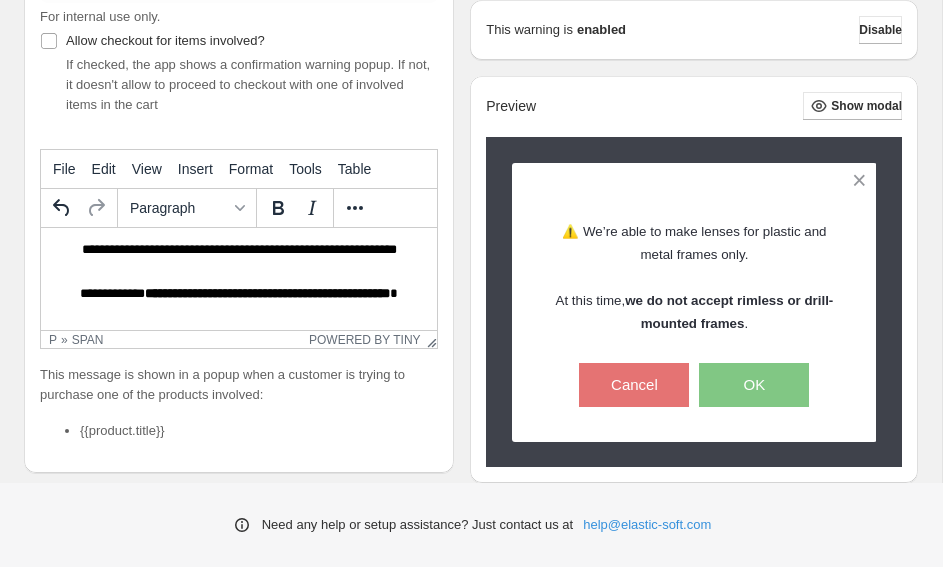 scroll, scrollTop: 230, scrollLeft: 0, axis: vertical 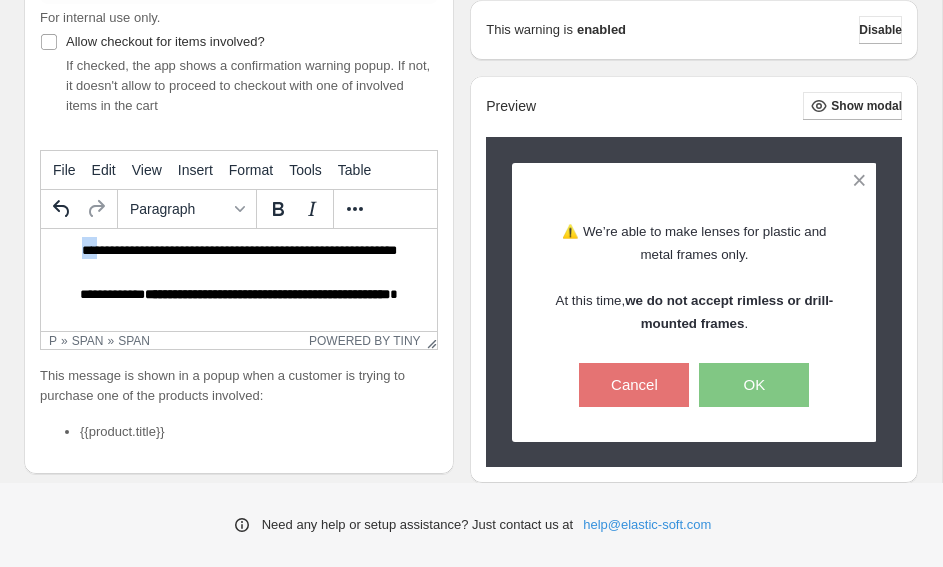 drag, startPoint x: 75, startPoint y: 252, endPoint x: 59, endPoint y: 252, distance: 16 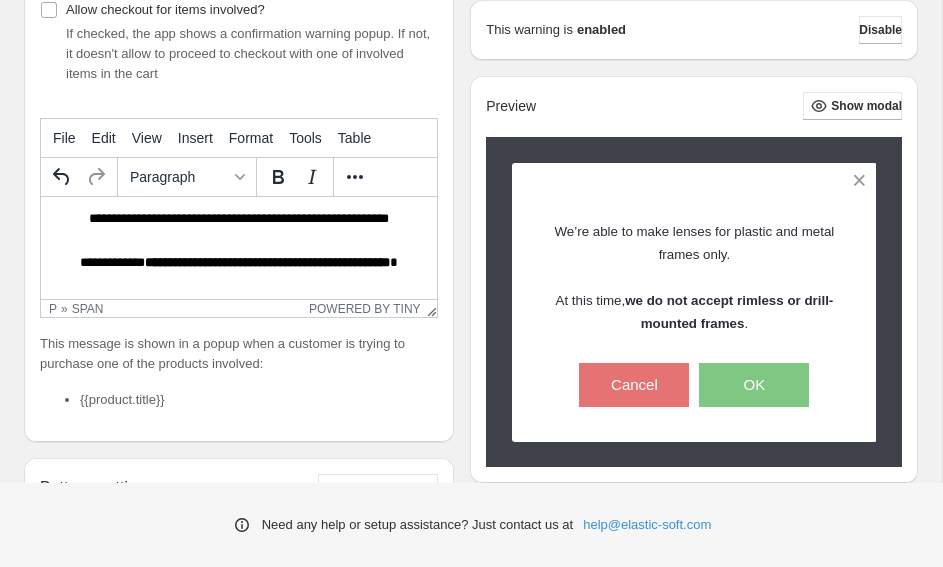 scroll, scrollTop: 265, scrollLeft: 0, axis: vertical 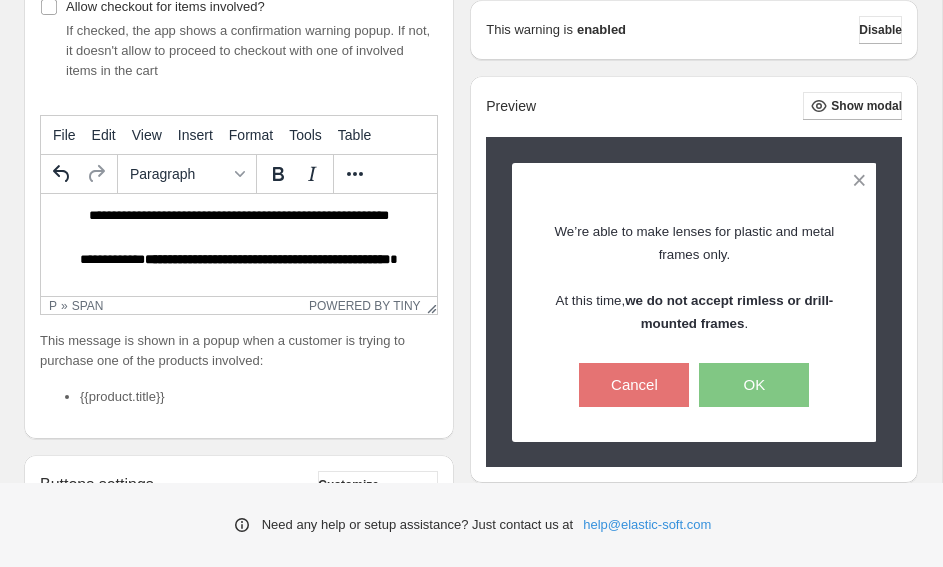 click on "**********" at bounding box center [239, 215] 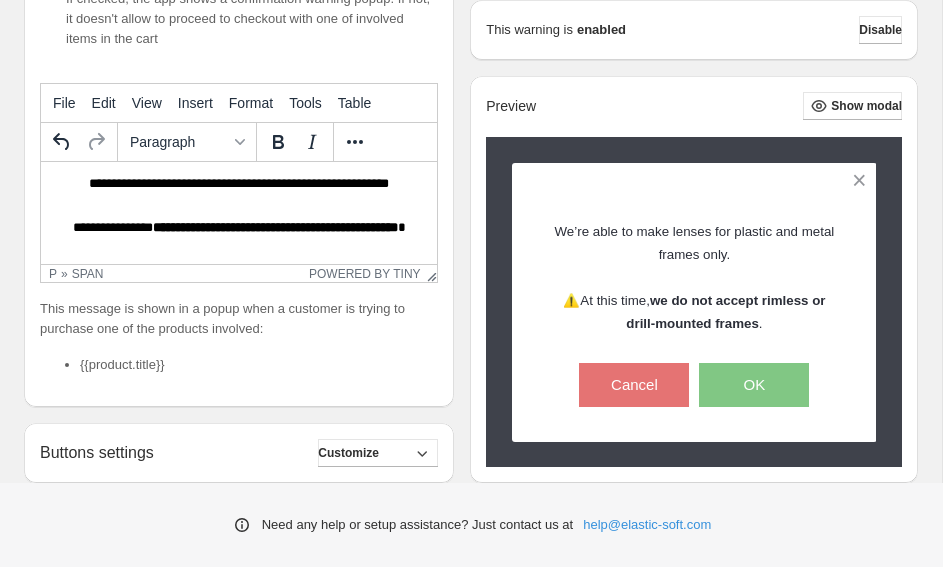 scroll, scrollTop: 296, scrollLeft: 0, axis: vertical 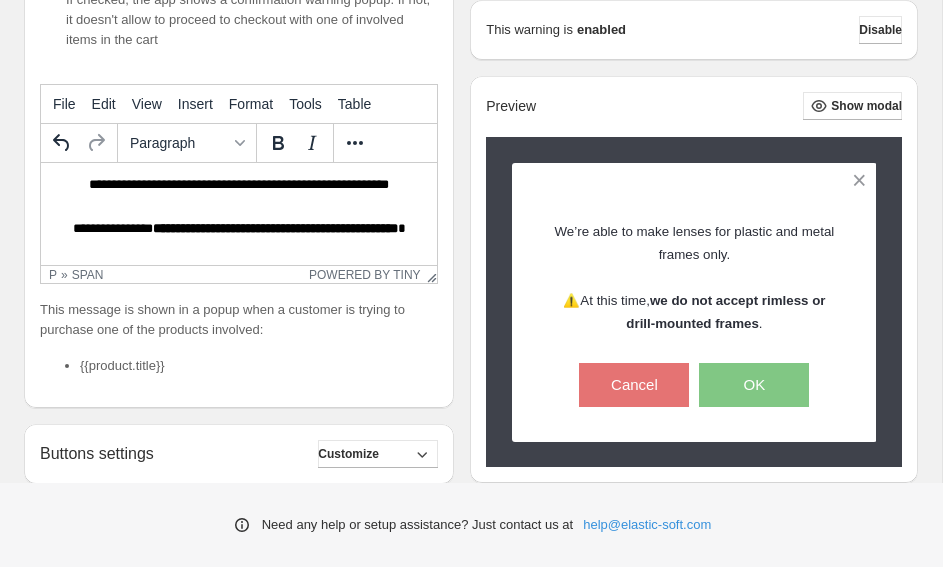 click on "**********" at bounding box center (239, 228) 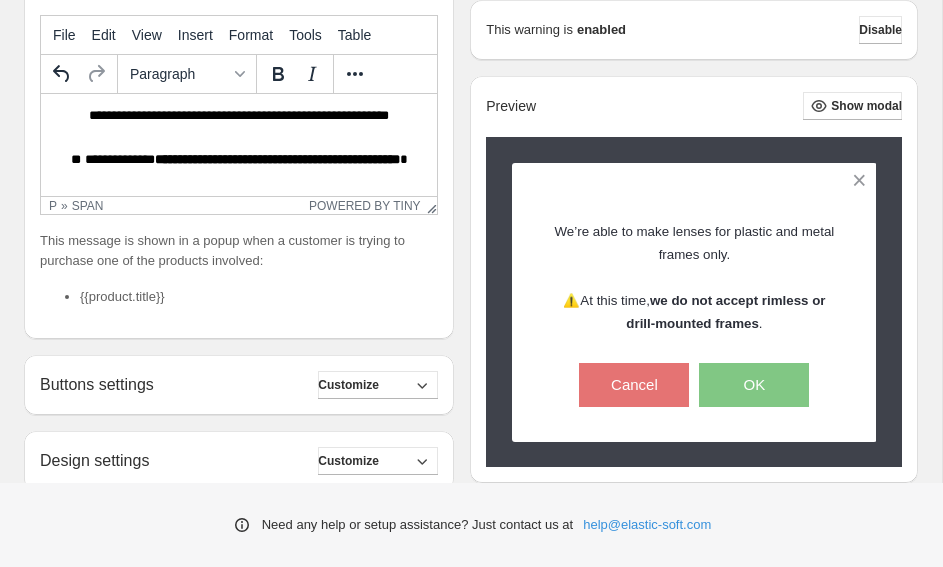 scroll, scrollTop: 369, scrollLeft: 0, axis: vertical 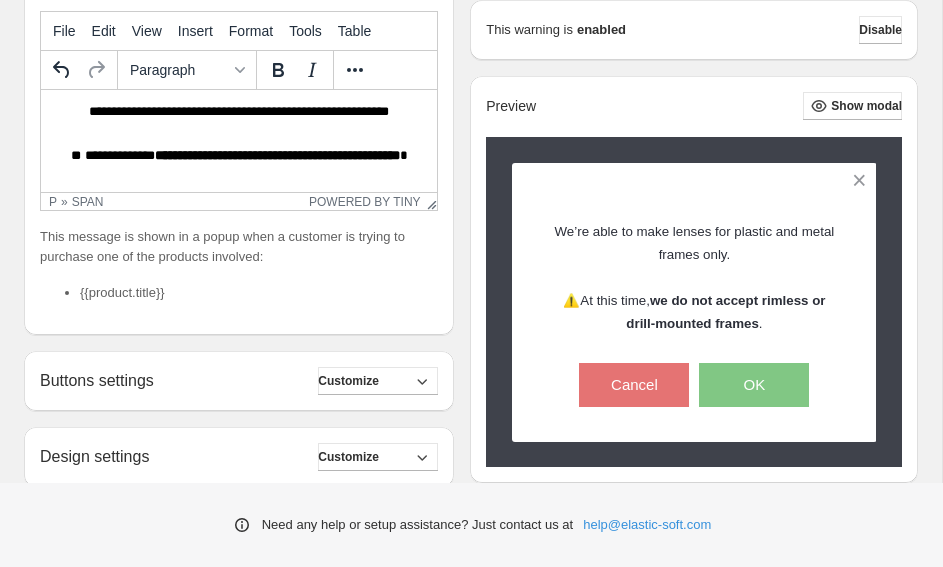 click on "**********" at bounding box center (239, 155) 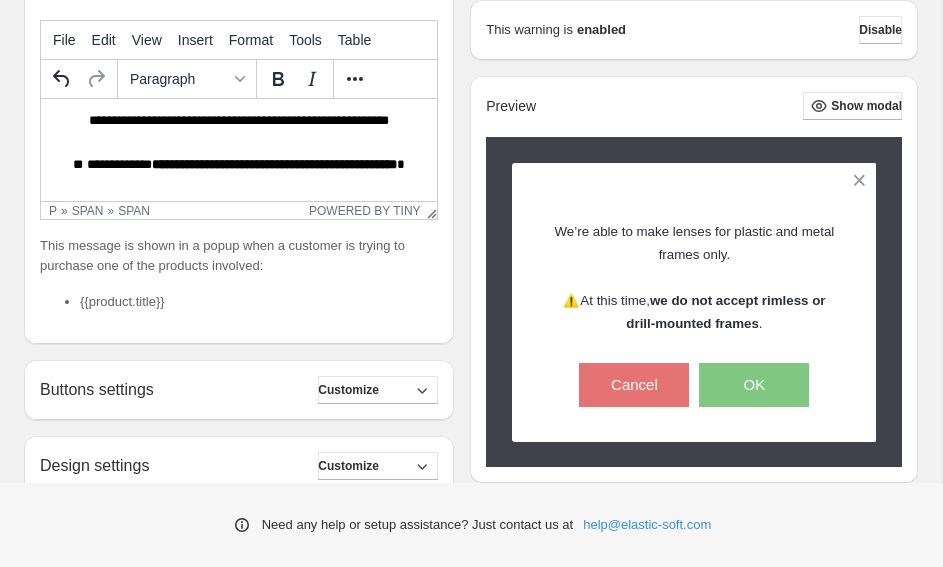 scroll, scrollTop: 366, scrollLeft: 0, axis: vertical 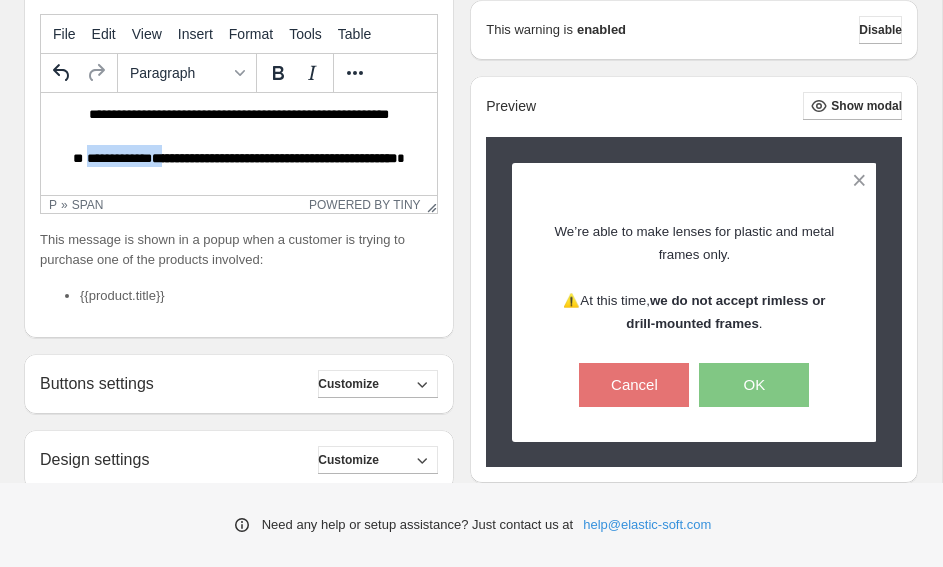 drag, startPoint x: 167, startPoint y: 164, endPoint x: 87, endPoint y: 164, distance: 80 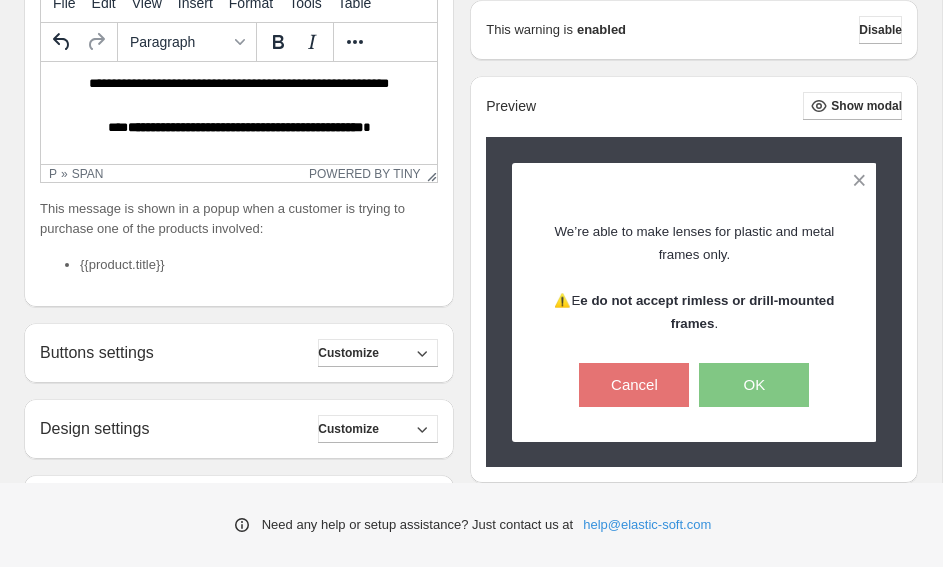 scroll, scrollTop: 399, scrollLeft: 0, axis: vertical 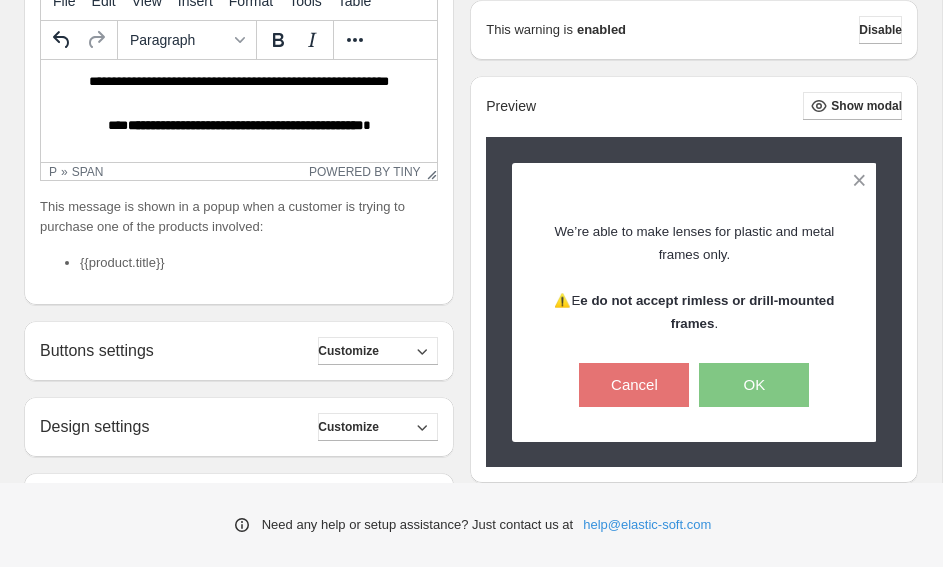 click on "**********" at bounding box center [245, 125] 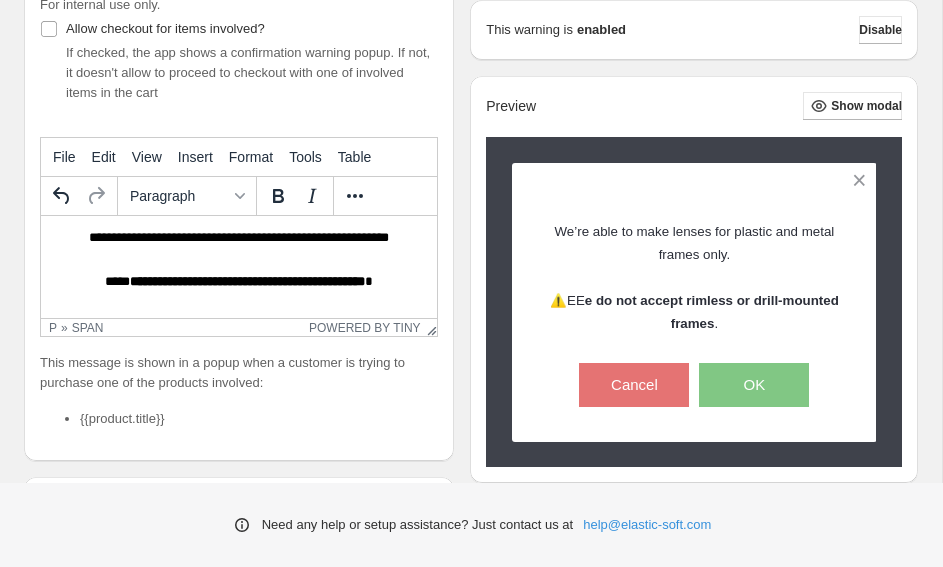 scroll, scrollTop: 242, scrollLeft: 0, axis: vertical 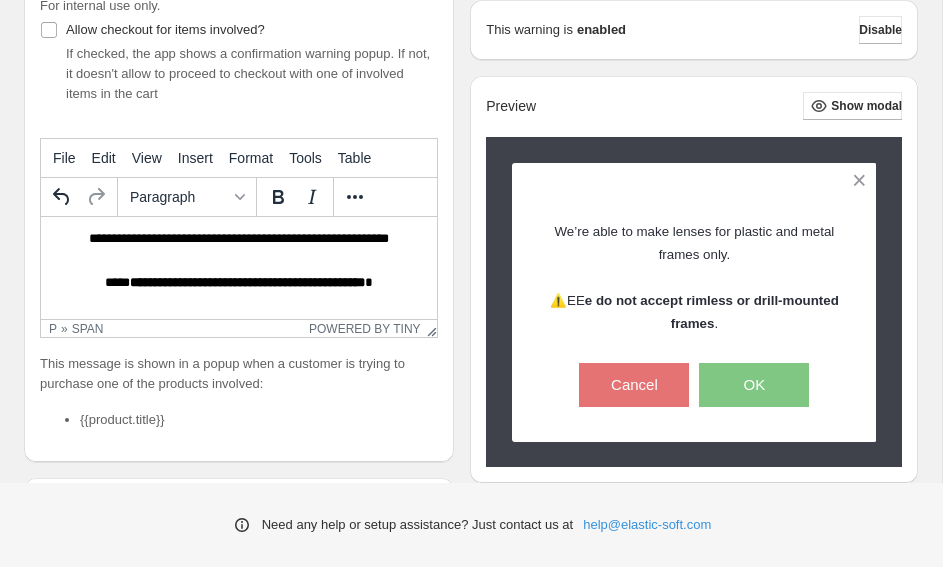 click on "**********" at bounding box center (247, 282) 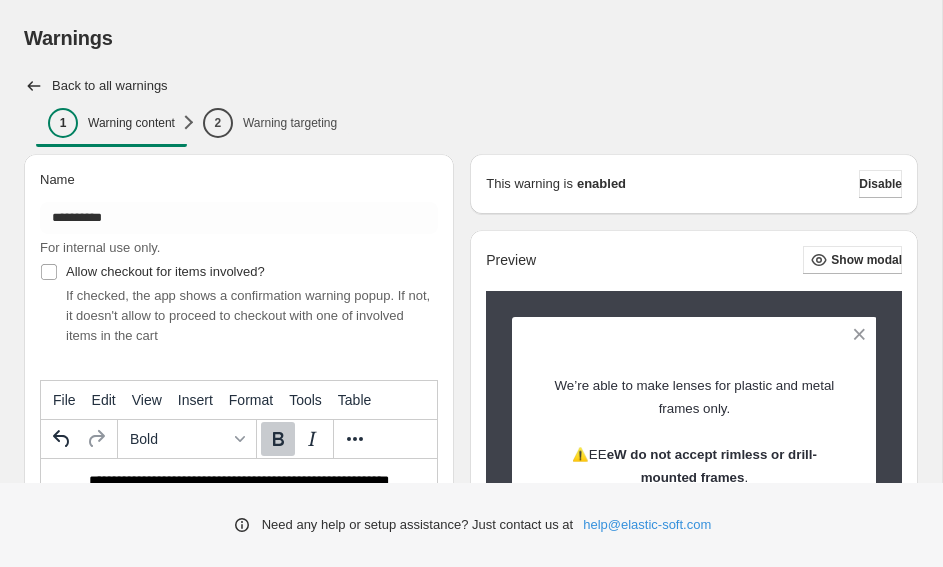 scroll, scrollTop: 225, scrollLeft: 0, axis: vertical 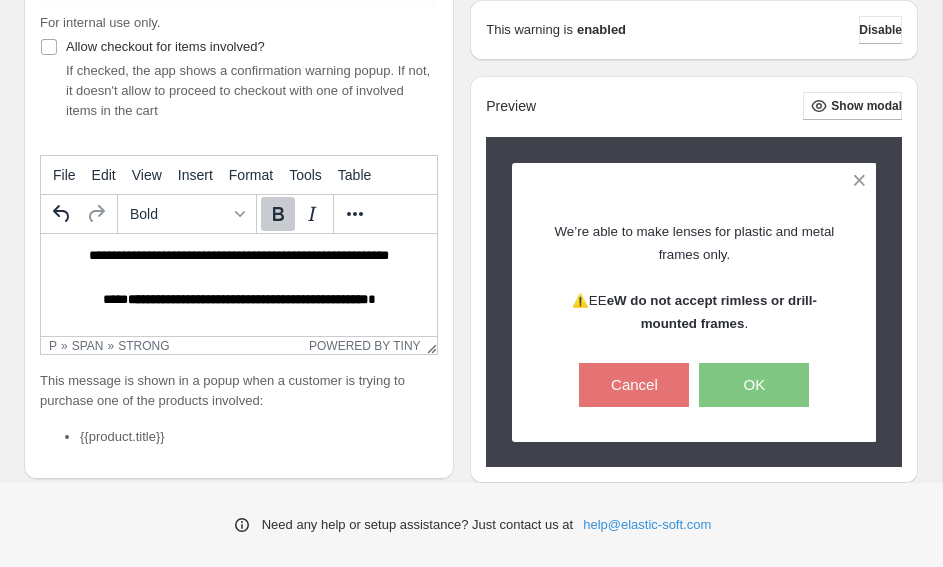 click on "**********" at bounding box center [248, 299] 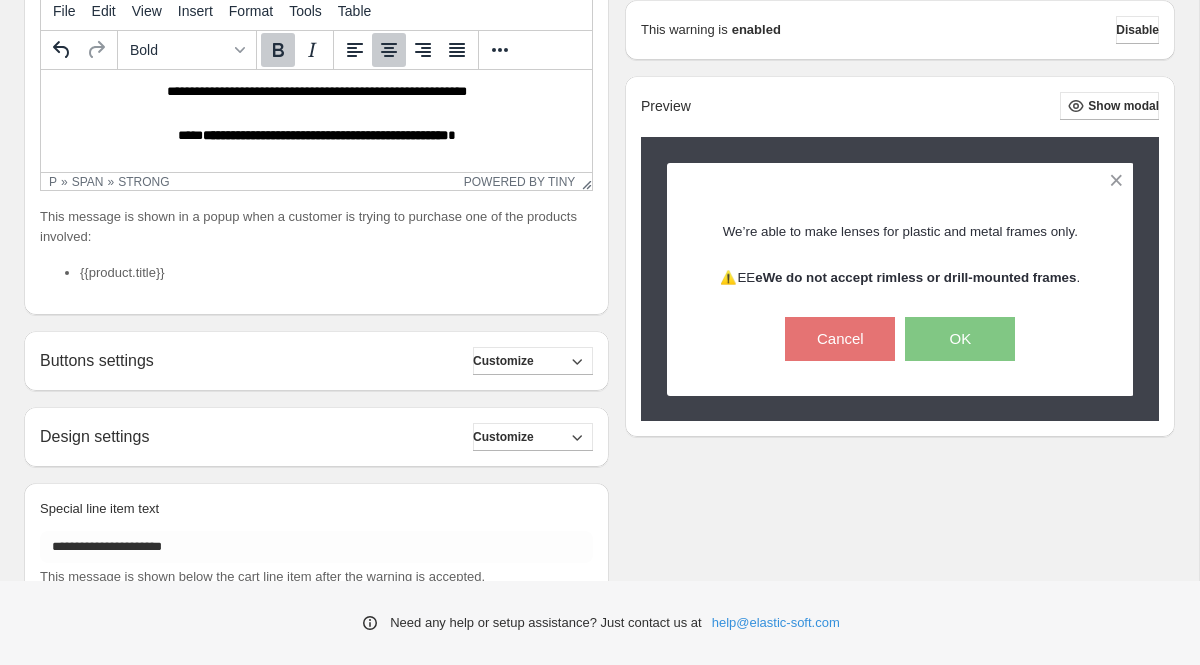 scroll, scrollTop: 341, scrollLeft: 0, axis: vertical 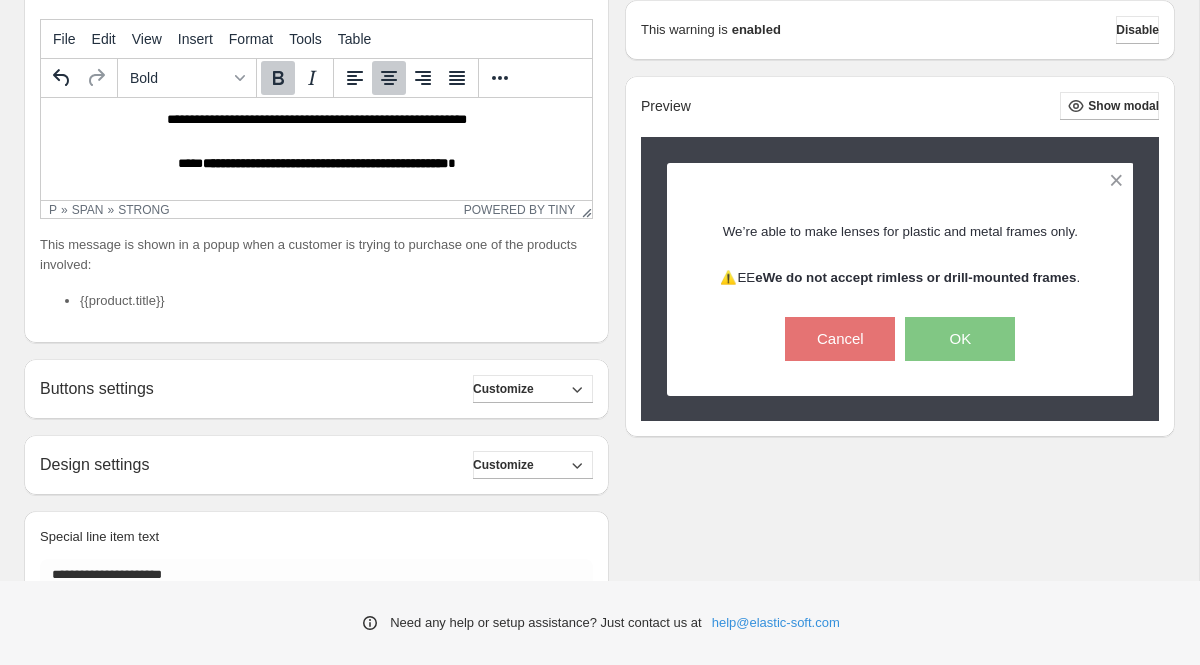 click on "**********" at bounding box center (325, 163) 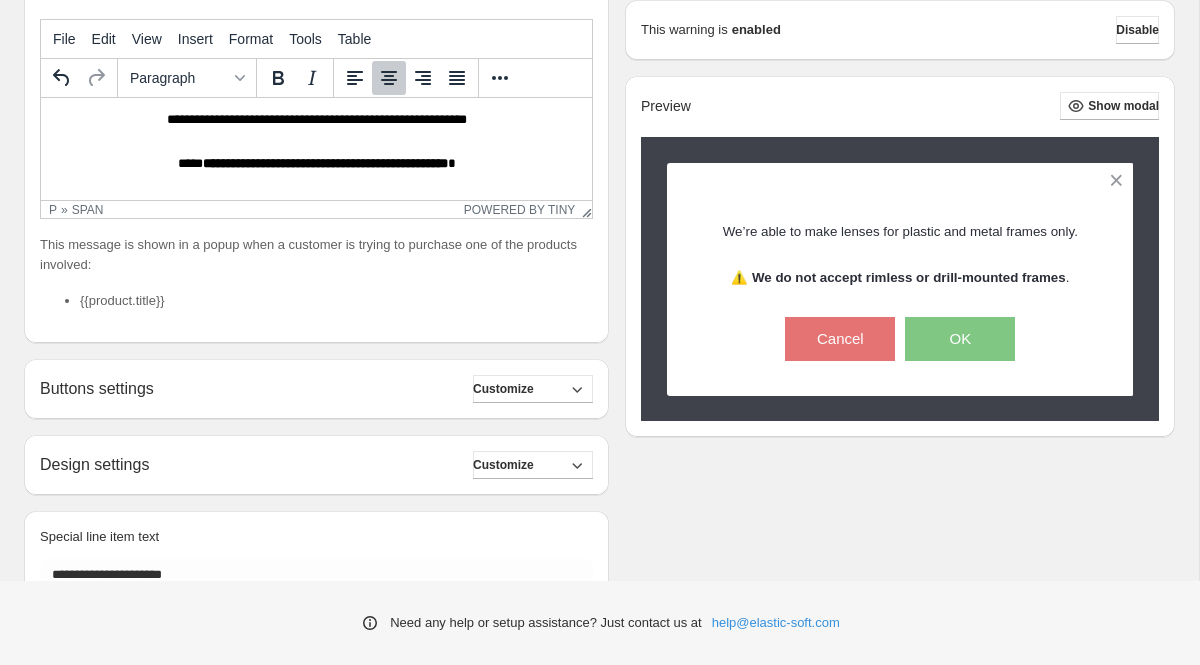scroll, scrollTop: 0, scrollLeft: 0, axis: both 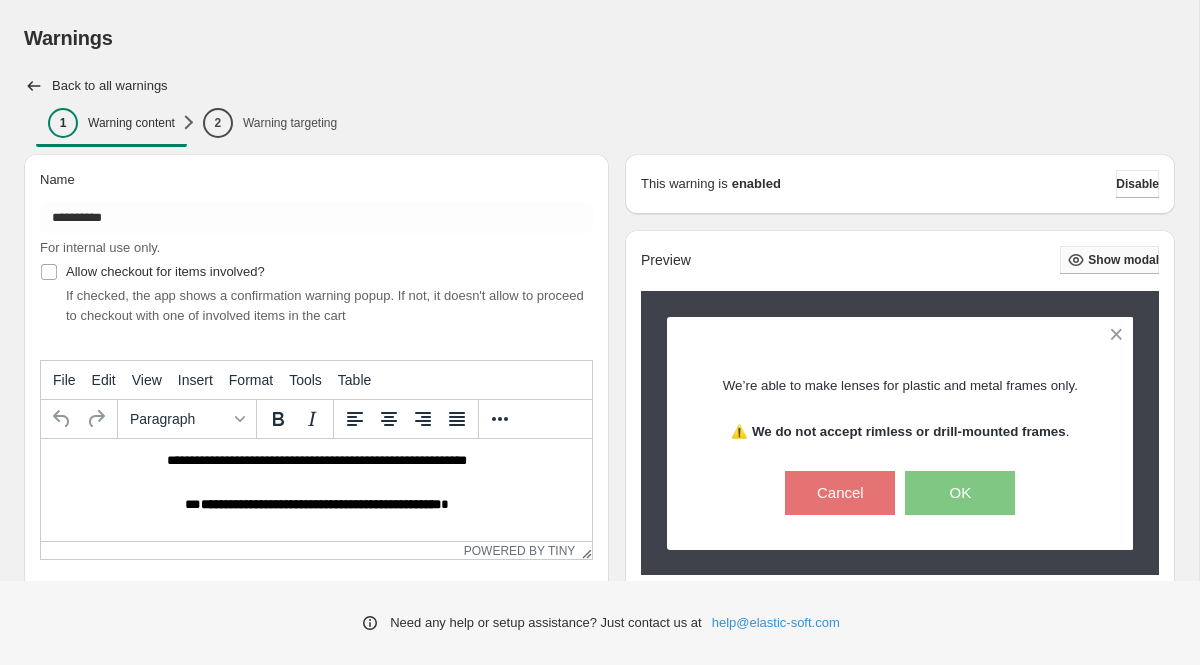 click on "Show modal" at bounding box center (1123, 260) 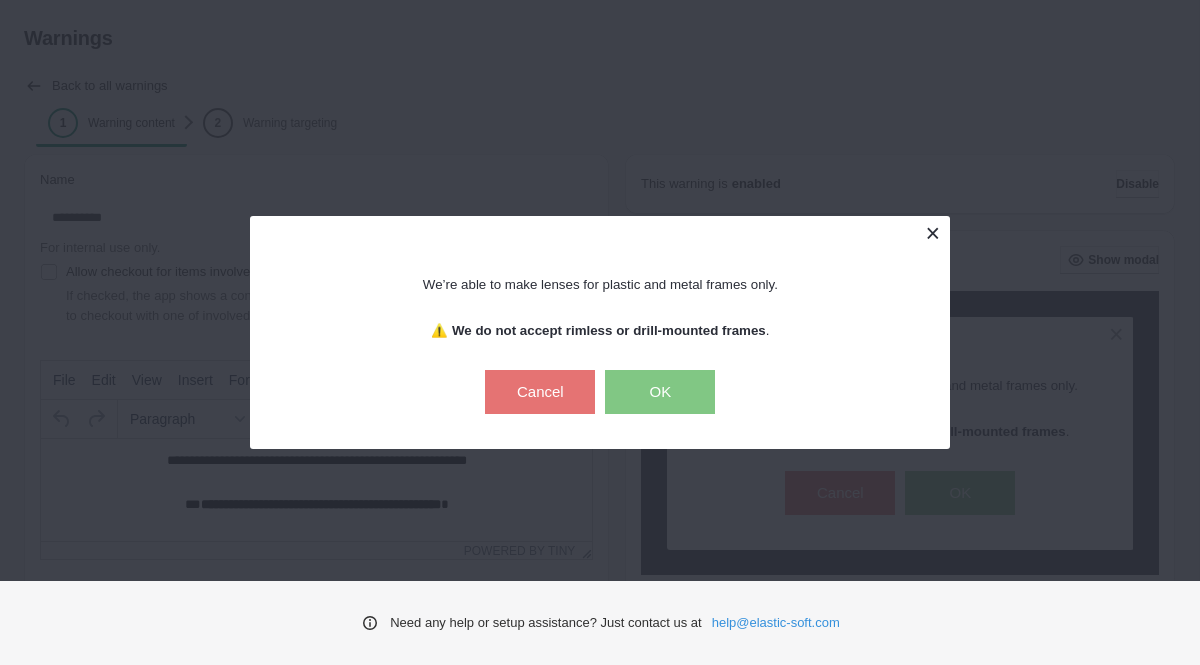 click at bounding box center [932, 233] 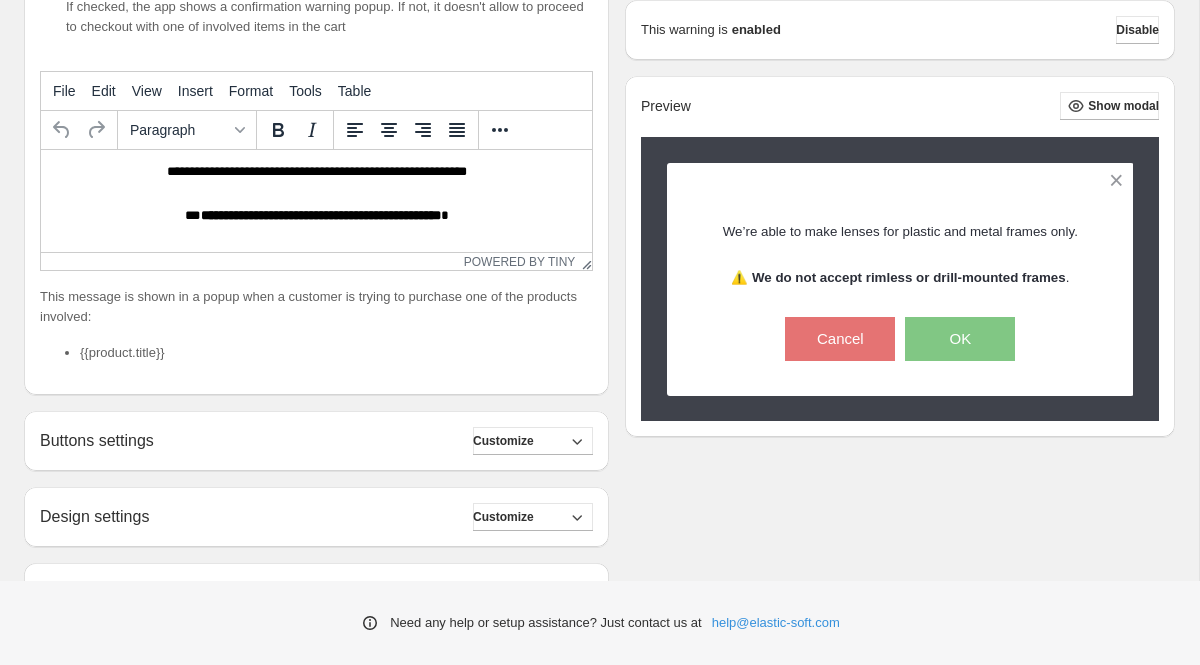 scroll, scrollTop: 436, scrollLeft: 0, axis: vertical 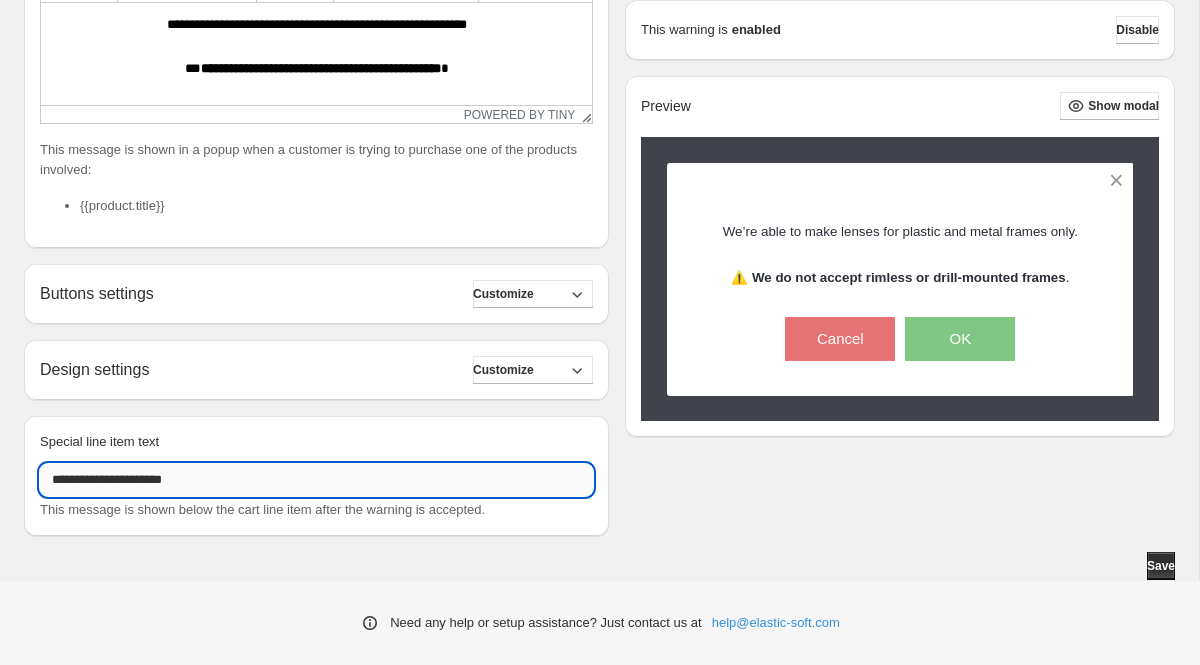 click on "**********" at bounding box center (316, 480) 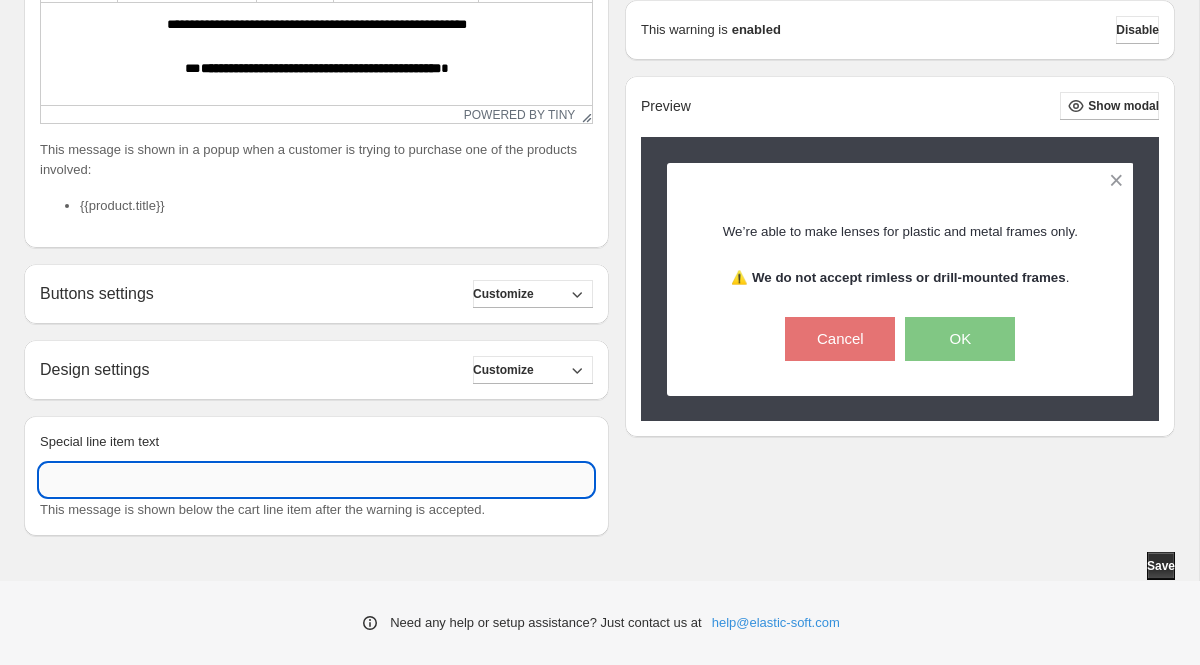 scroll, scrollTop: 258, scrollLeft: 0, axis: vertical 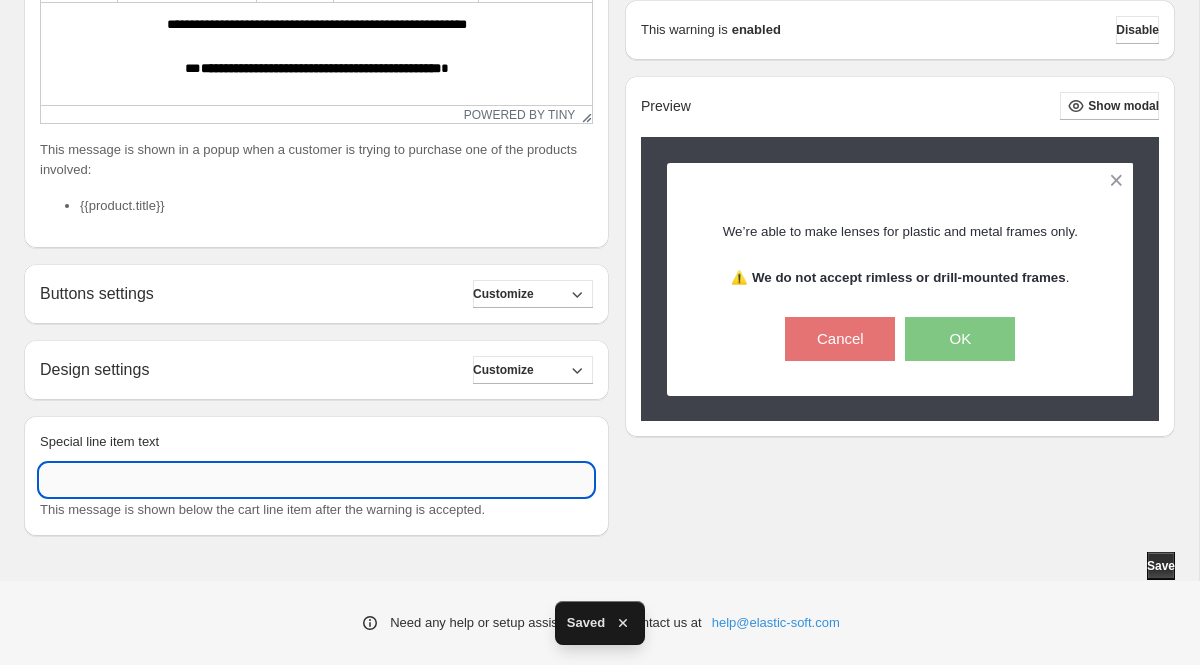 click on "Special line item text" at bounding box center (316, 480) 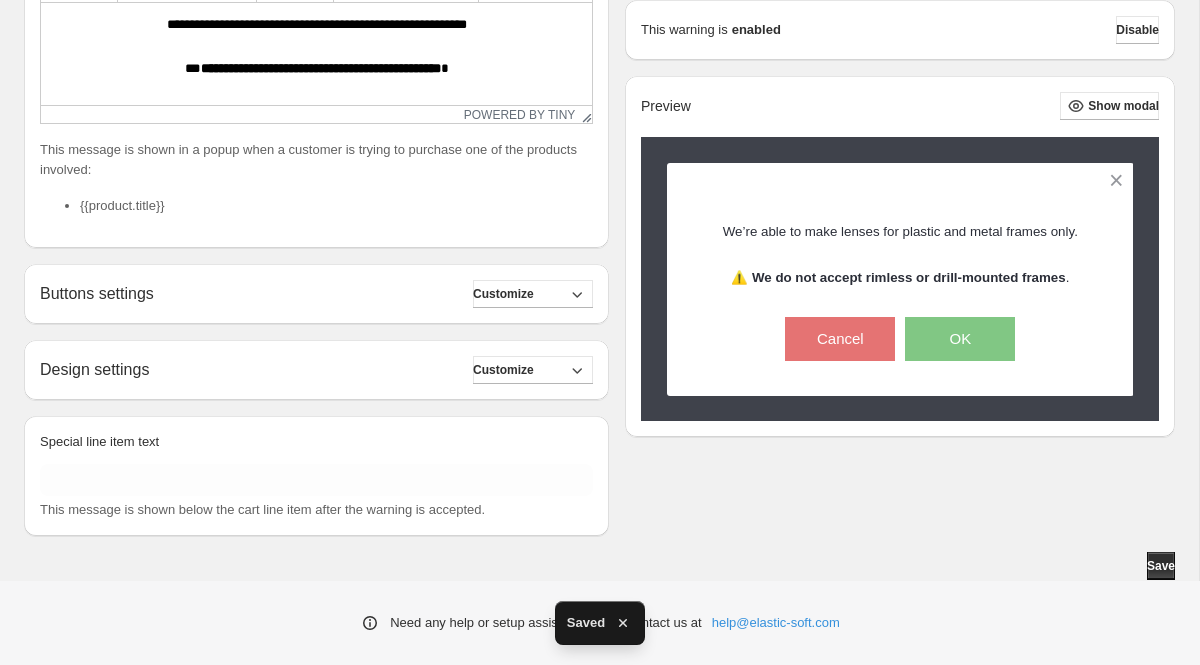 click on "Special line item text" at bounding box center [316, 446] 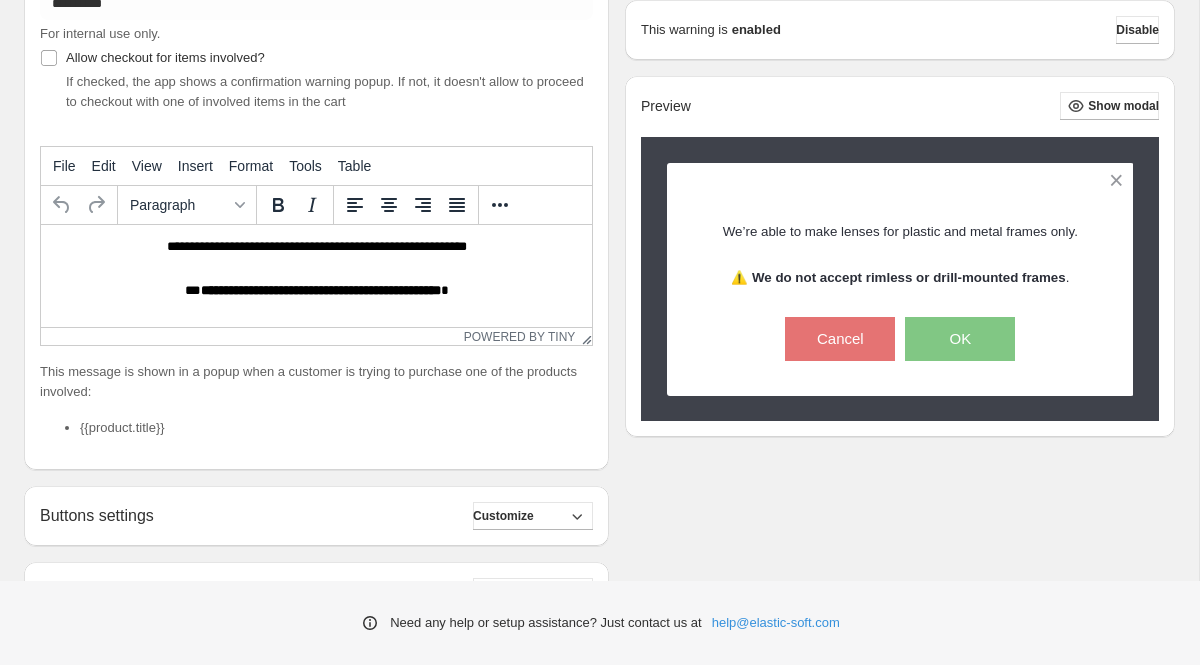 scroll, scrollTop: 436, scrollLeft: 0, axis: vertical 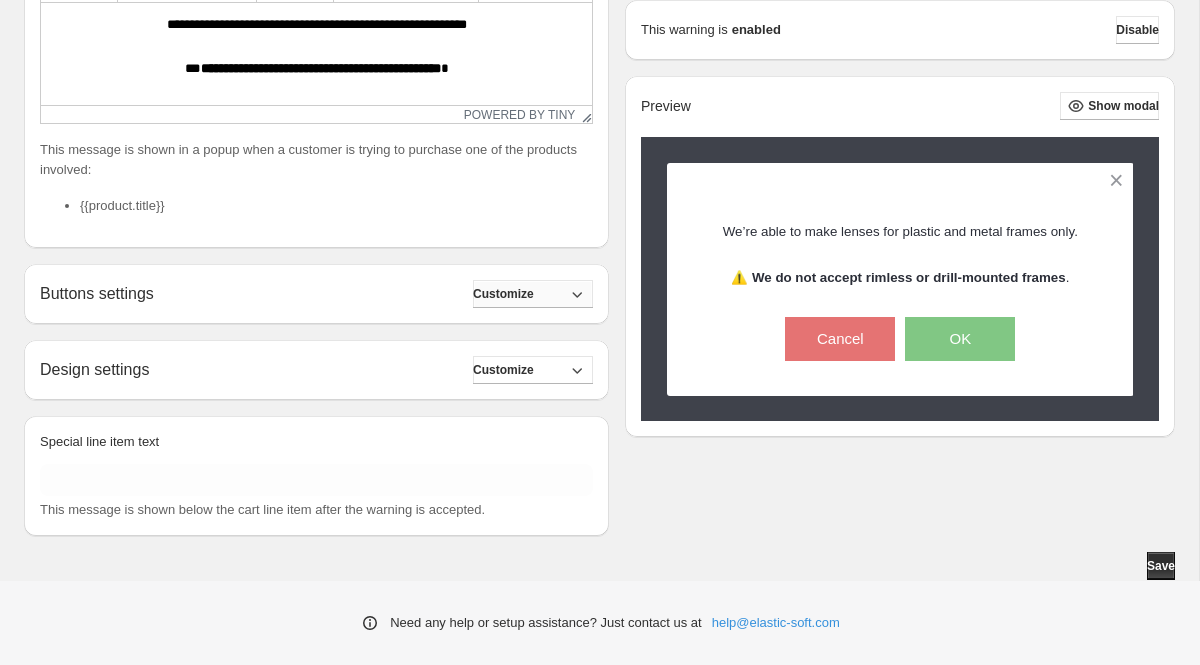 click on "Customize" at bounding box center [533, 294] 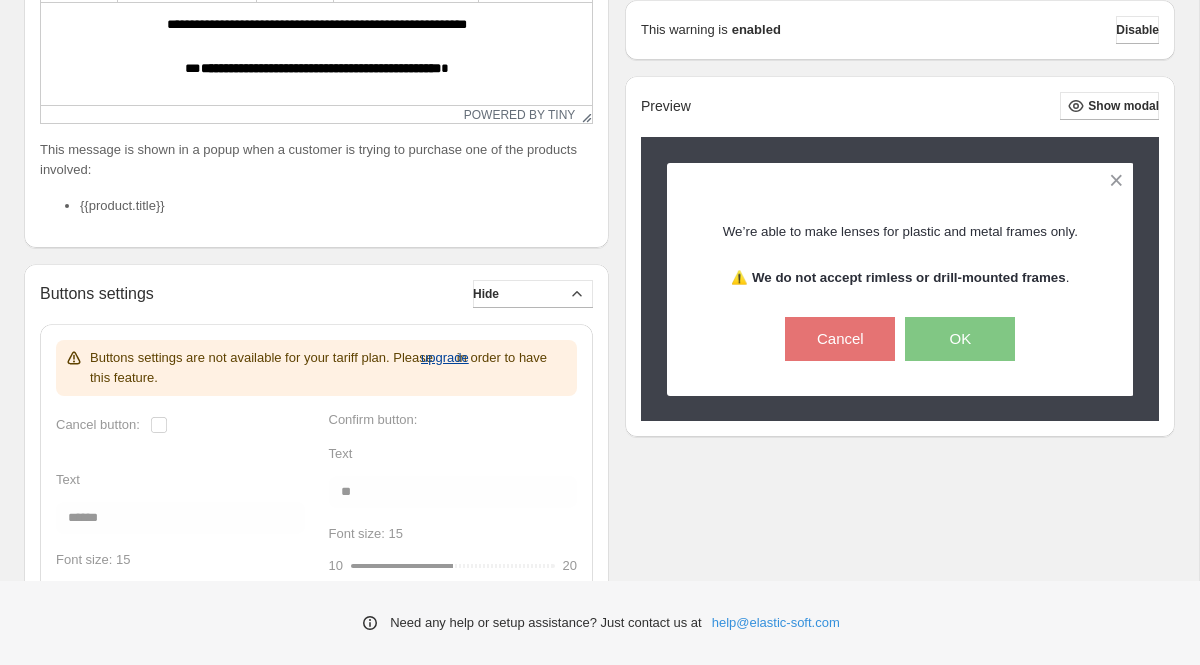 click on "upgrade" at bounding box center [445, 358] 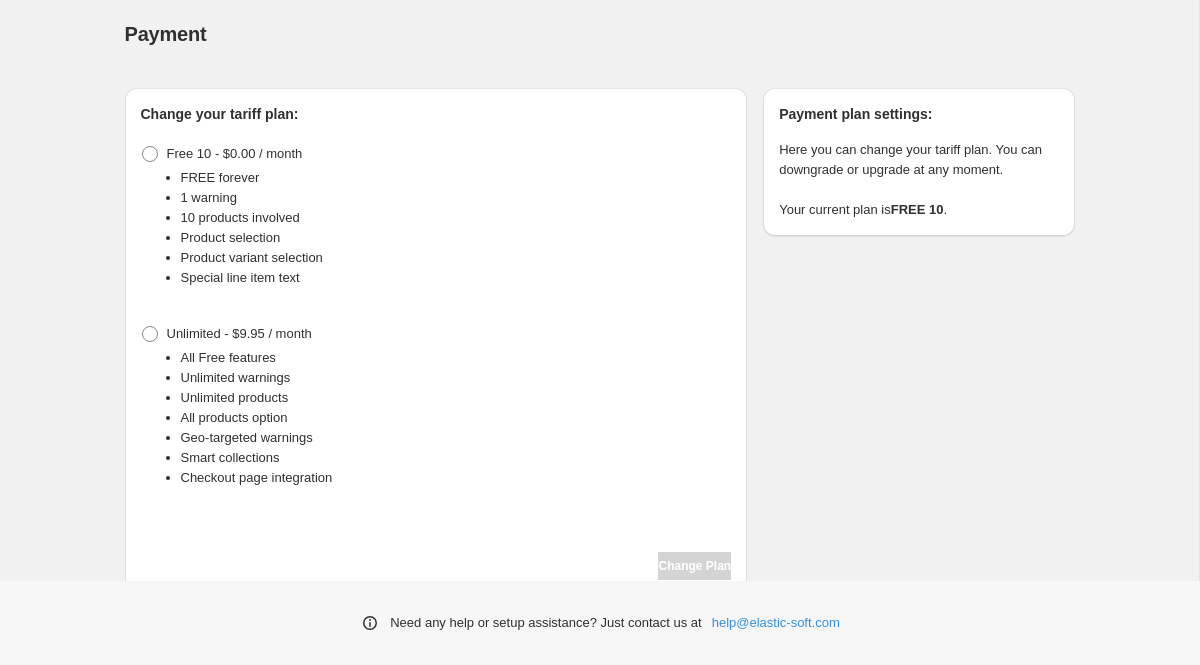 scroll, scrollTop: 20, scrollLeft: 0, axis: vertical 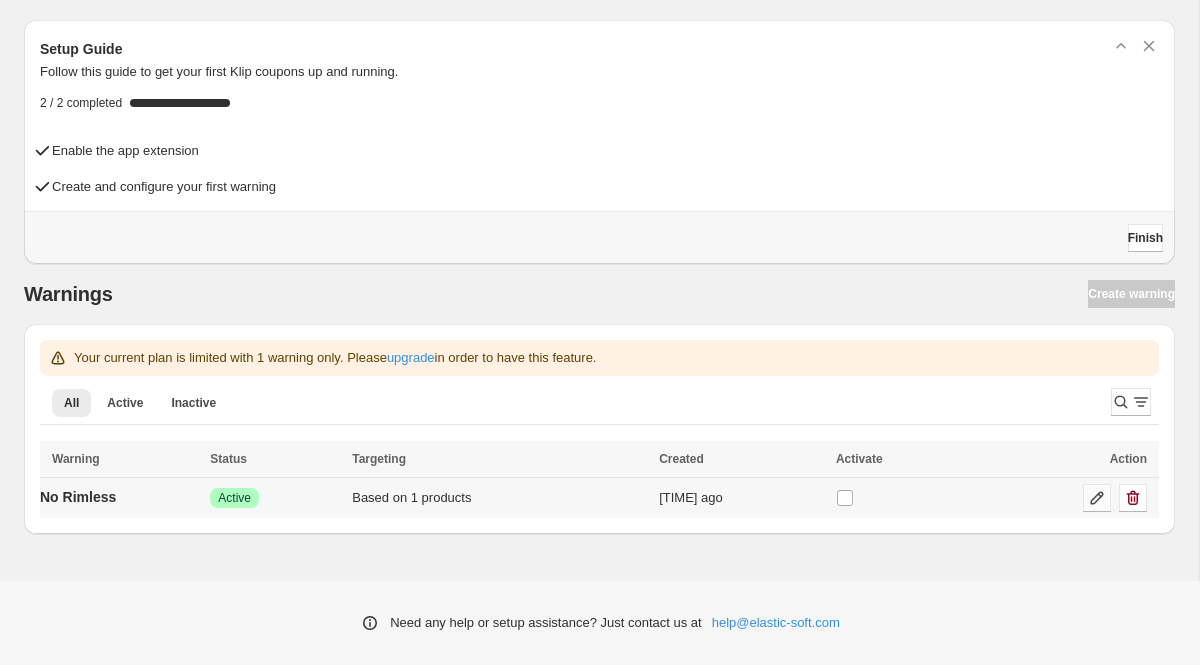 click 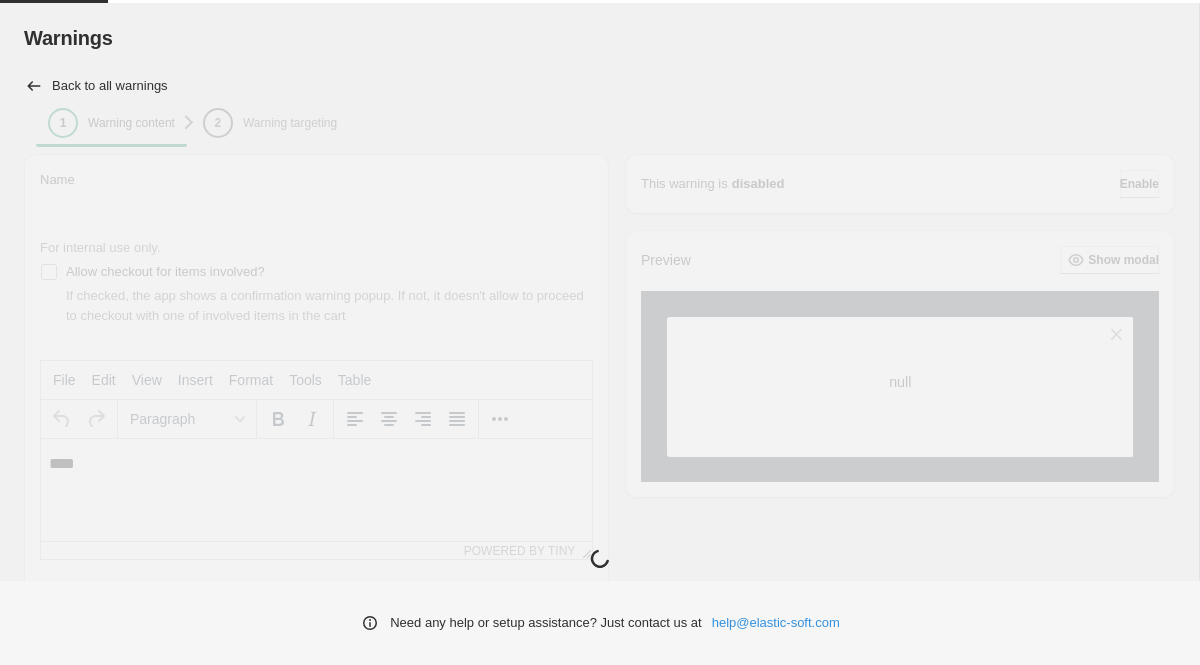 scroll, scrollTop: 0, scrollLeft: 0, axis: both 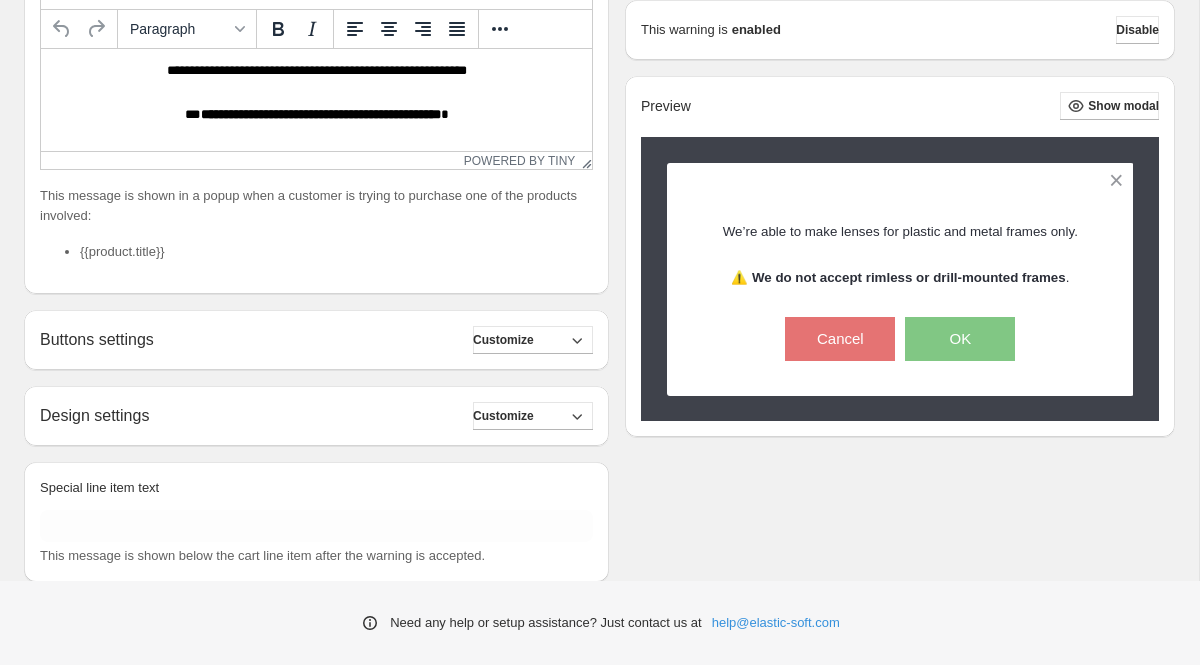 click on "Buttons settings   Customize Buttons settings are not available for your tariff plan. Please  upgrade  in order to have this feature. Cancel button:  Text ****** Font size: 15 10 15 20 Bold Regular Font color:   #ffffff Choose Background color:   #e57373 Choose Border width: 0 0 0 5 Border color:   #e57373 Choose Border radius: 0 0 0 25 Confirm button: Text ** Font size: 15 10 15 20 Bold Regular Font color:   #ffffff Choose Background color:   #81c784 Choose Border width: 0 0 0 5 Border color:   #81c784 Choose Border radius: 0 0 0 25" at bounding box center [316, 340] 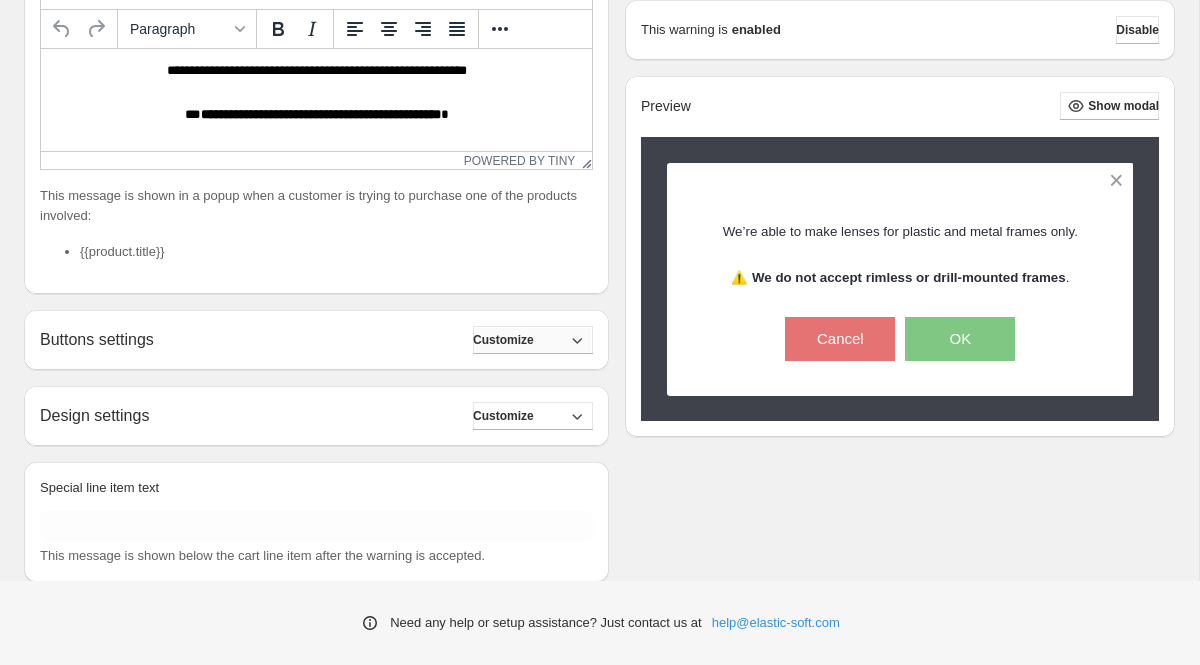 click on "Customize" at bounding box center [533, 340] 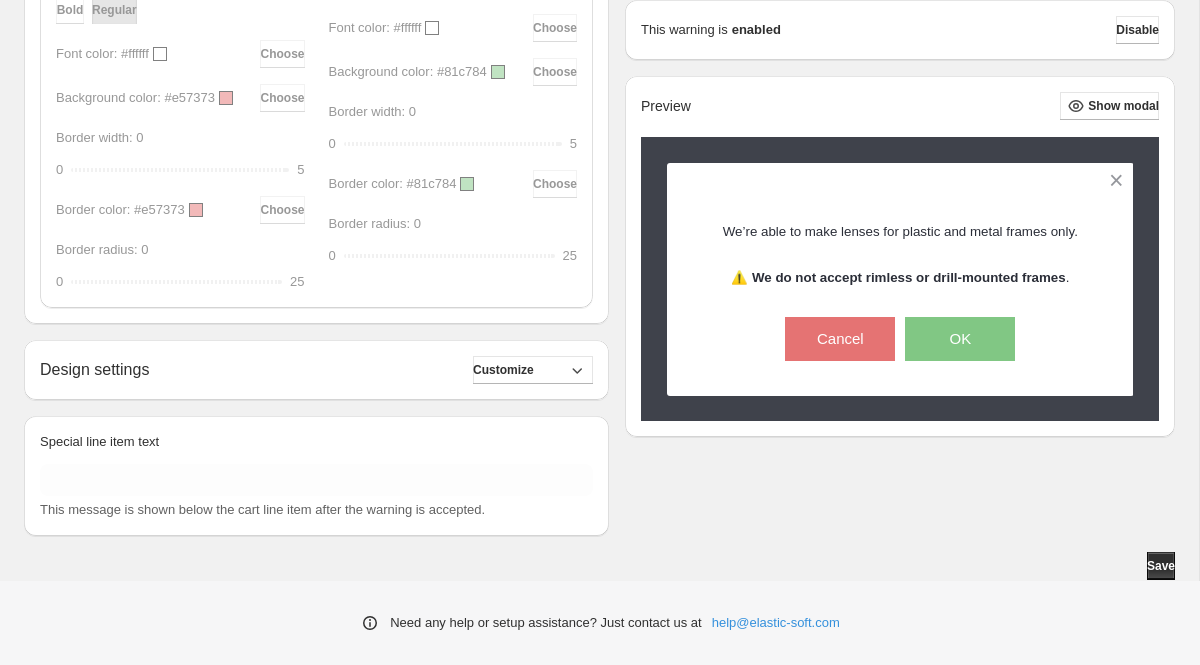 scroll, scrollTop: 1078, scrollLeft: 0, axis: vertical 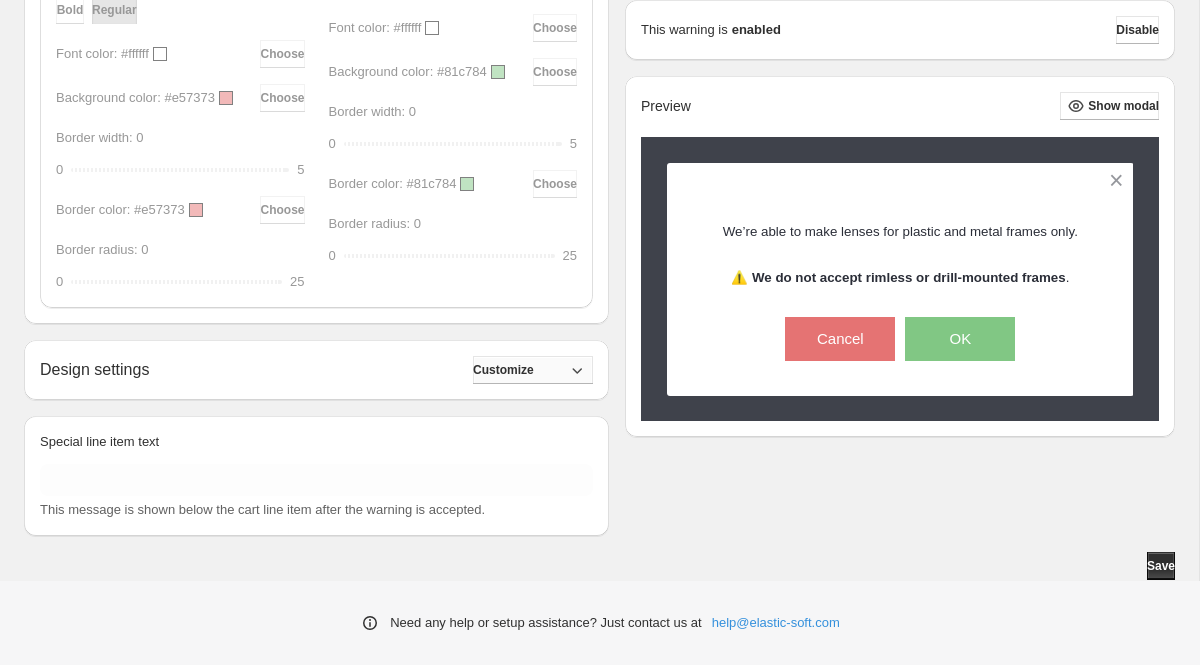 click on "Customize" at bounding box center [503, 370] 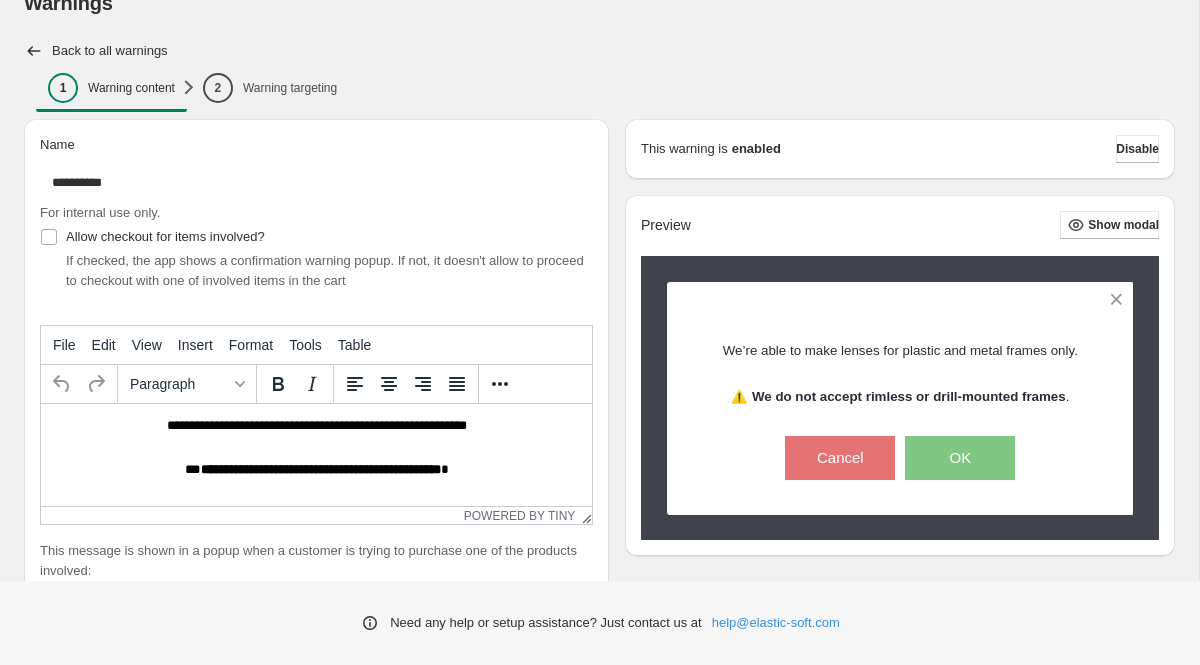 scroll, scrollTop: 0, scrollLeft: 0, axis: both 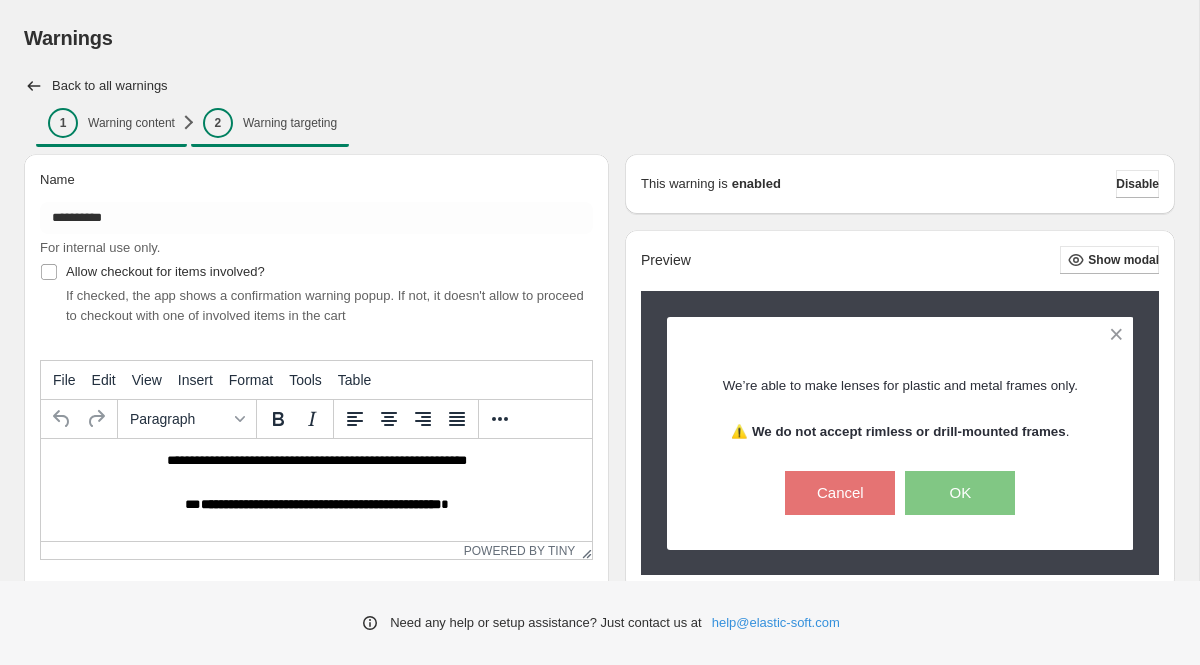 click on "Warning targeting" at bounding box center (290, 123) 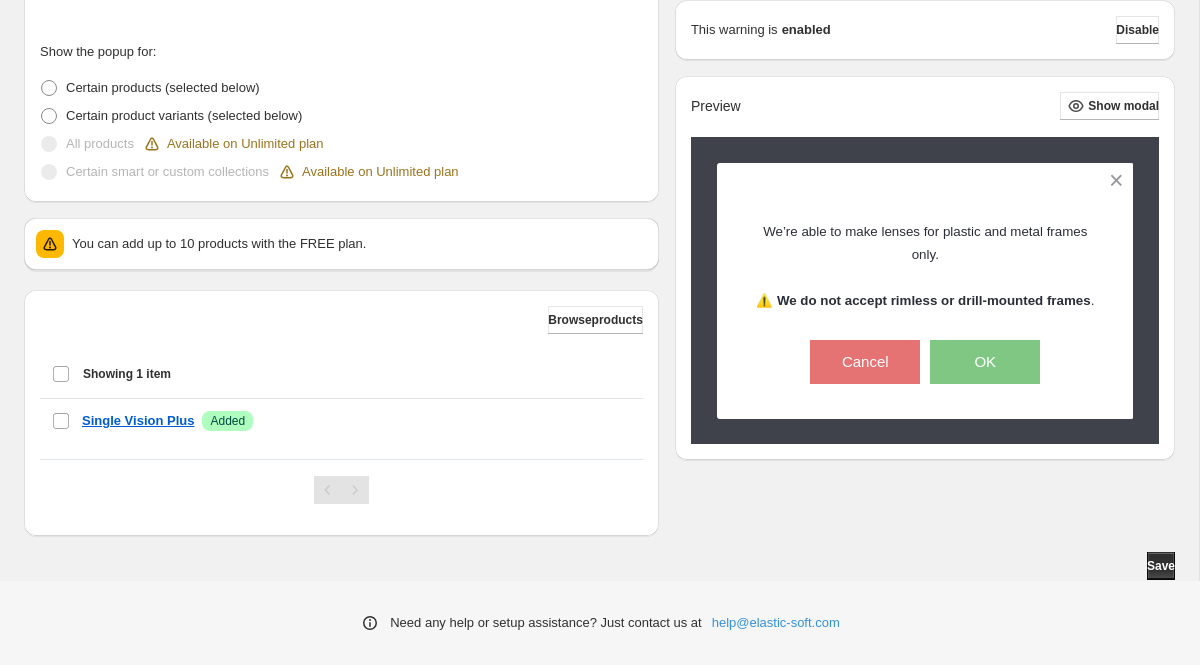 scroll, scrollTop: 0, scrollLeft: 0, axis: both 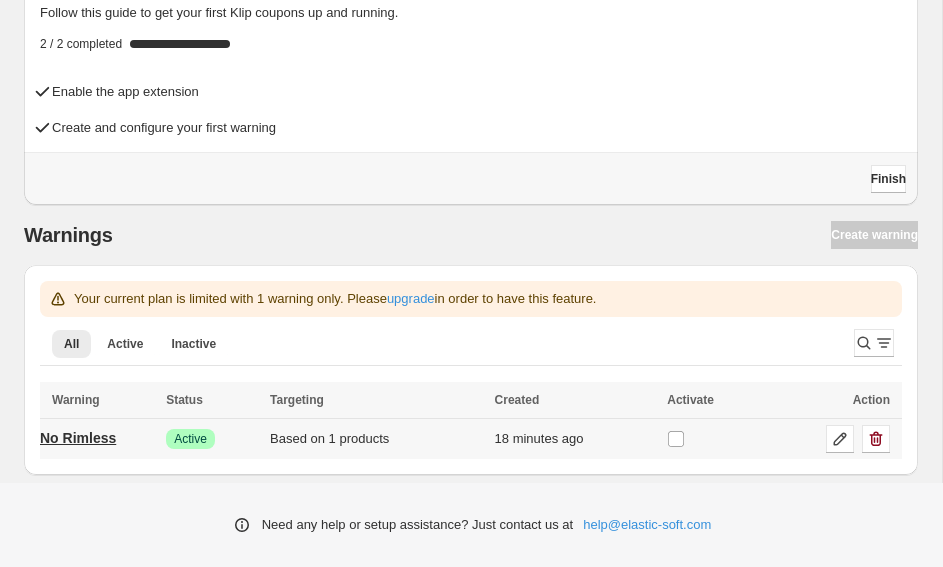 click on "No Rimless" at bounding box center (78, 438) 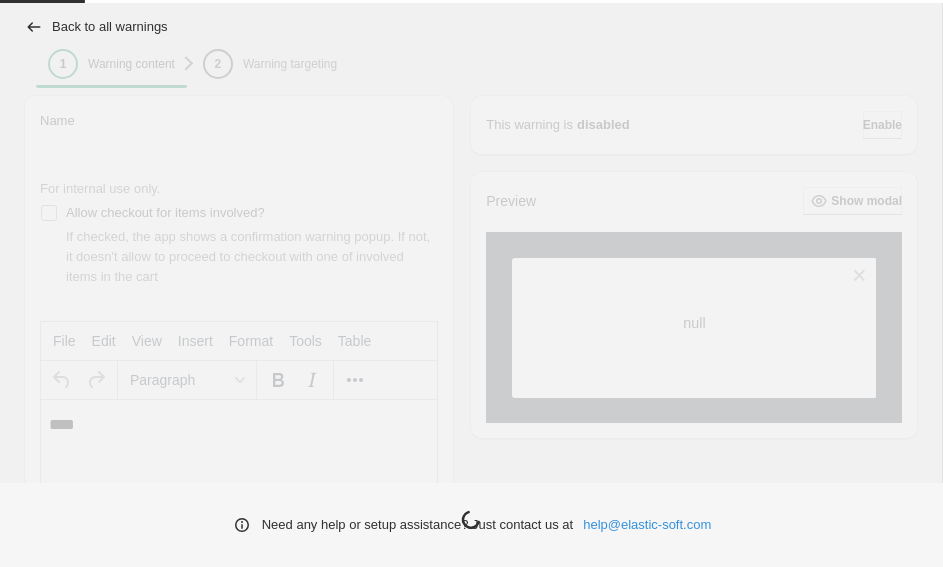 scroll, scrollTop: 0, scrollLeft: 0, axis: both 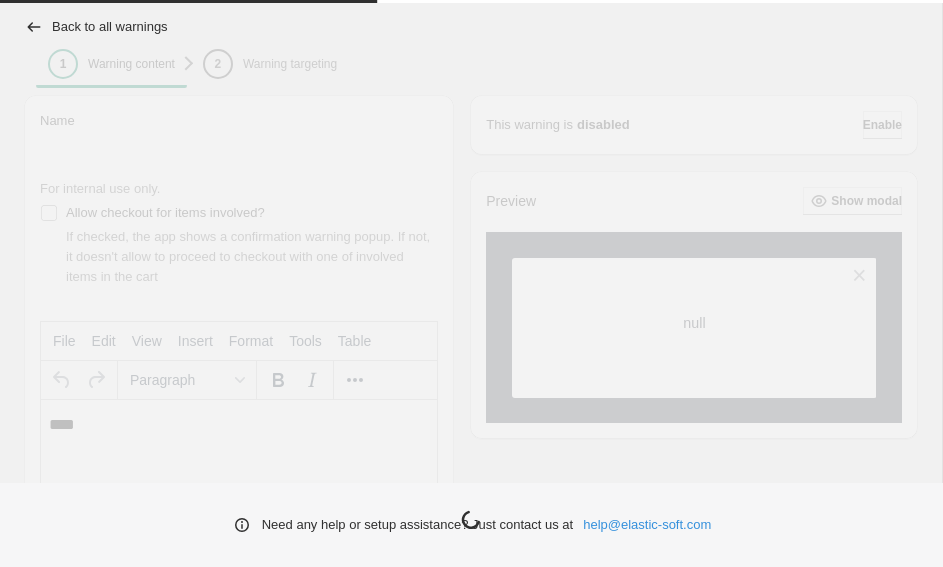 type on "**********" 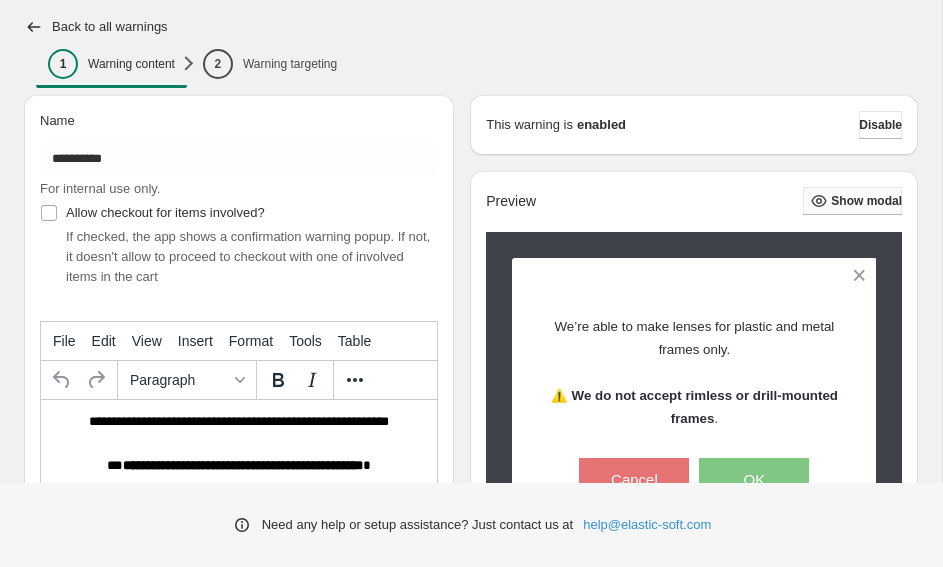 click on "Show modal" at bounding box center (866, 201) 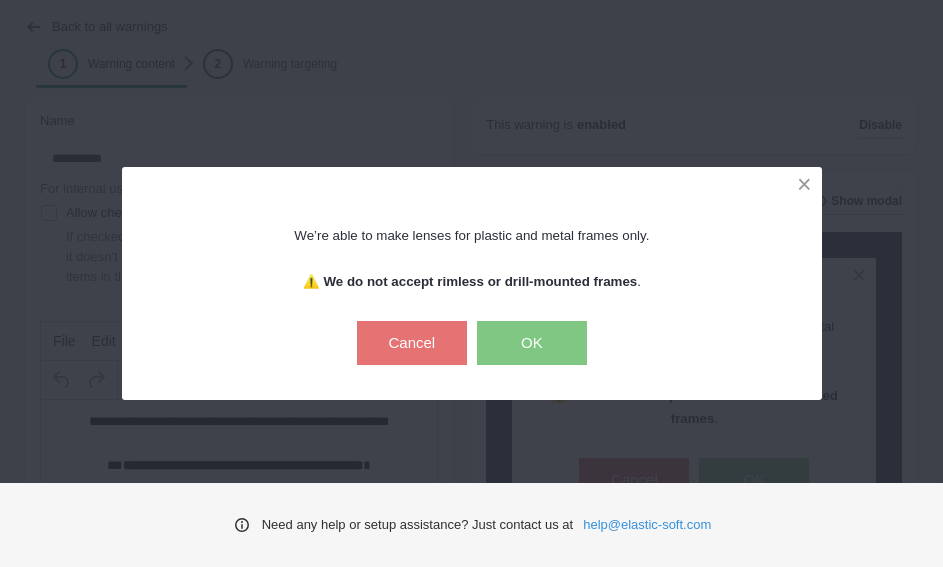 click on "OK" at bounding box center [532, 343] 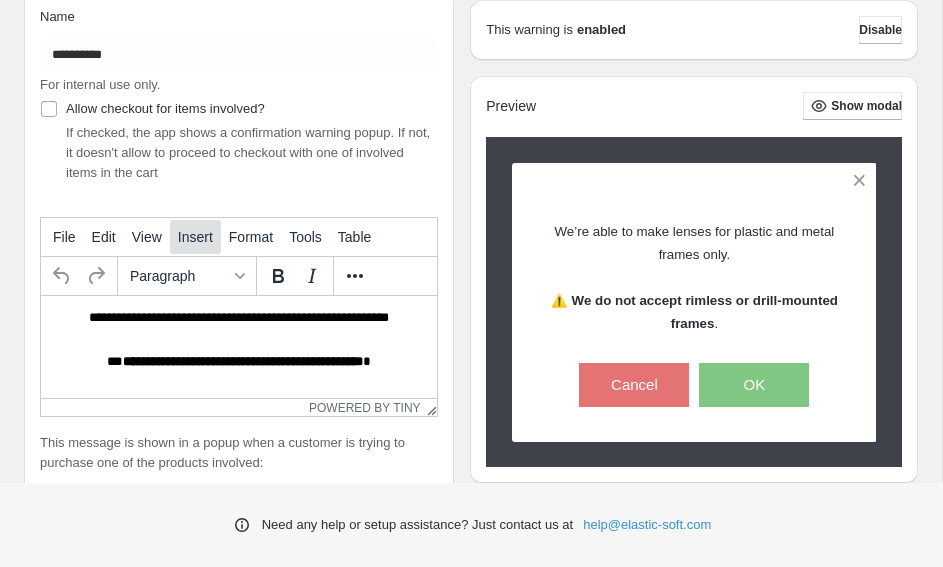 scroll, scrollTop: 186, scrollLeft: 0, axis: vertical 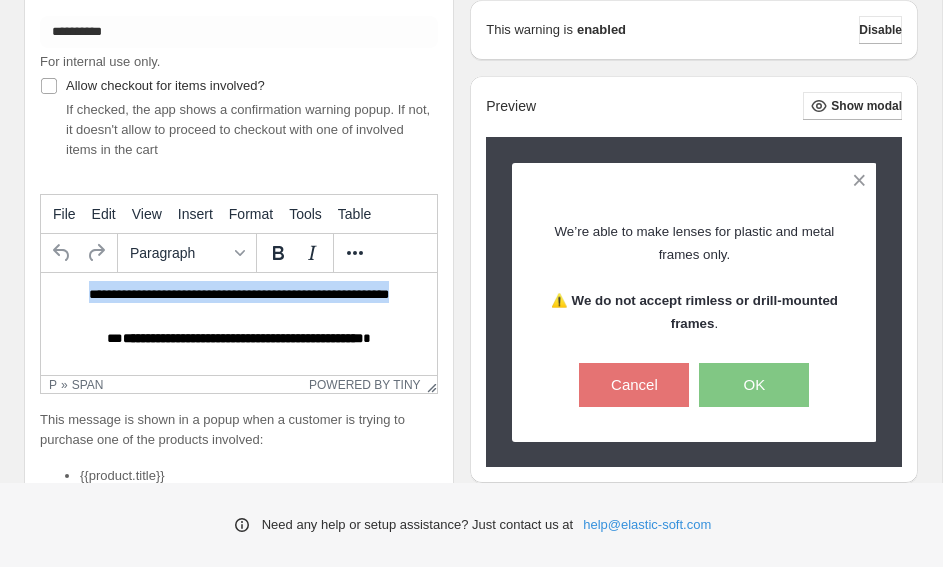 drag, startPoint x: 429, startPoint y: 301, endPoint x: 61, endPoint y: 301, distance: 368 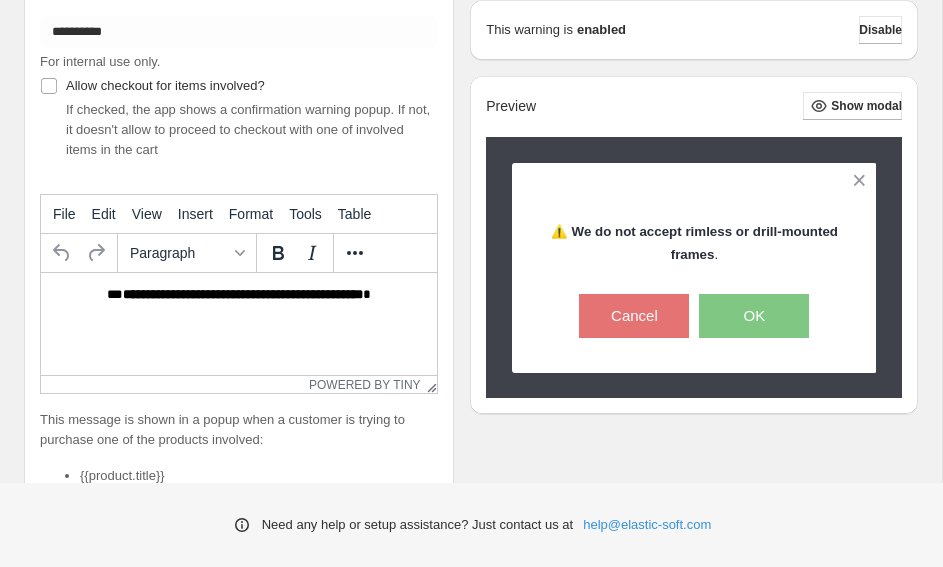 click on "**" at bounding box center (115, 294) 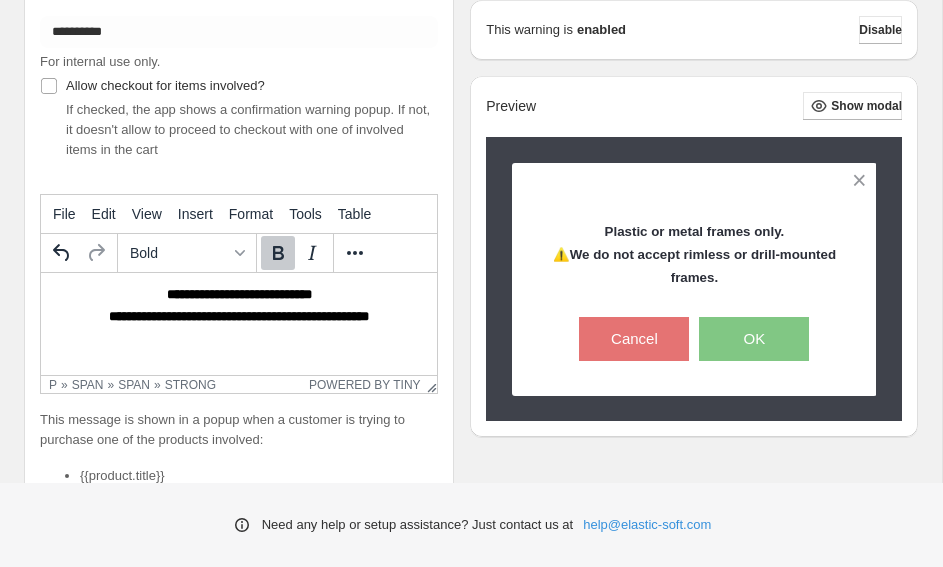 click 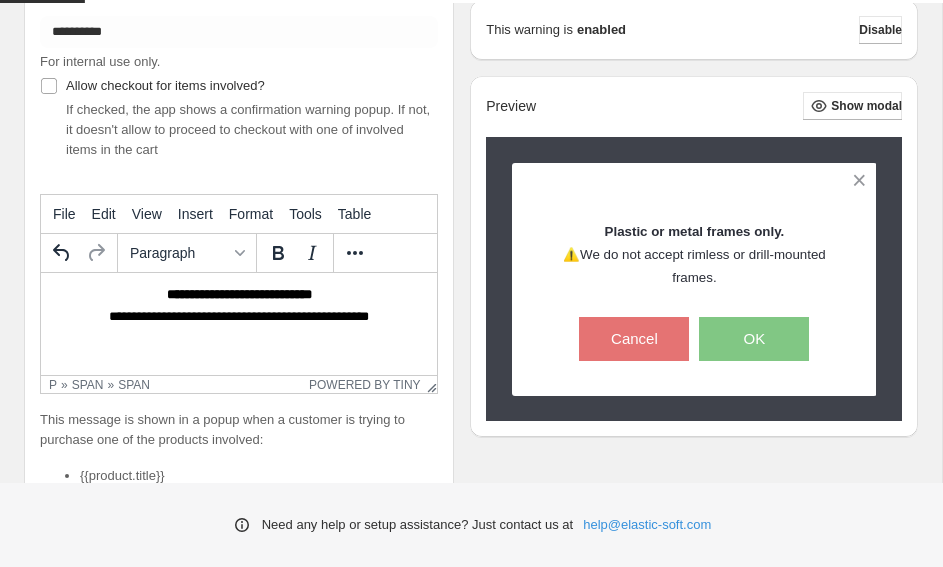 click on "**********" at bounding box center [239, 303] 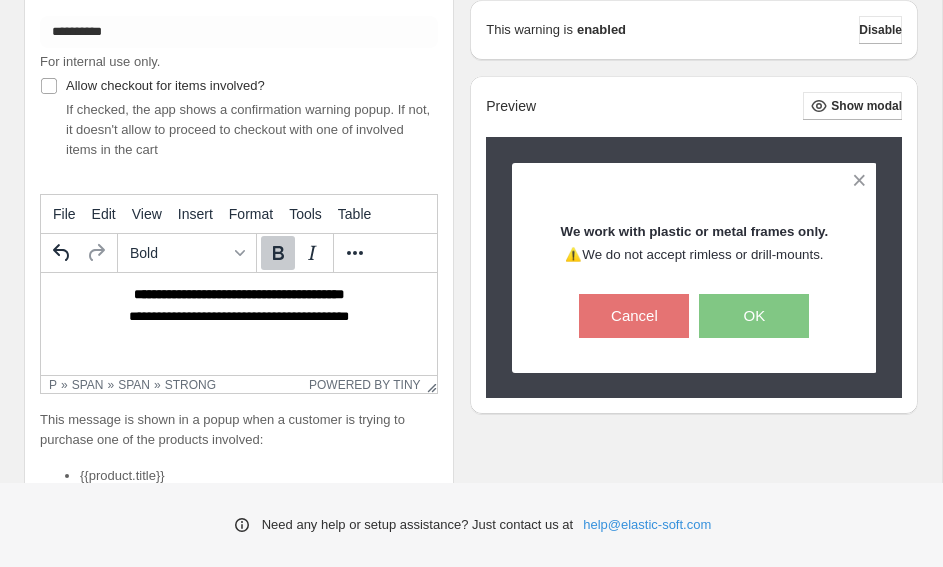 click on "**********" at bounding box center [239, 303] 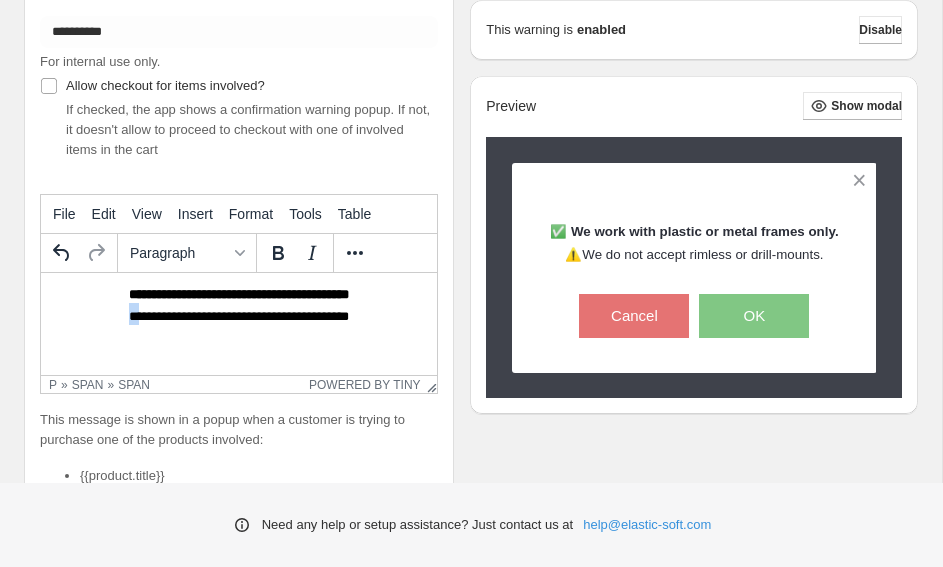 drag, startPoint x: 130, startPoint y: 318, endPoint x: 115, endPoint y: 318, distance: 15 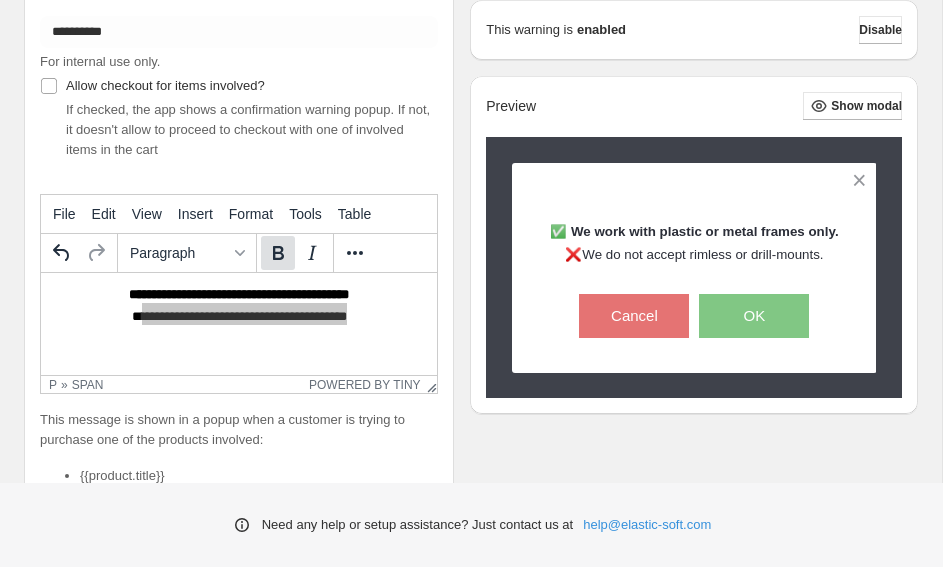 click 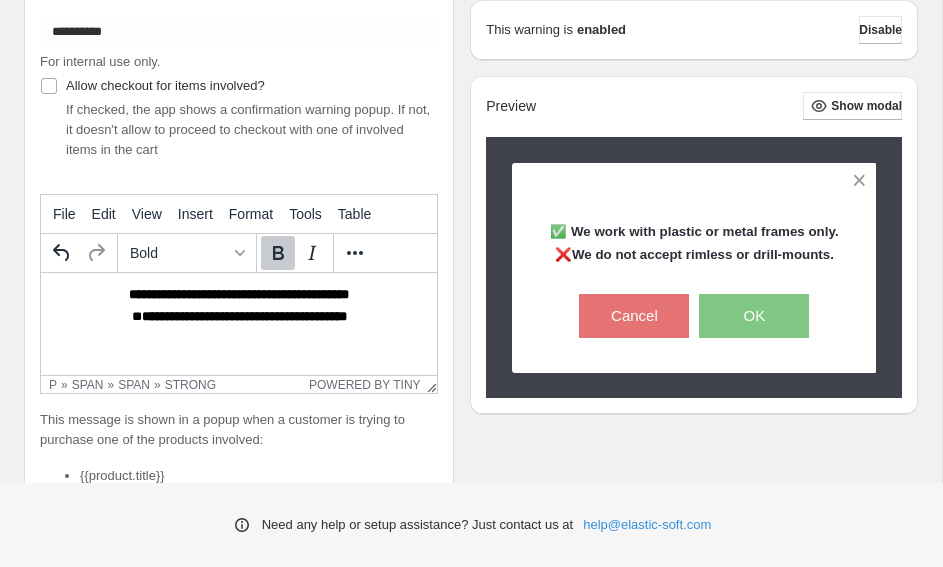 click on "**********" at bounding box center [239, 303] 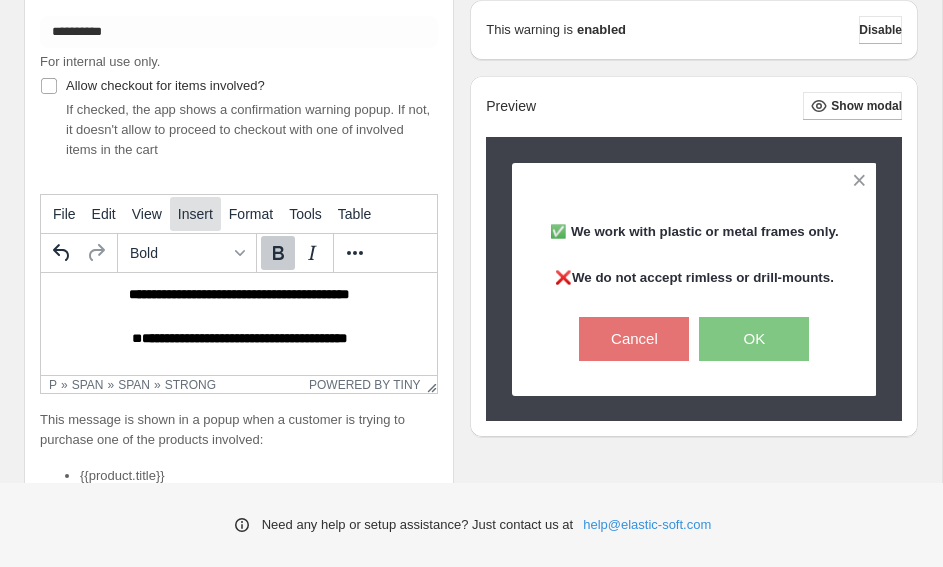 click on "Insert" at bounding box center (195, 214) 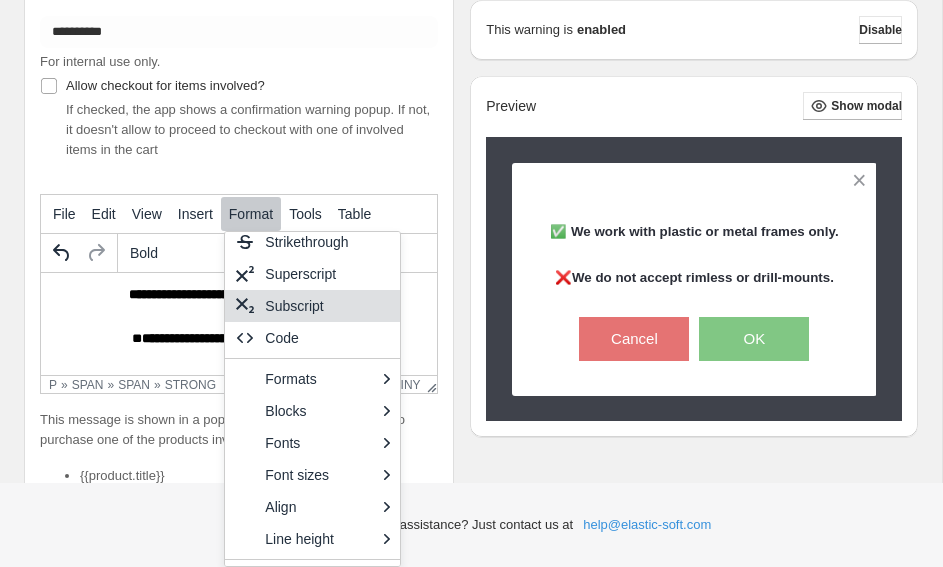 scroll, scrollTop: 107, scrollLeft: 0, axis: vertical 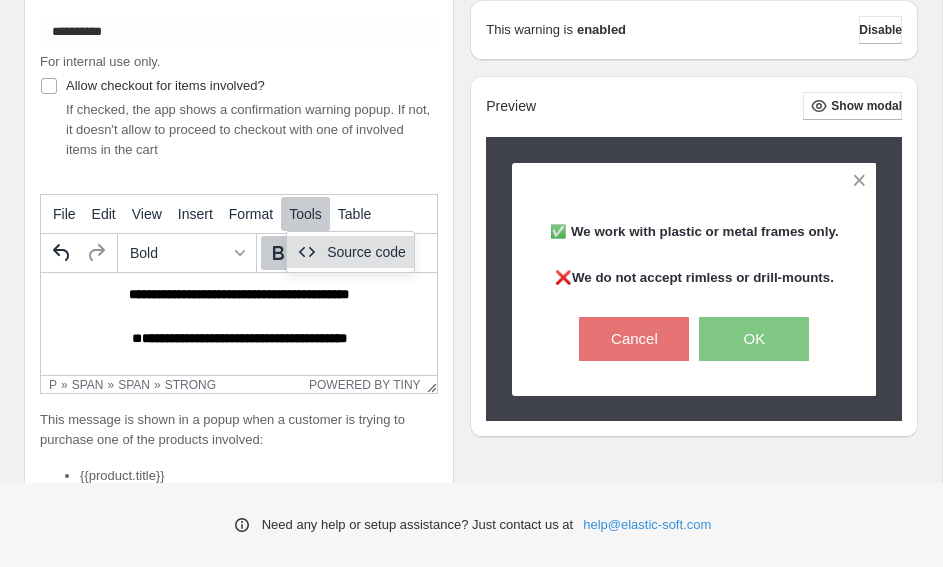 click on "**********" at bounding box center [239, 314] 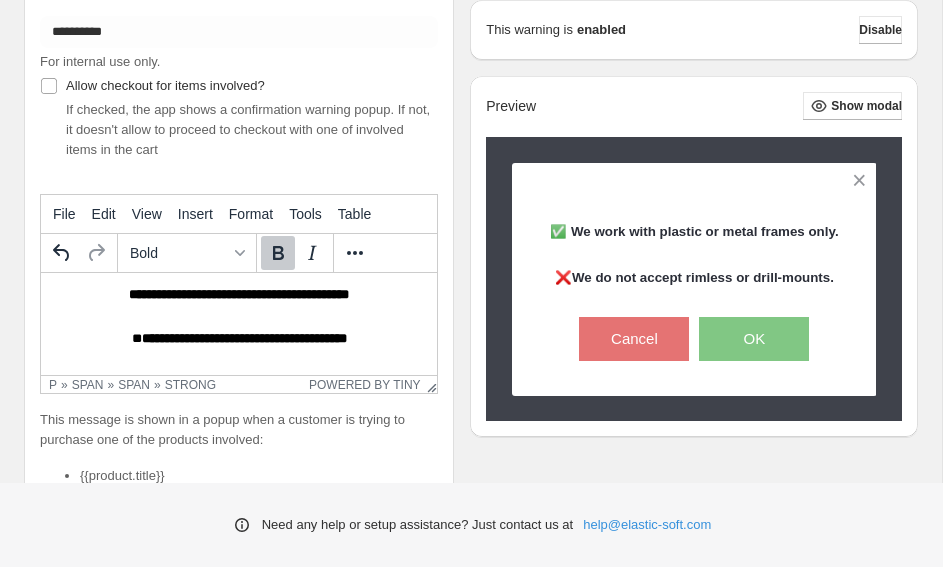 click on "**********" at bounding box center (239, 294) 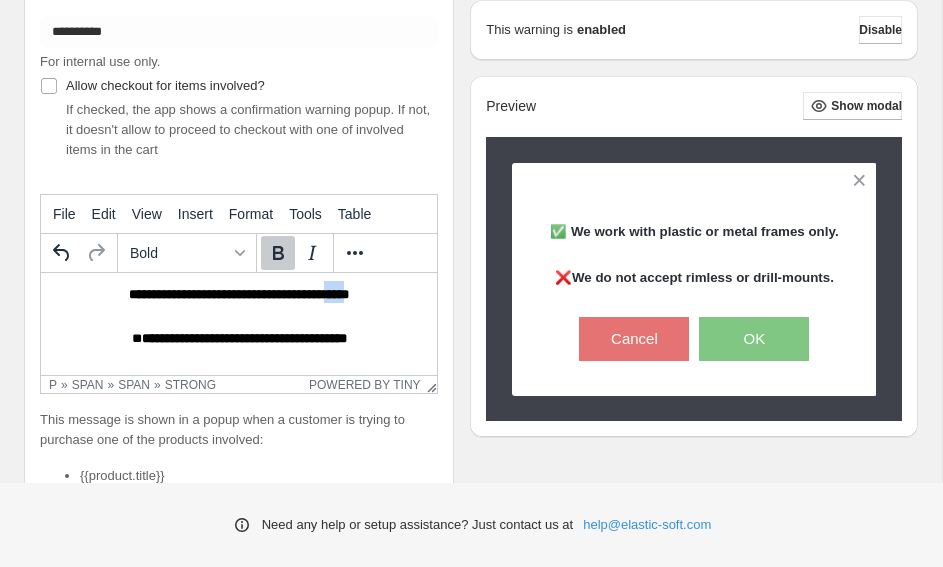 click on "**********" at bounding box center [239, 294] 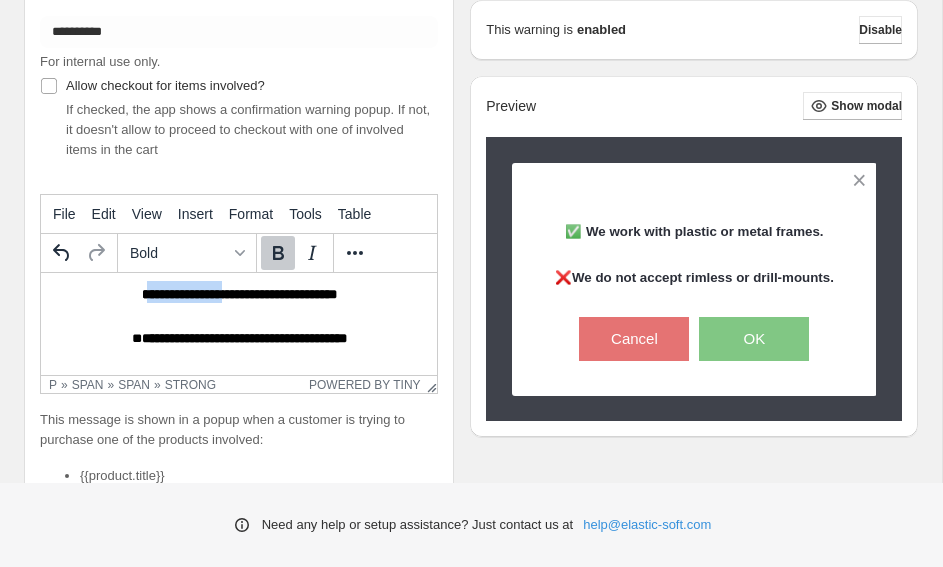 drag, startPoint x: 134, startPoint y: 293, endPoint x: 233, endPoint y: 293, distance: 99 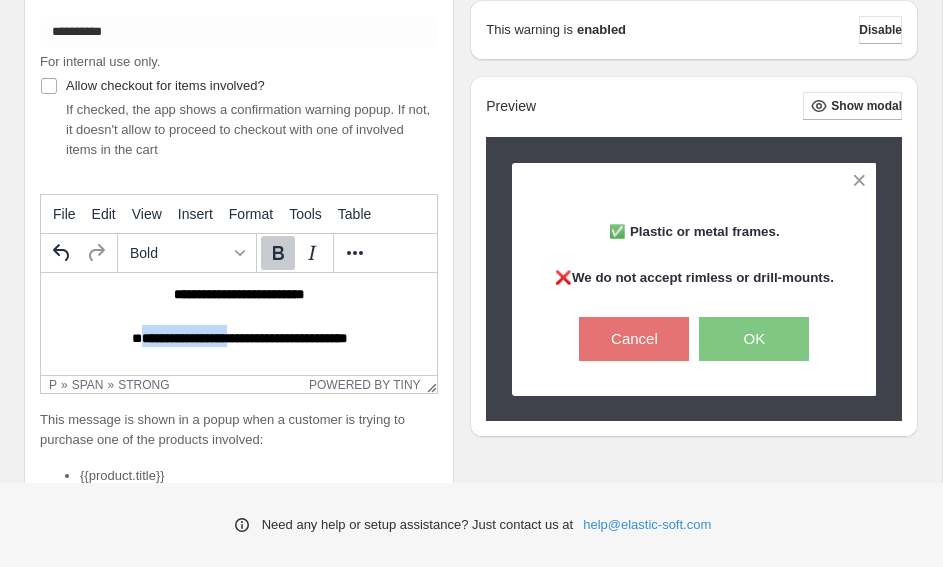 drag, startPoint x: 123, startPoint y: 343, endPoint x: 240, endPoint y: 342, distance: 117.00427 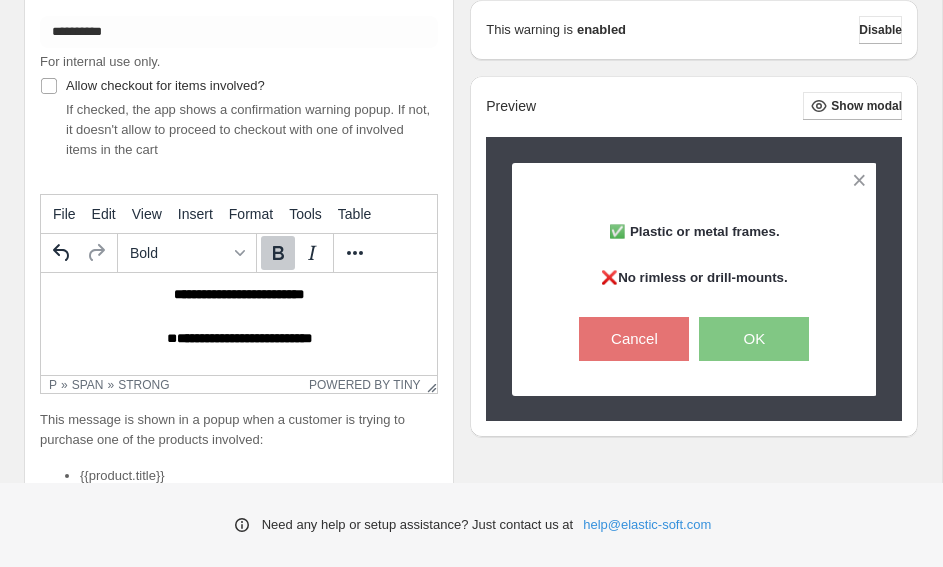 click on "**********" at bounding box center (244, 338) 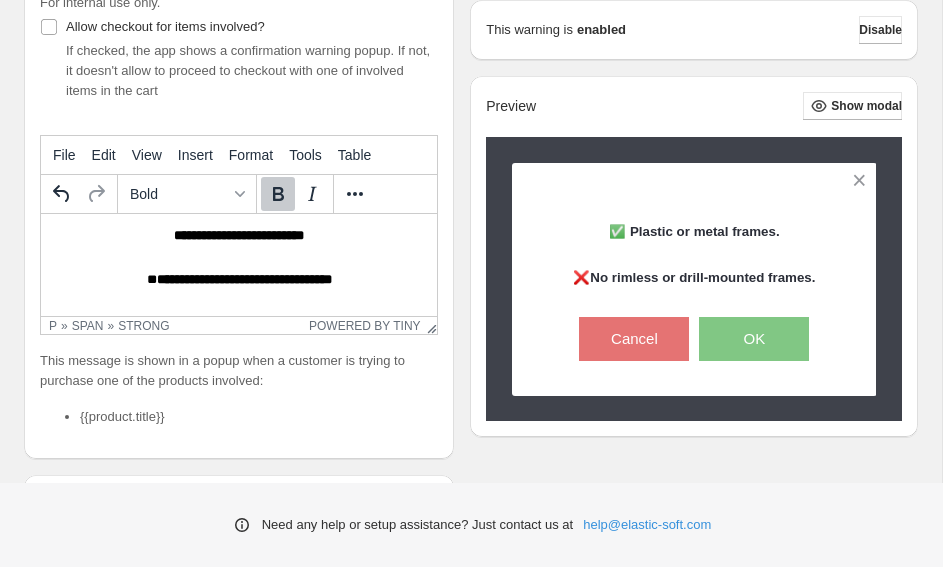 scroll, scrollTop: 248, scrollLeft: 0, axis: vertical 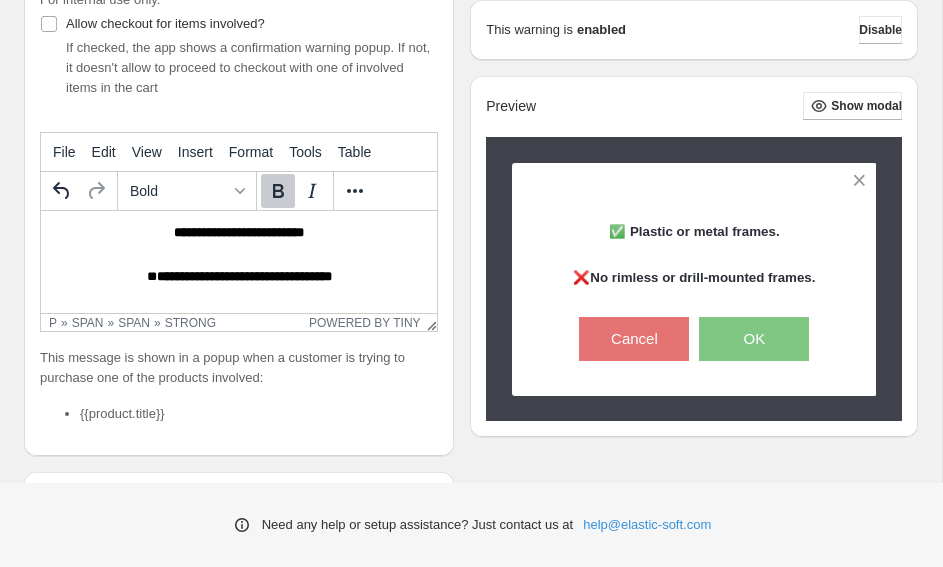 click on "**********" at bounding box center (239, 252) 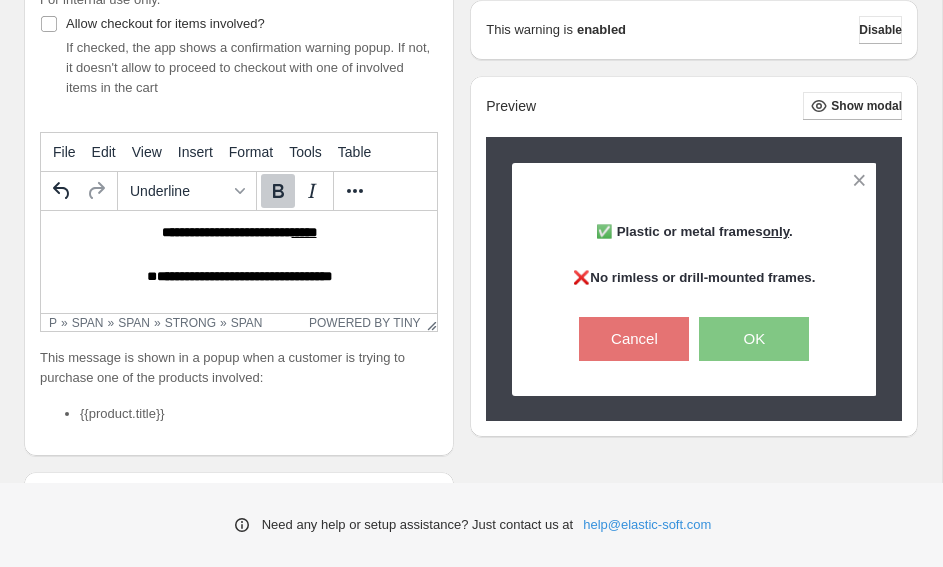 click on "**********" at bounding box center [244, 276] 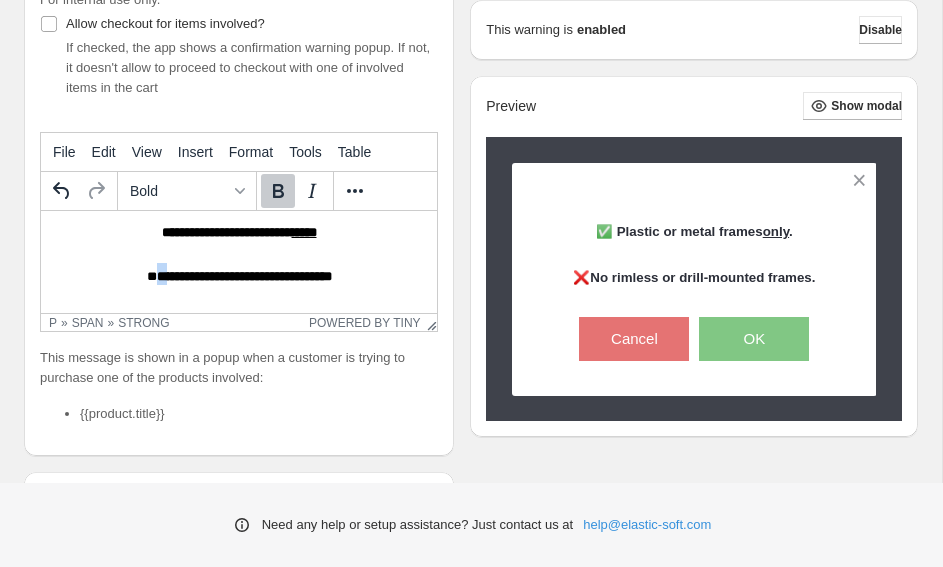 click on "**********" at bounding box center (244, 276) 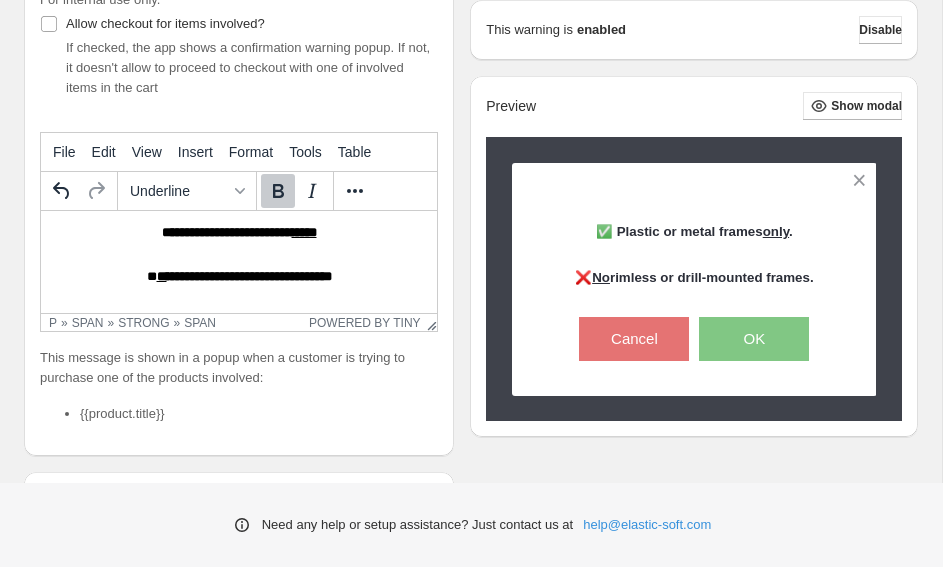 click on "****" at bounding box center [304, 232] 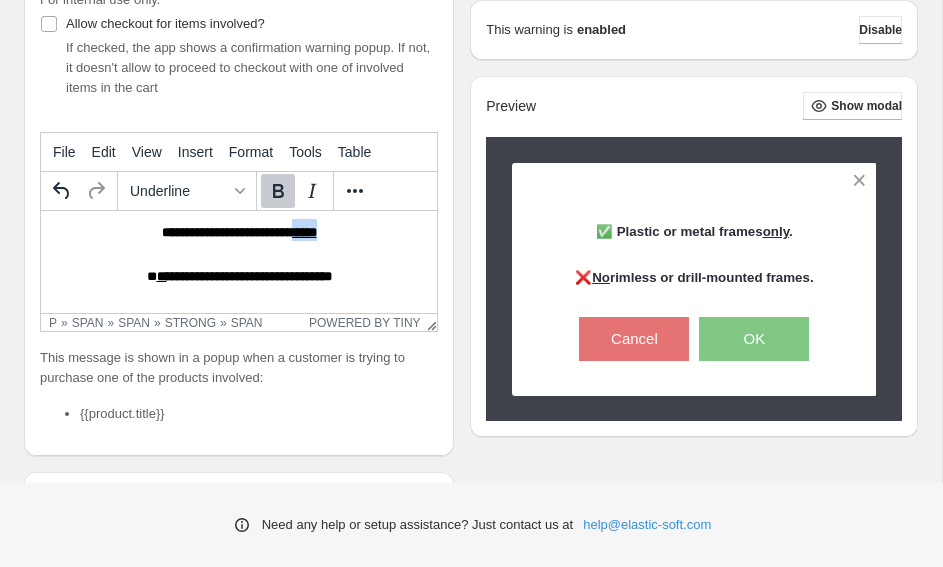 click on "****" at bounding box center [304, 232] 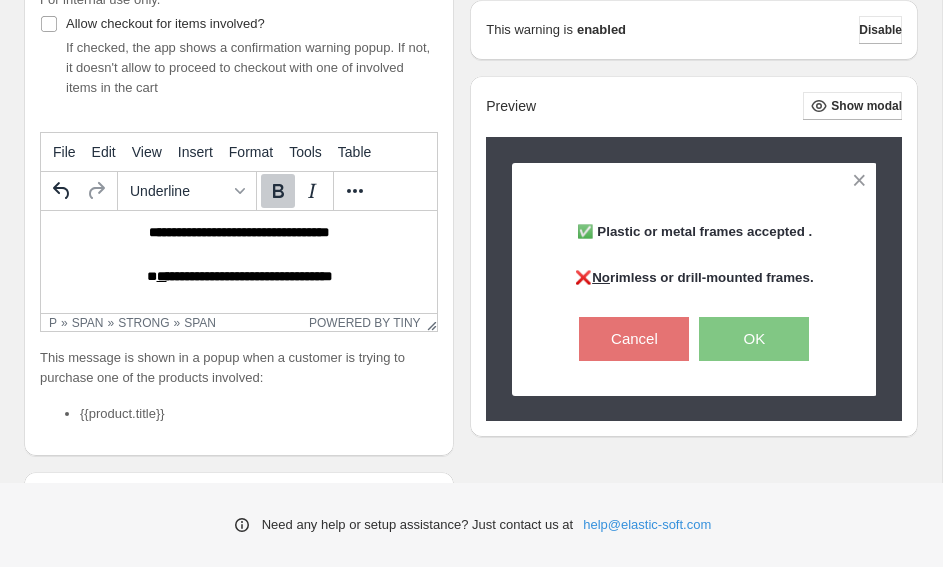 click on "**" at bounding box center [162, 276] 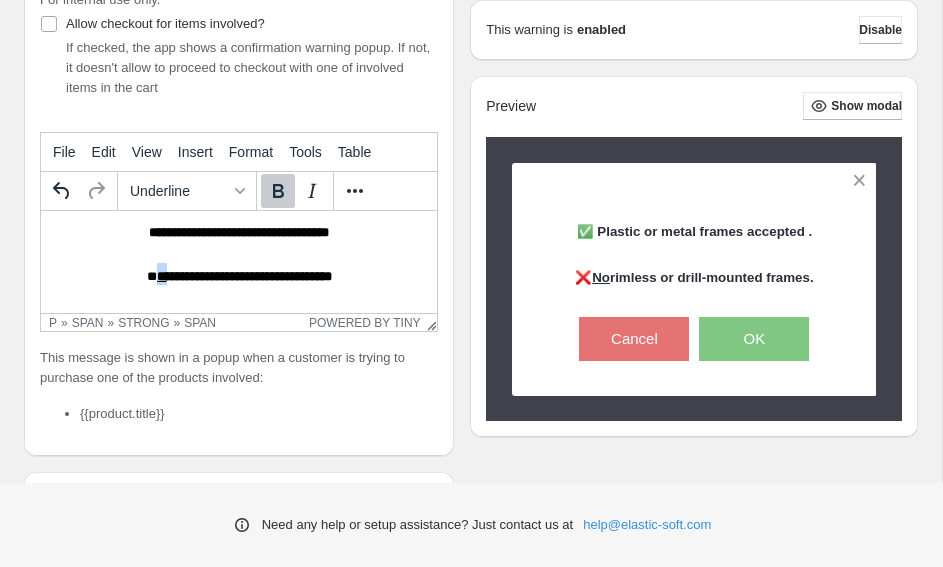click on "**" at bounding box center (162, 276) 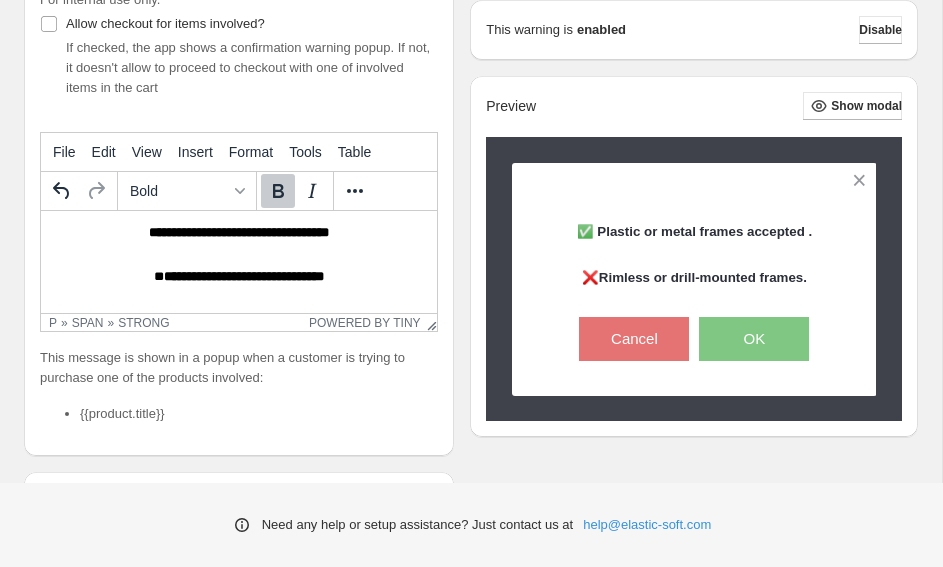 click on "**********" at bounding box center [239, 252] 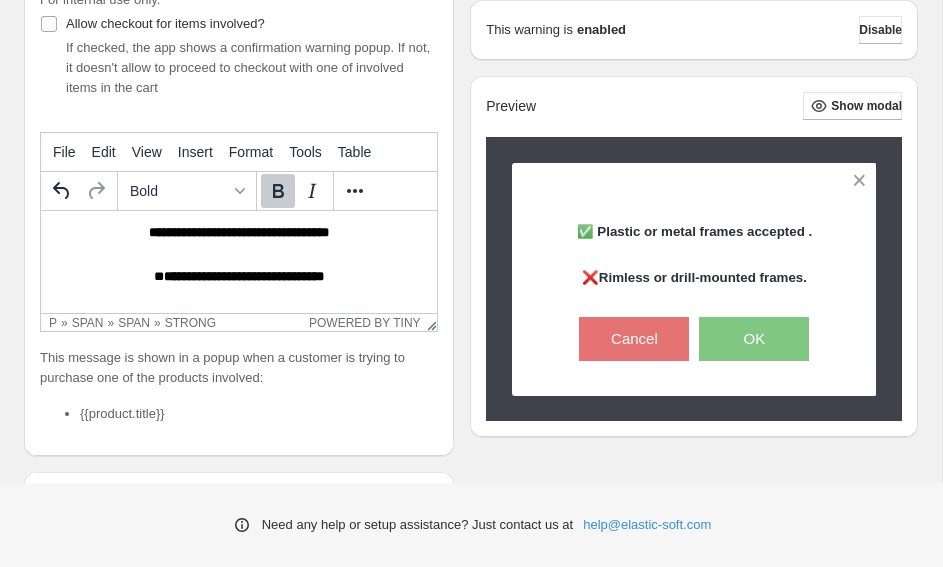 click on "**********" at bounding box center [239, 232] 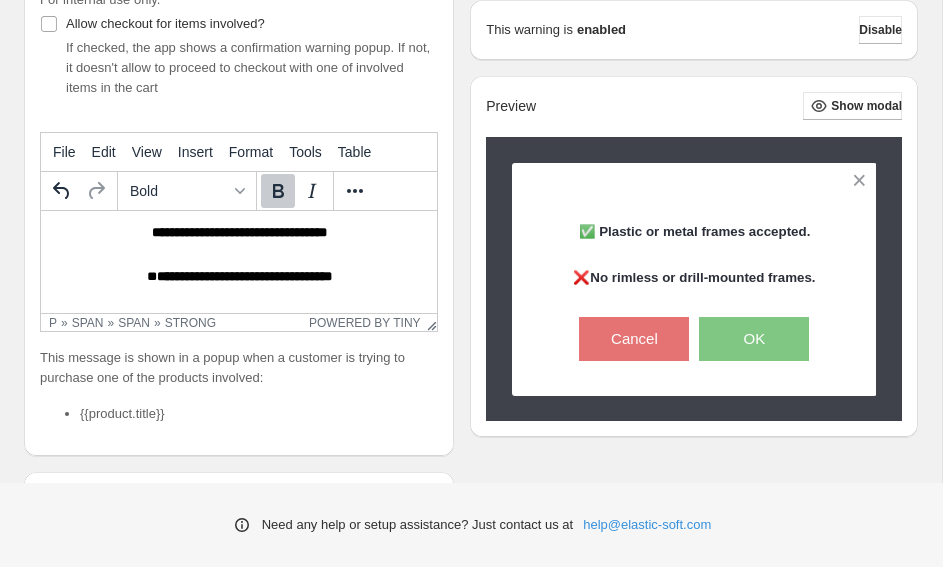 click on "**********" at bounding box center [239, 232] 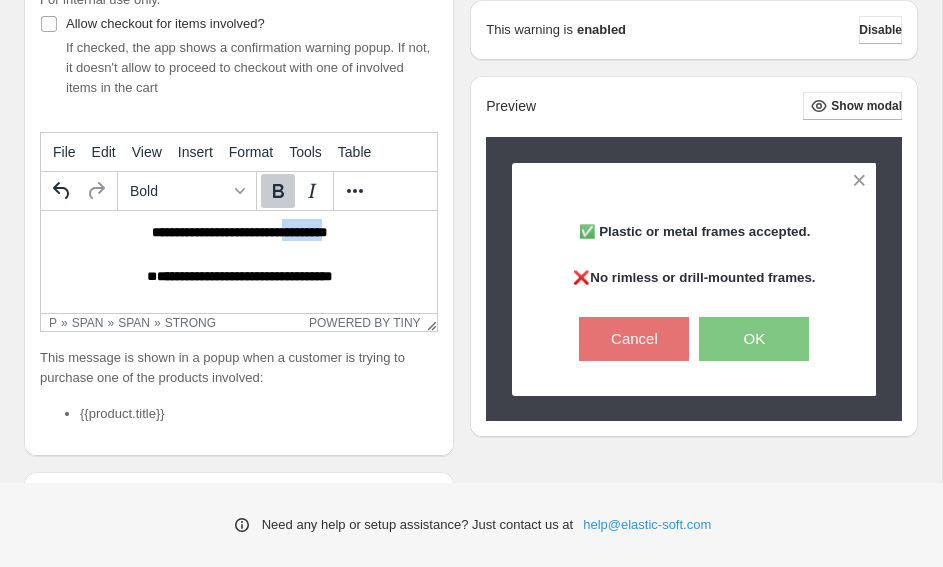 click on "**********" at bounding box center [239, 232] 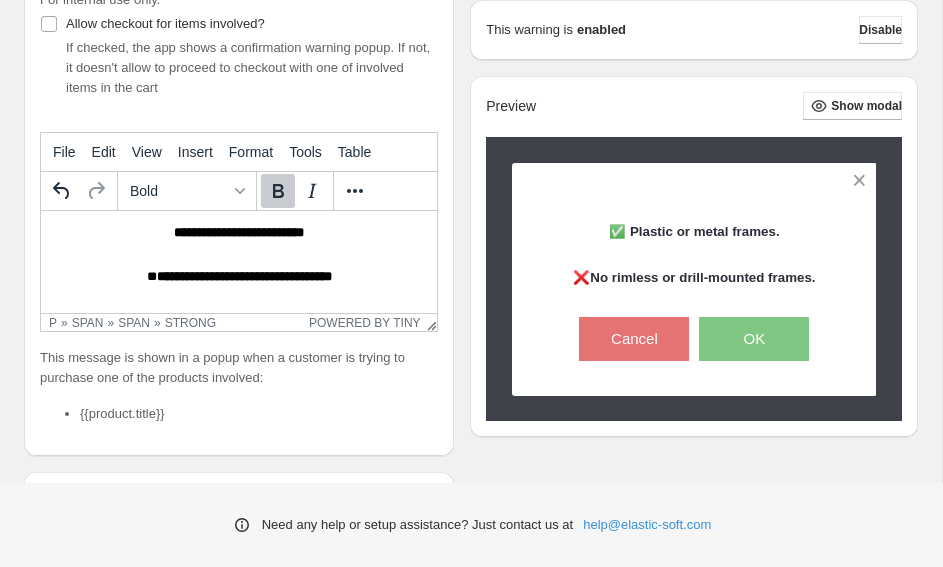 click on "****" at bounding box center [167, 276] 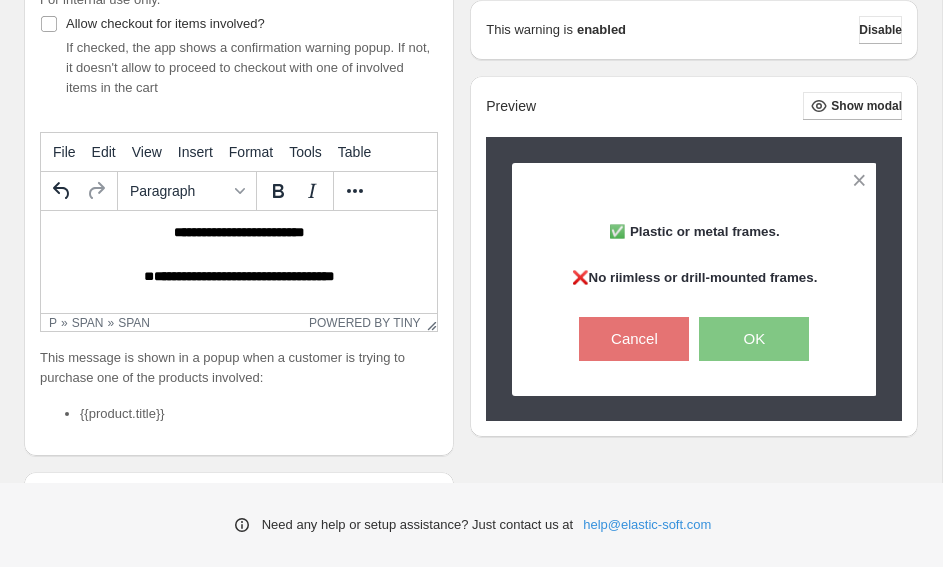 click on "**********" at bounding box center [239, 232] 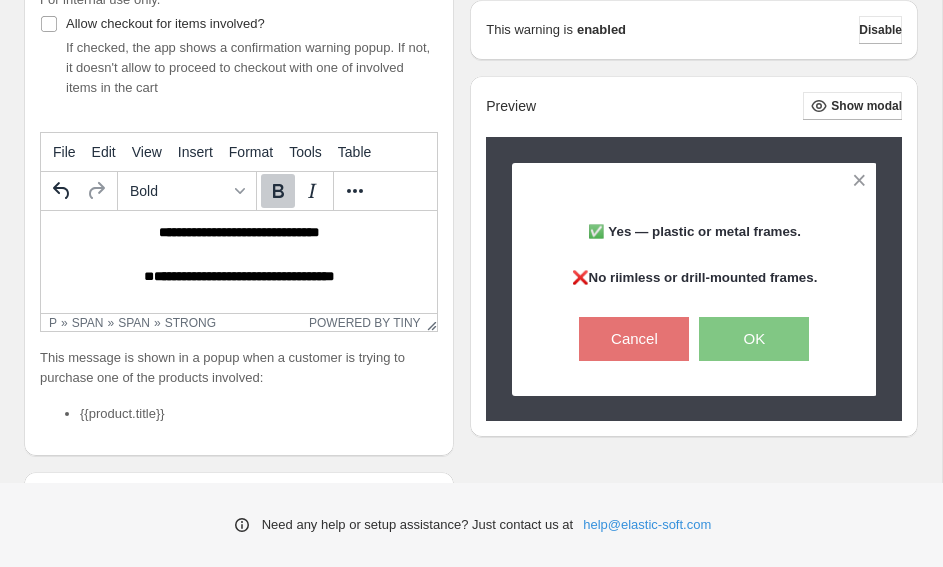 click on "*****" at bounding box center [166, 276] 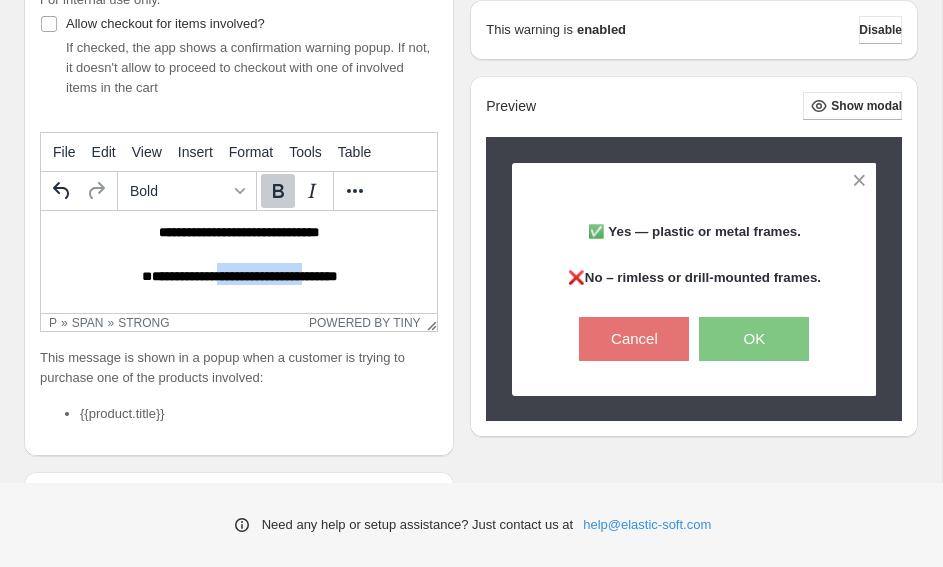 drag, startPoint x: 219, startPoint y: 280, endPoint x: 324, endPoint y: 276, distance: 105.076164 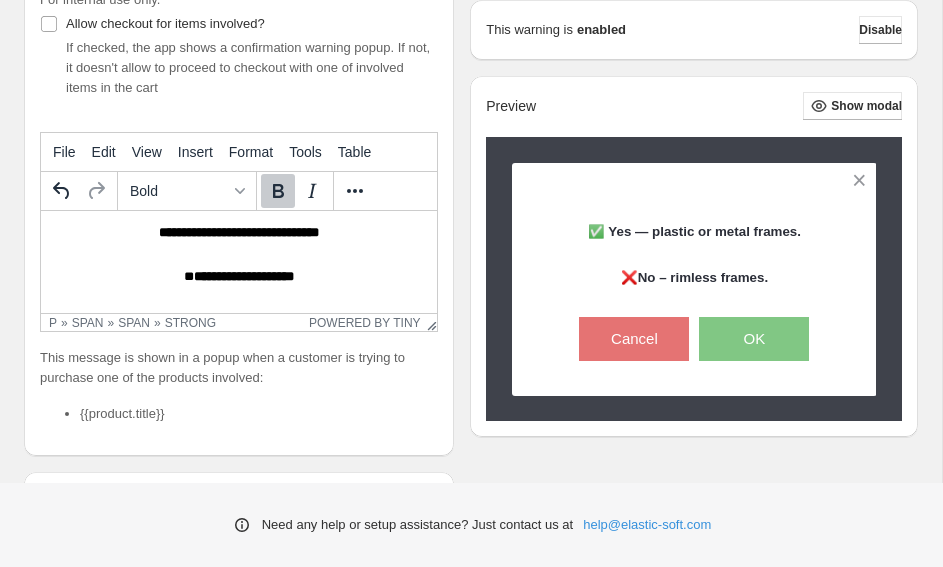 click on "**********" at bounding box center (239, 232) 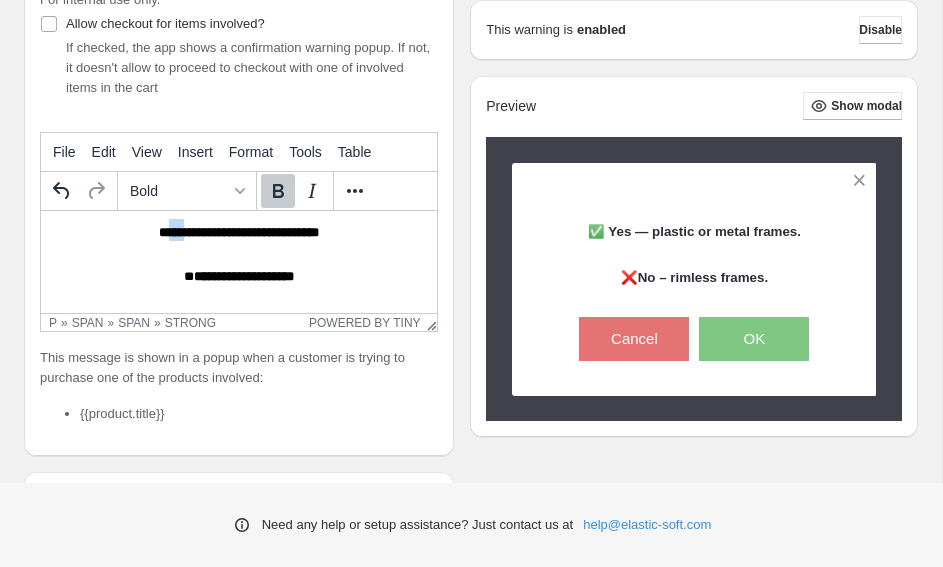 click on "**********" at bounding box center (239, 232) 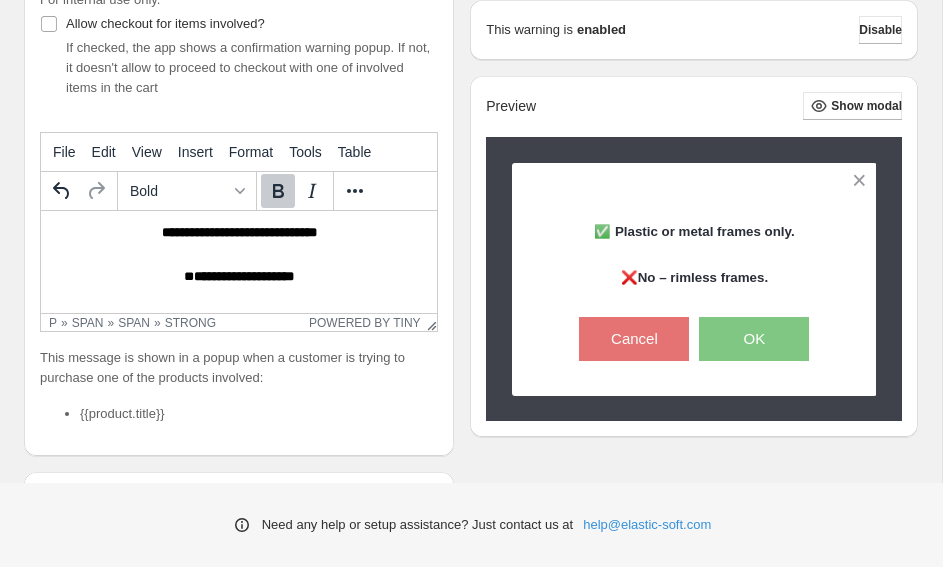 click on "**********" at bounding box center (259, 276) 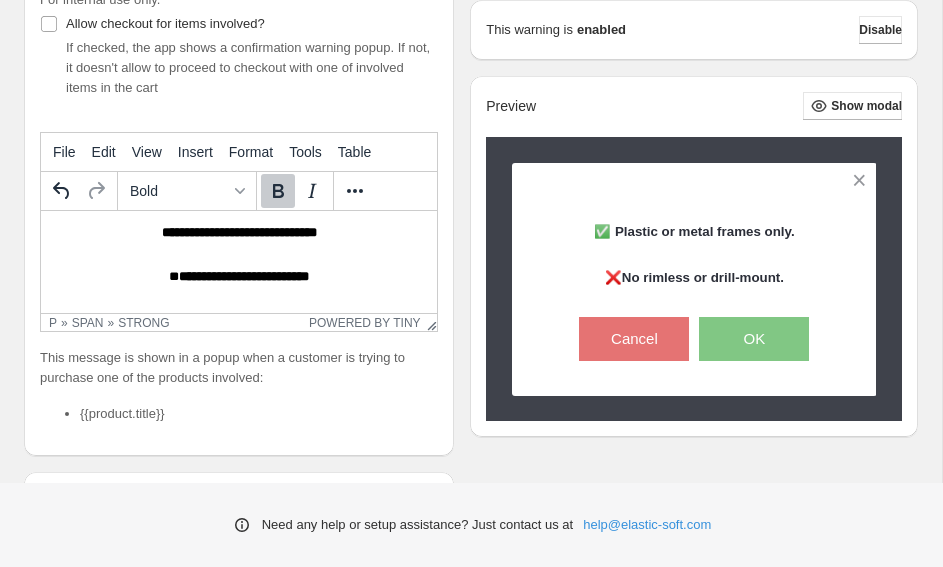 click on "**********" at bounding box center [239, 252] 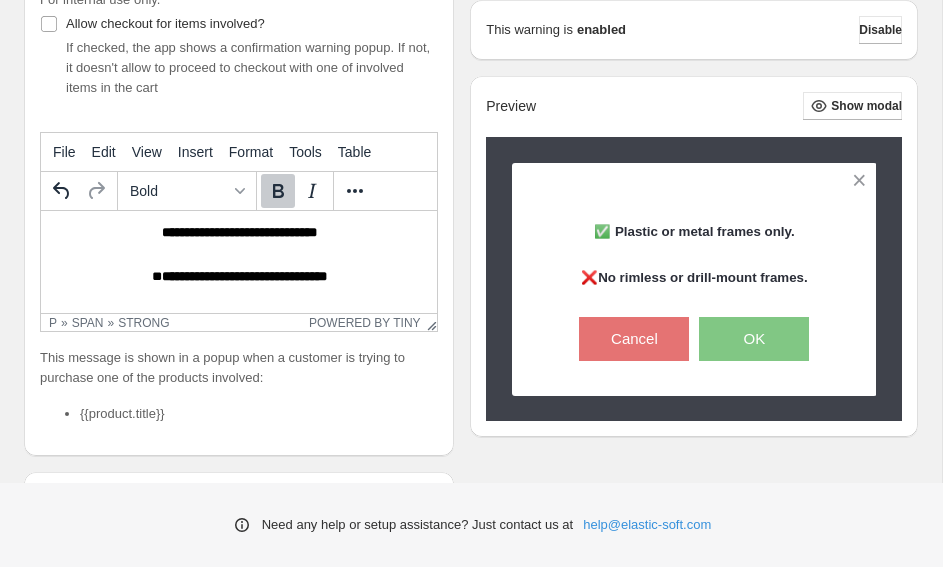 click on "**********" at bounding box center (254, 276) 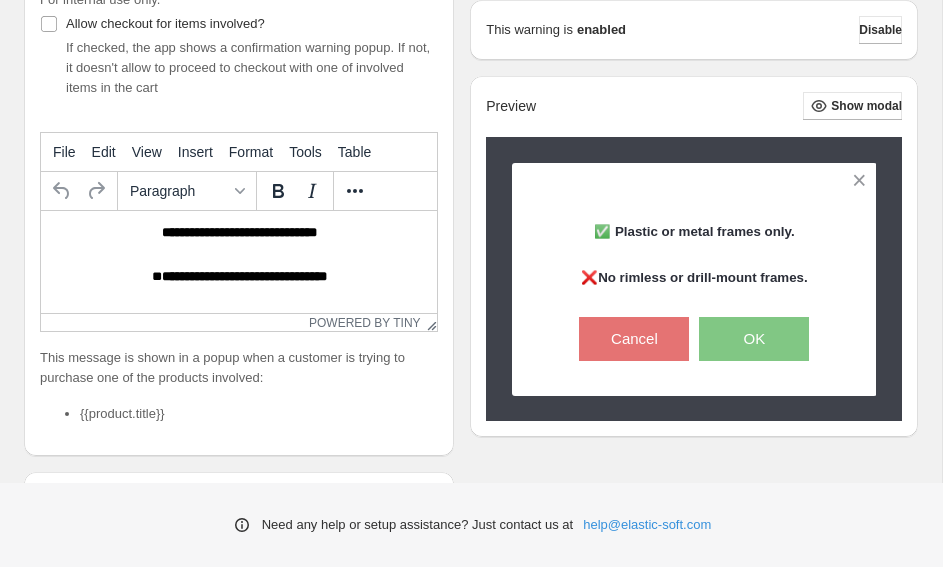 scroll, scrollTop: 0, scrollLeft: 0, axis: both 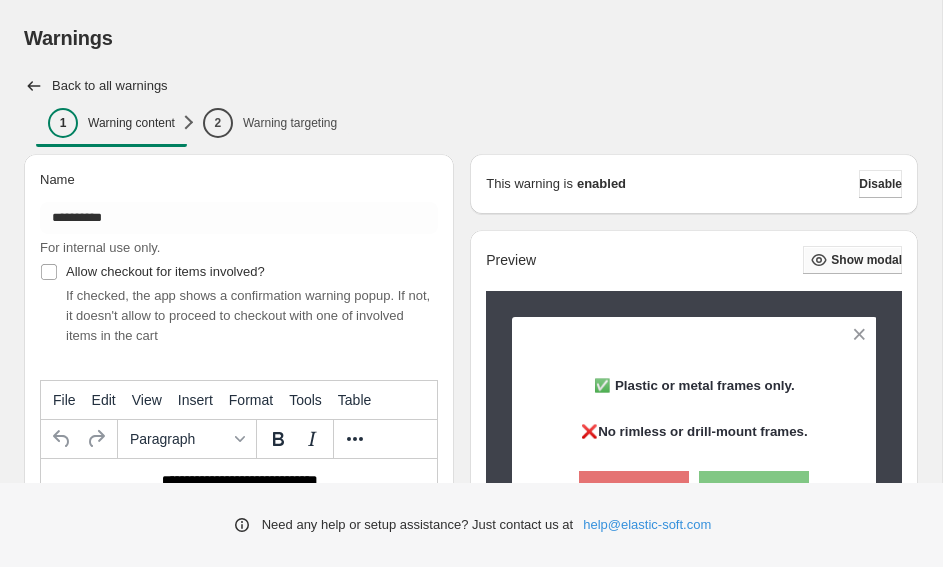 click on "Show modal" at bounding box center (852, 260) 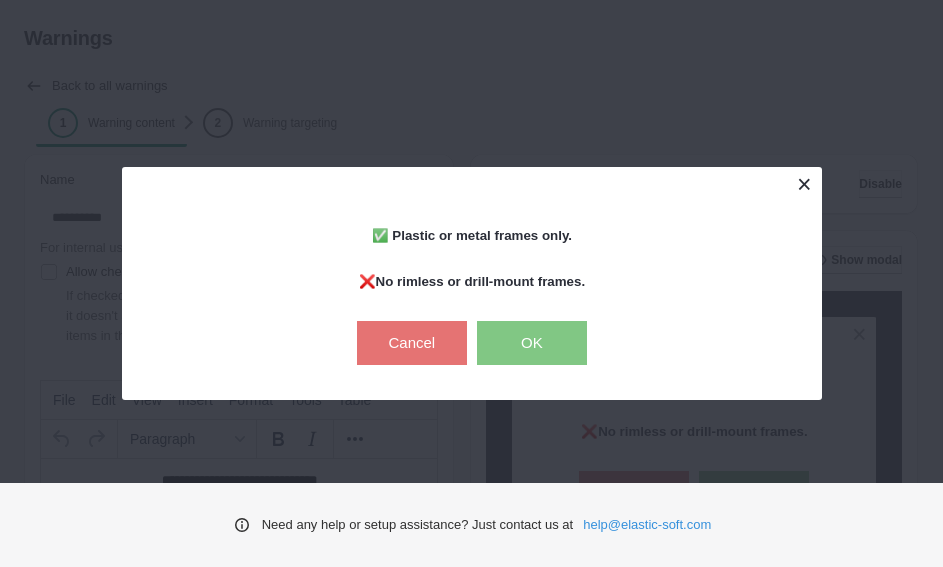 click at bounding box center [804, 184] 